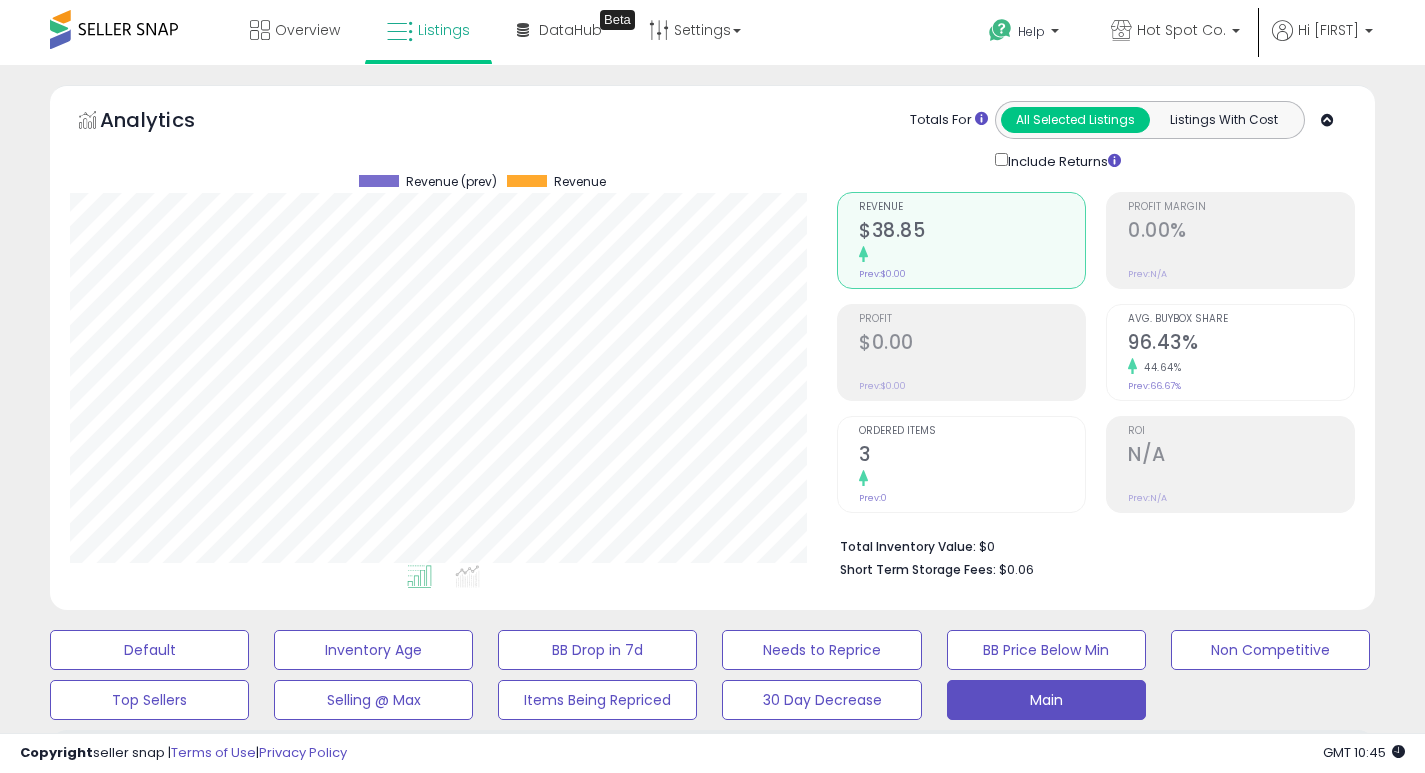 select on "**" 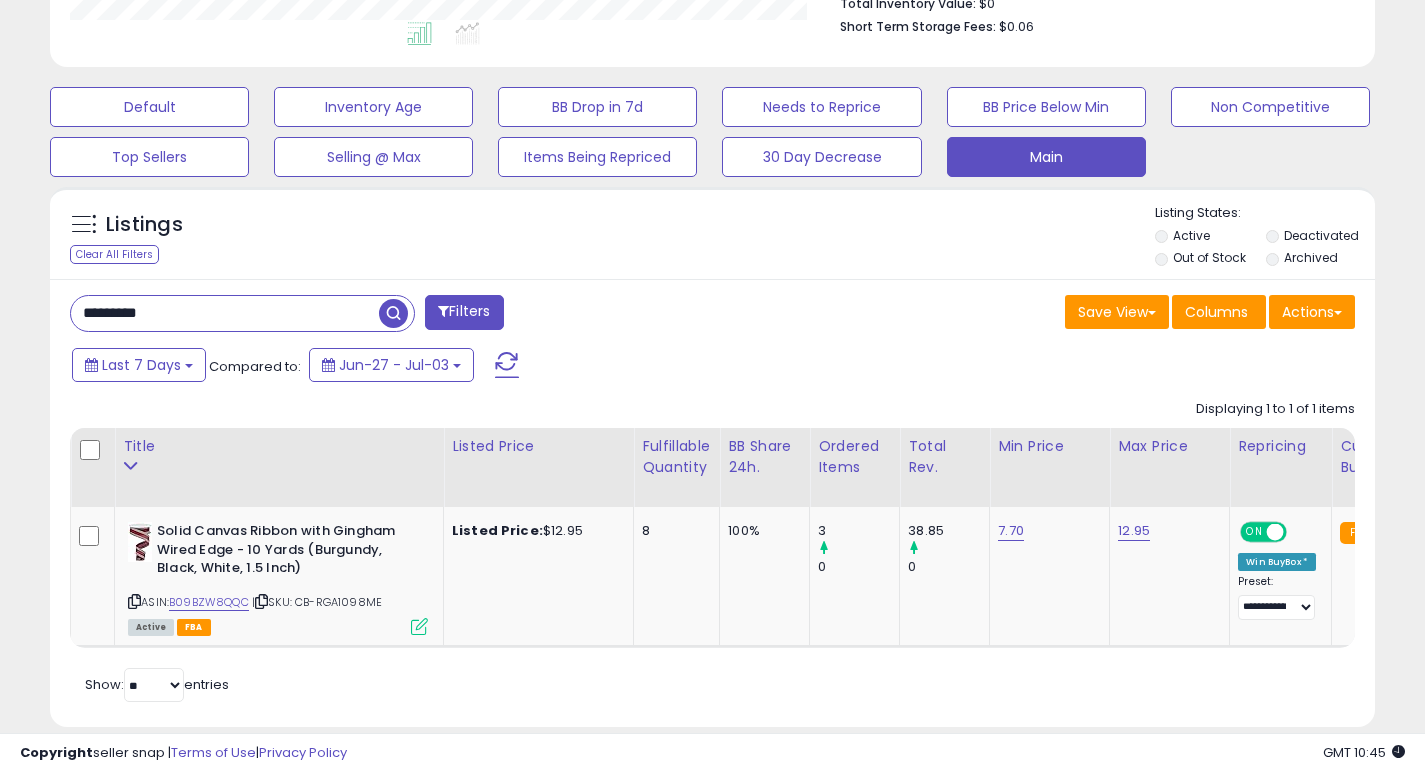 scroll, scrollTop: 543, scrollLeft: 0, axis: vertical 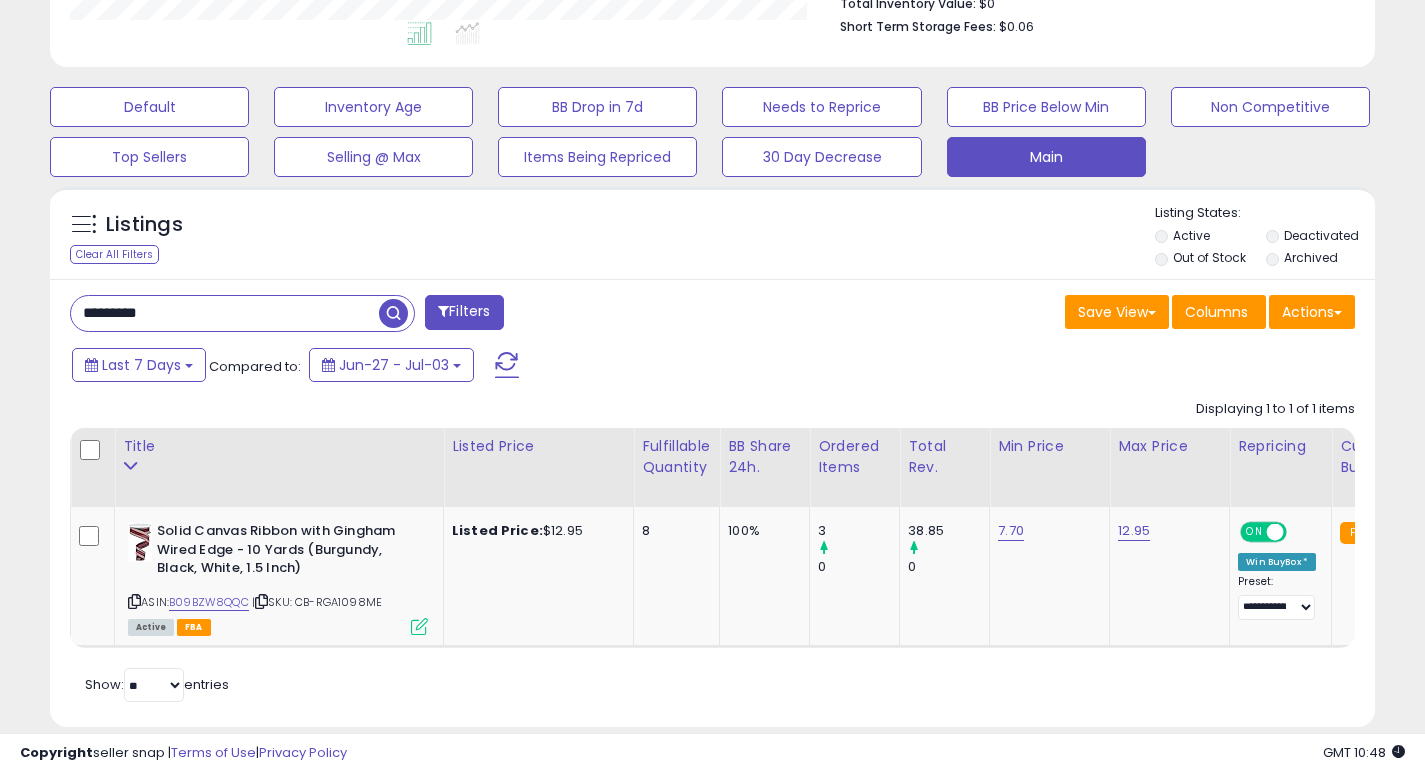 click on "*********" at bounding box center (225, 313) 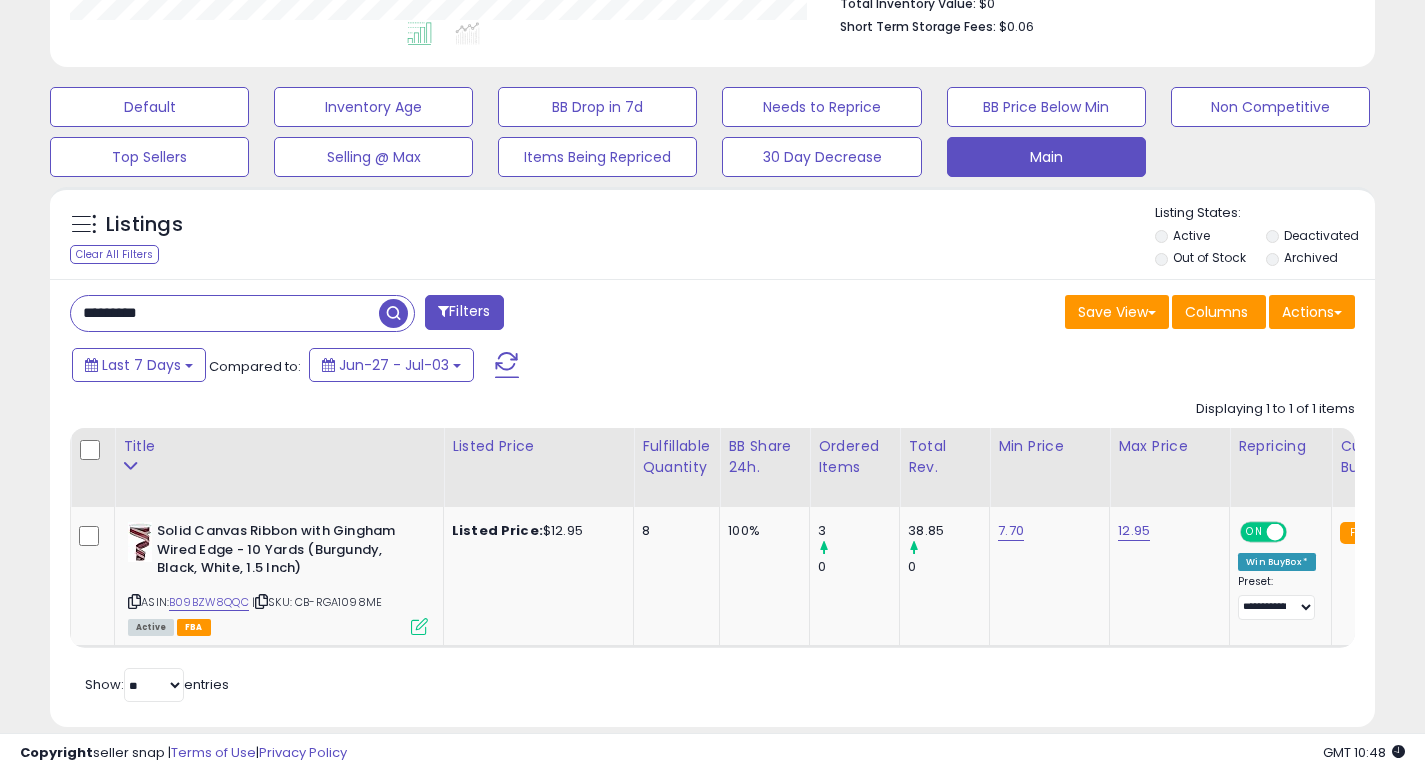 paste 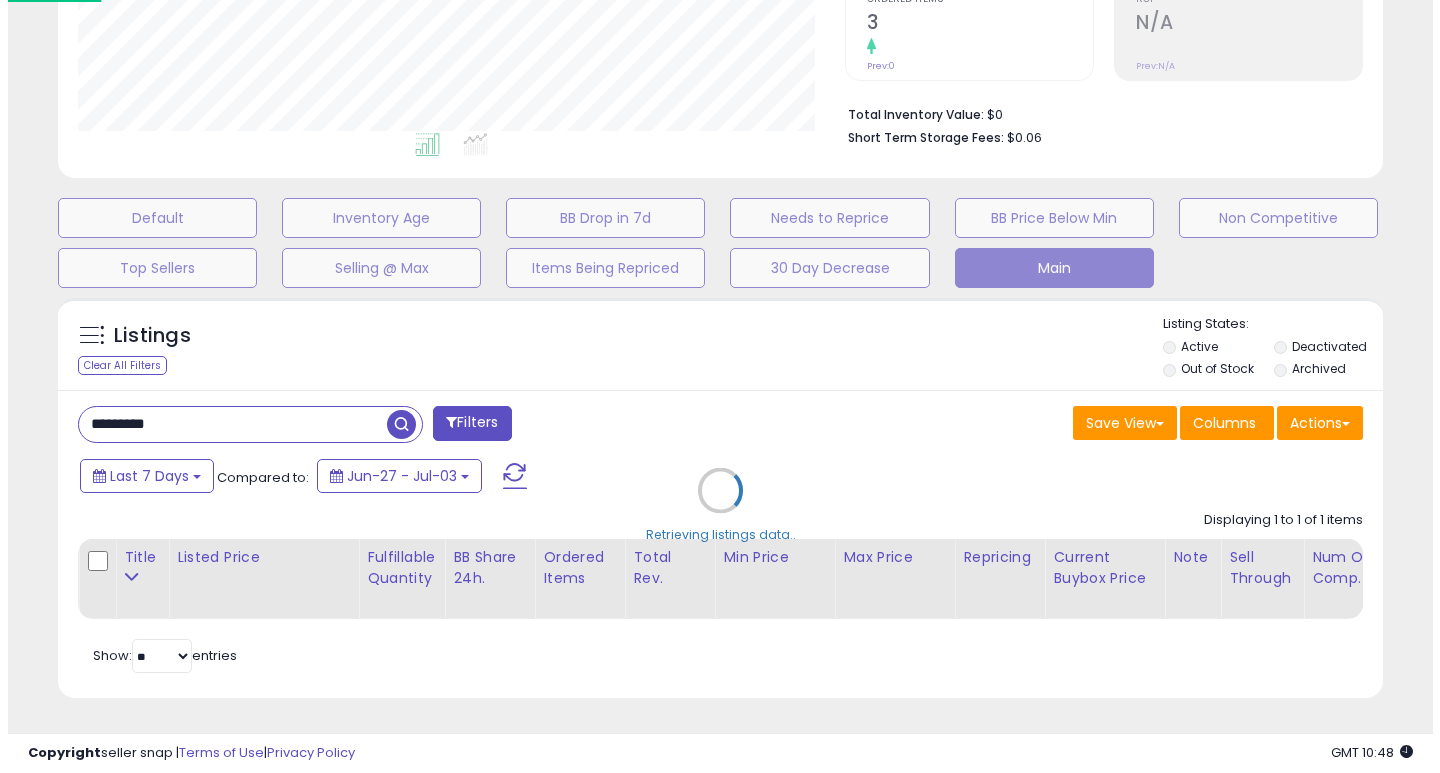 scroll, scrollTop: 447, scrollLeft: 0, axis: vertical 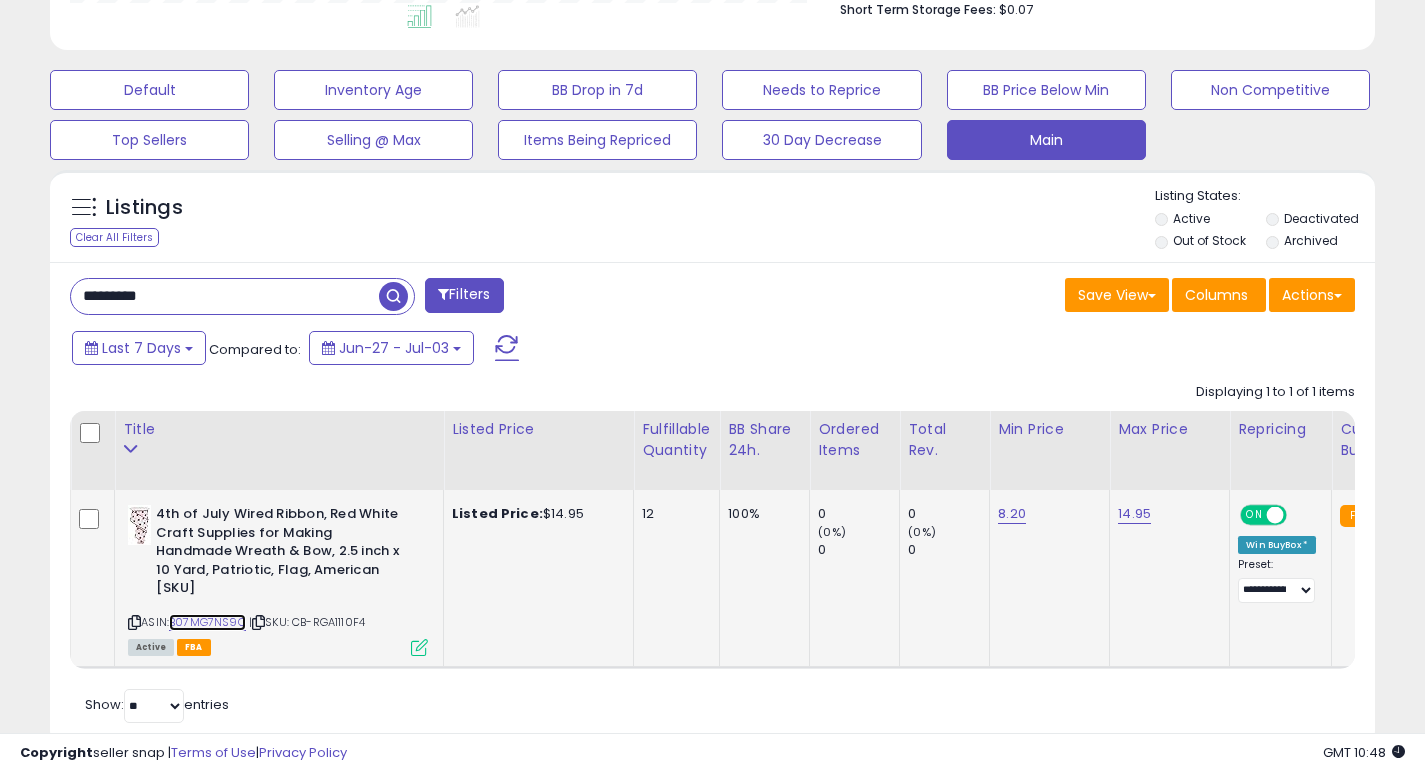 click on "B07MG7NS9C" at bounding box center [207, 622] 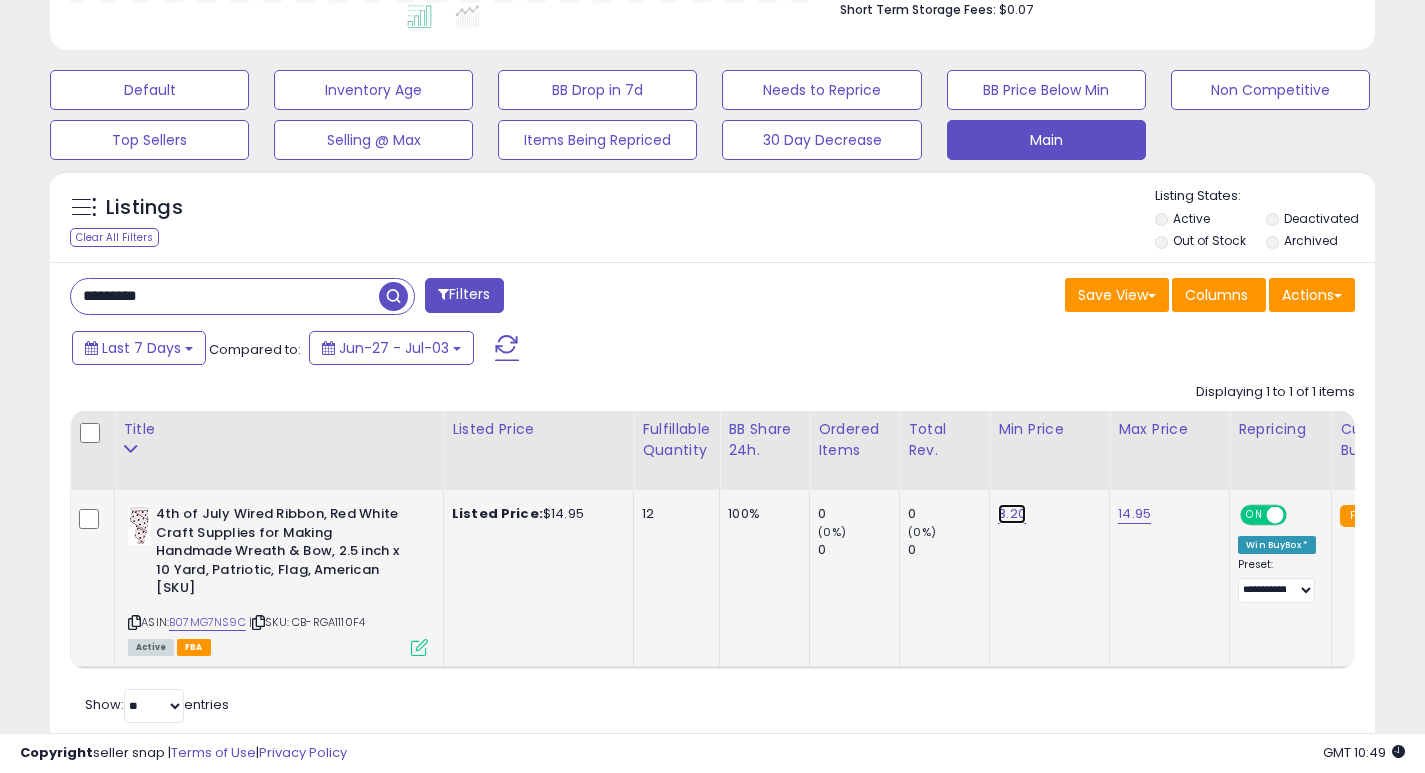 click on "8.20" at bounding box center [1012, 514] 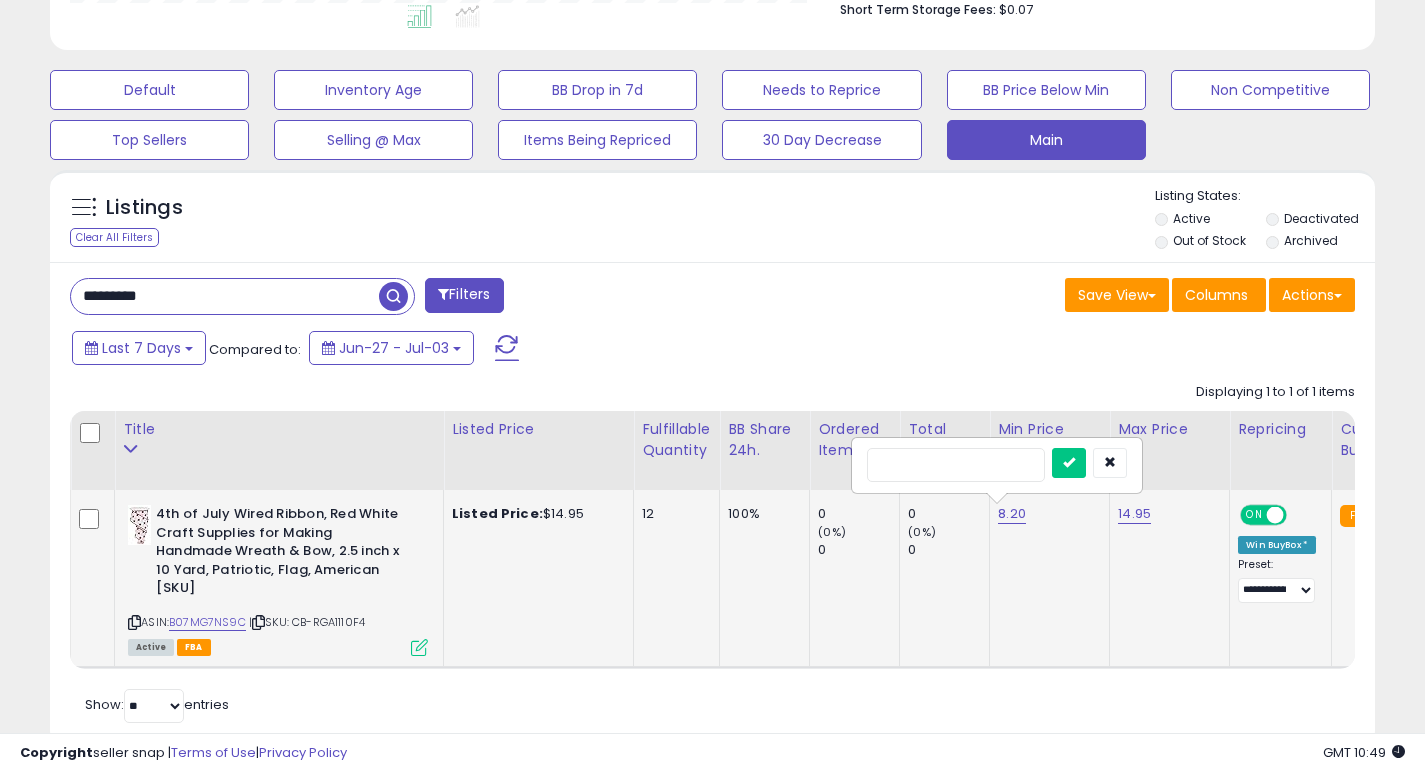 type on "*" 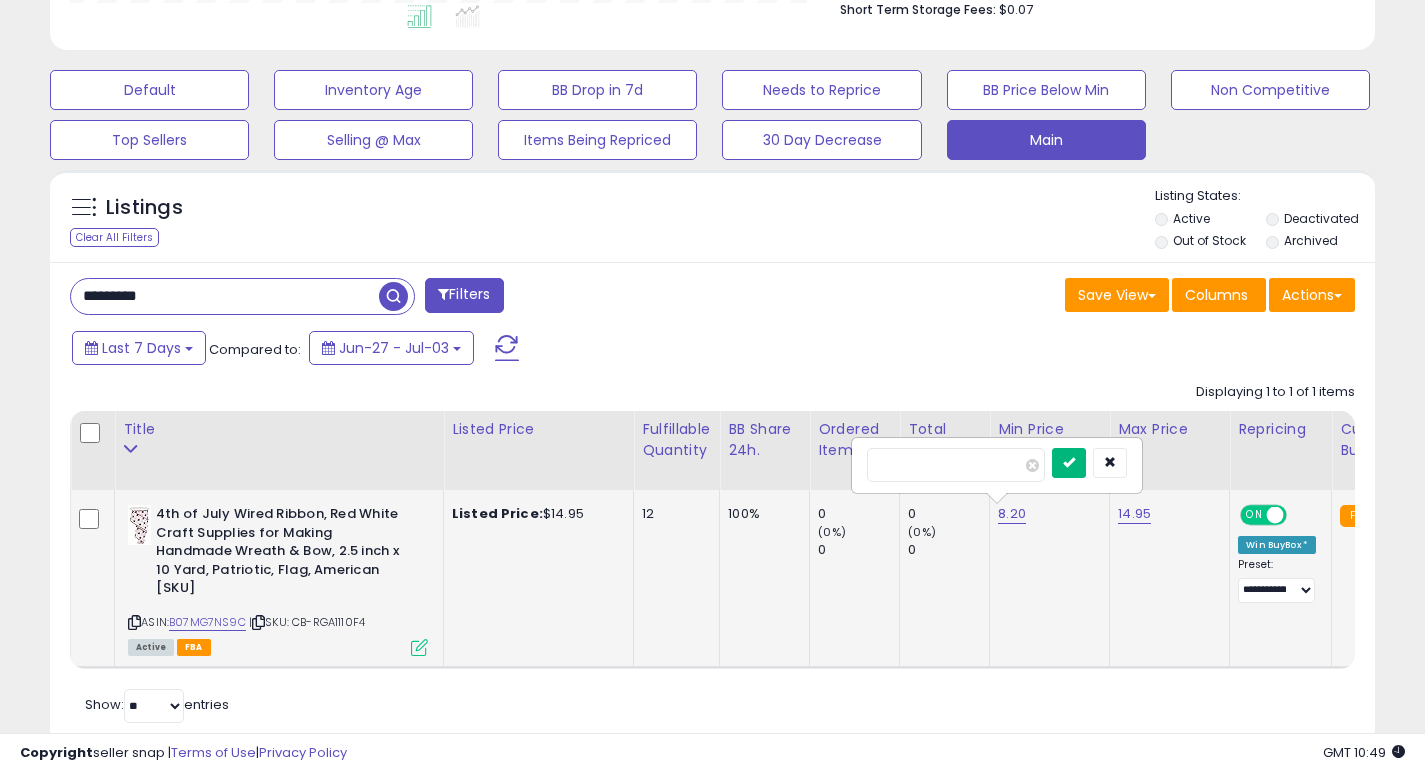 type on "***" 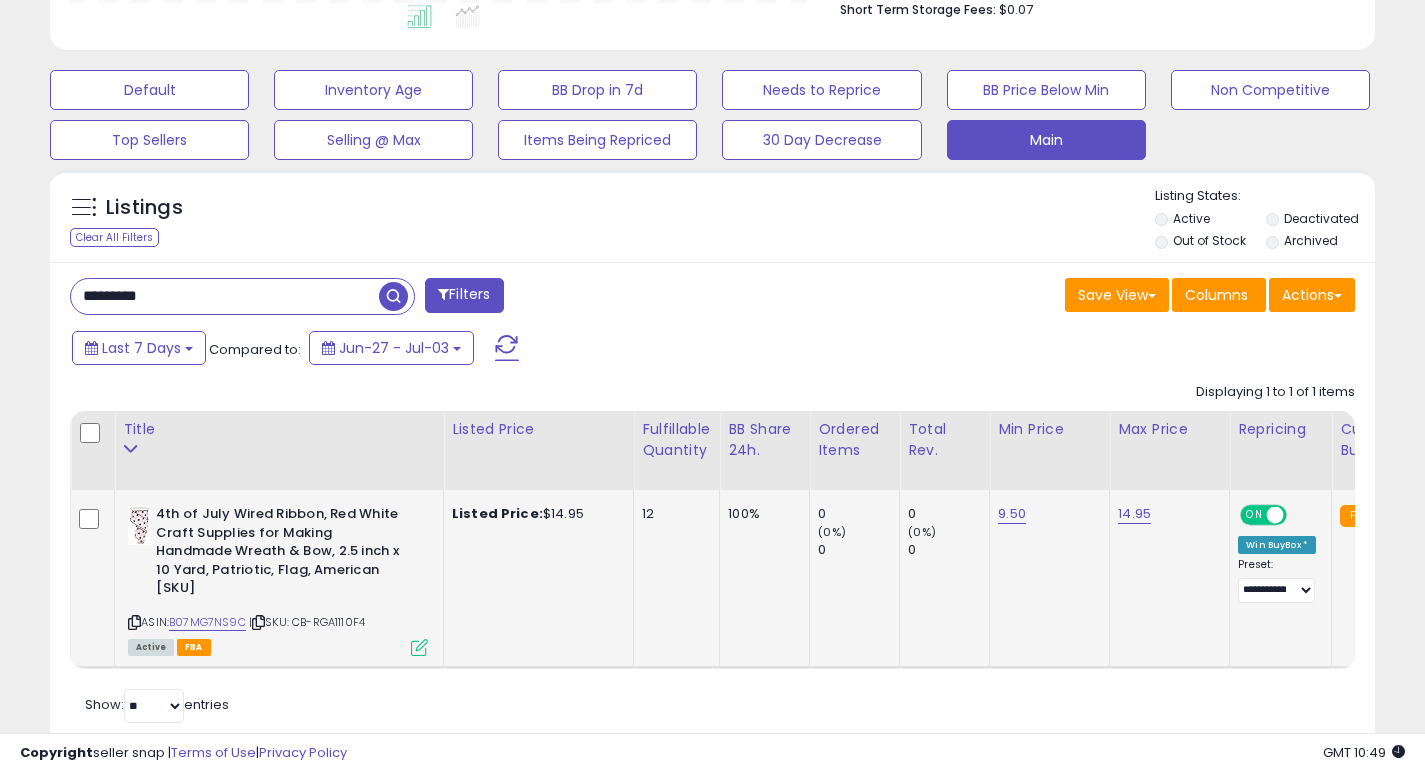 click on "*********" at bounding box center [225, 296] 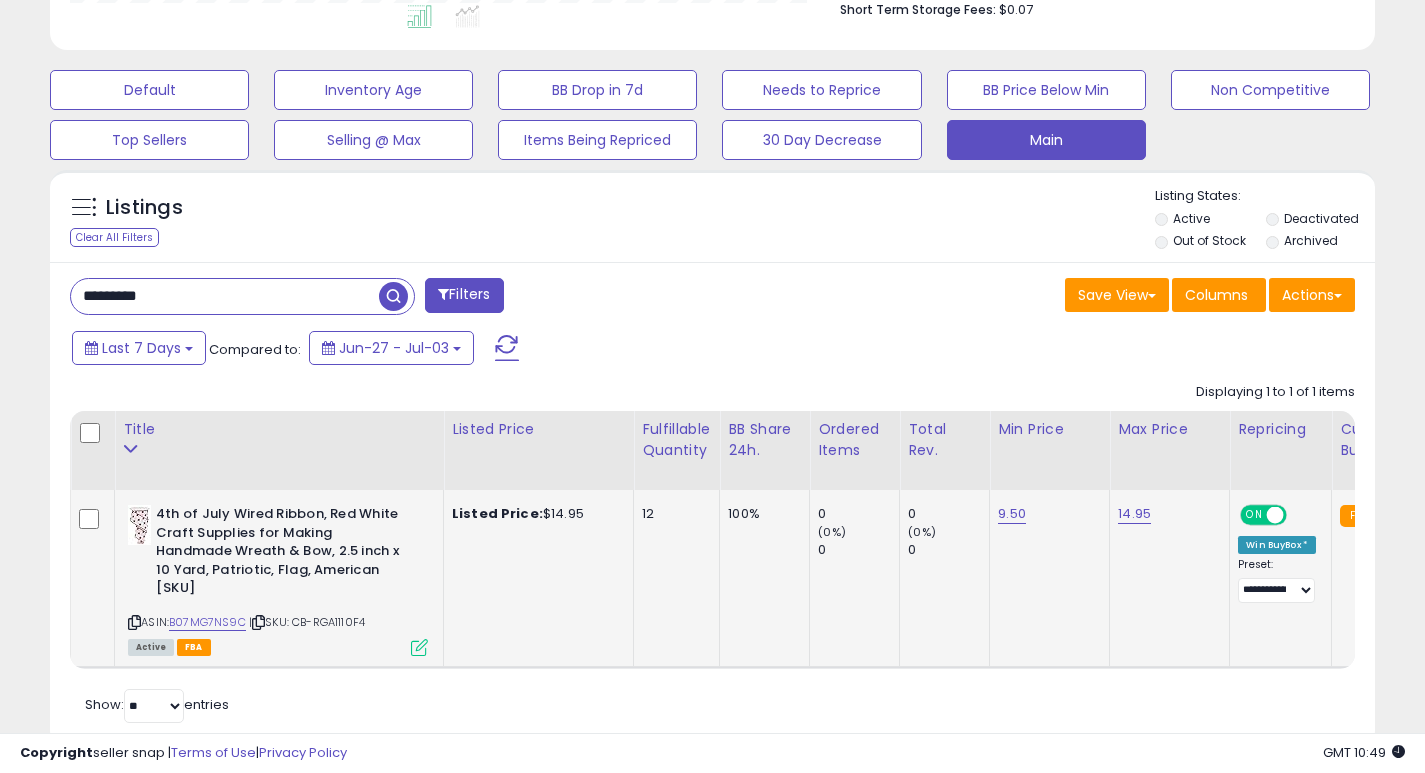 paste 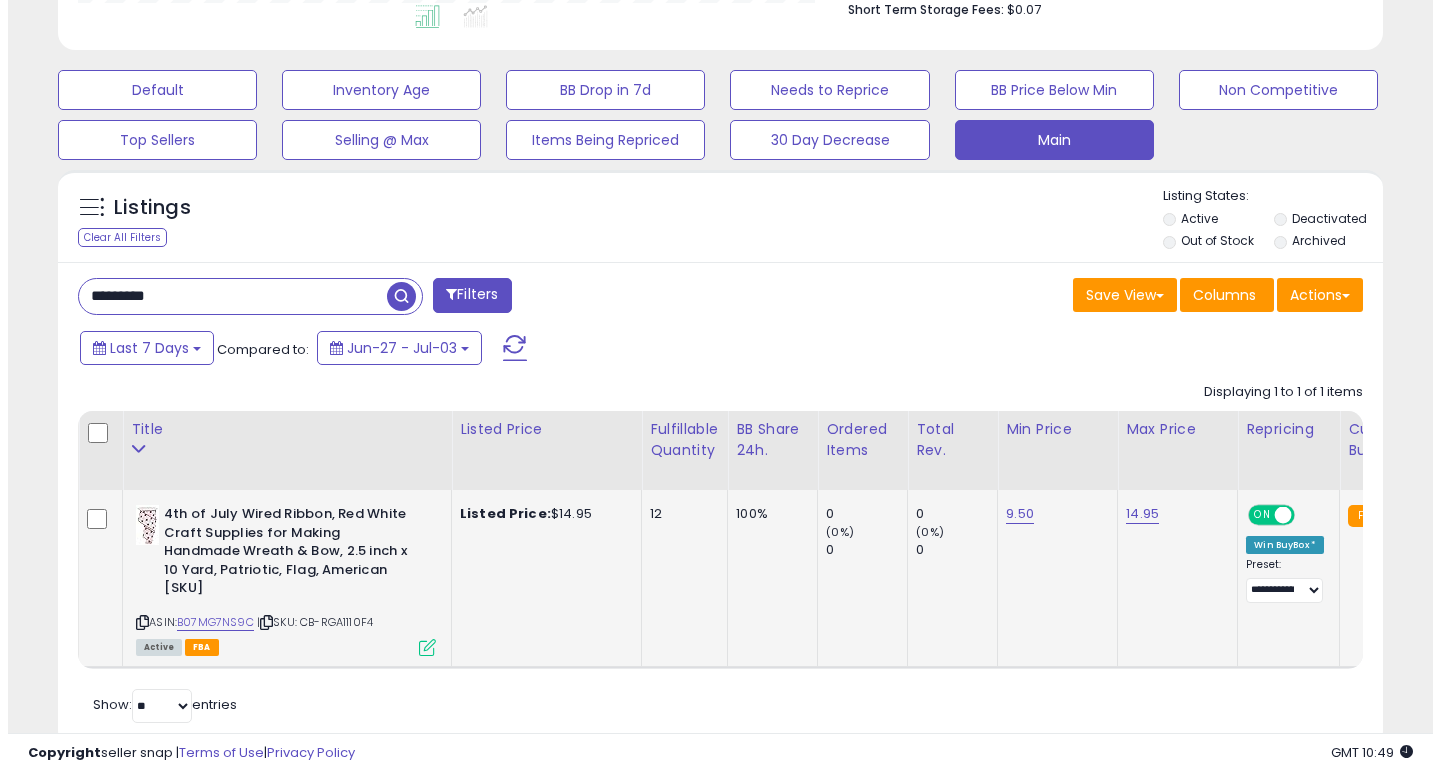 scroll, scrollTop: 447, scrollLeft: 0, axis: vertical 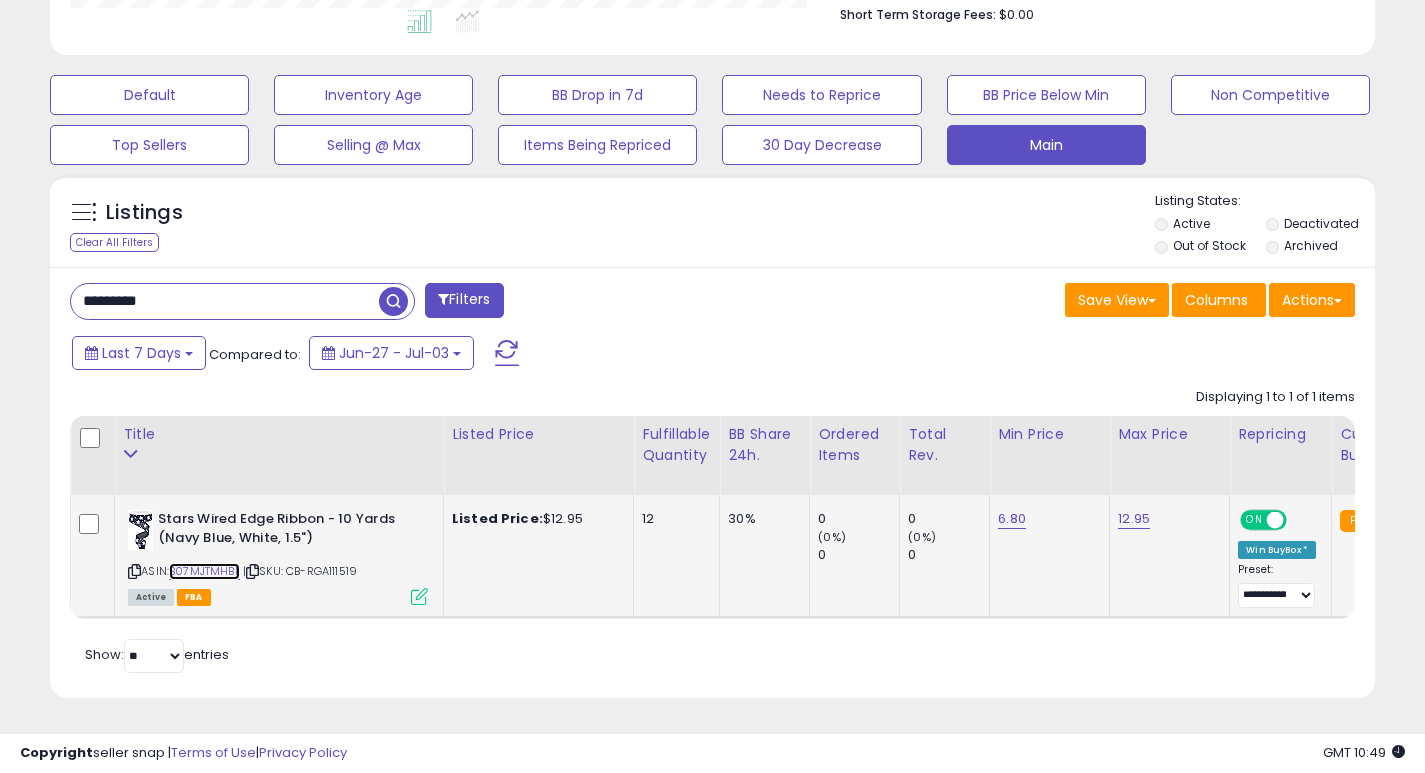 click on "B07MJTMHBL" at bounding box center [204, 571] 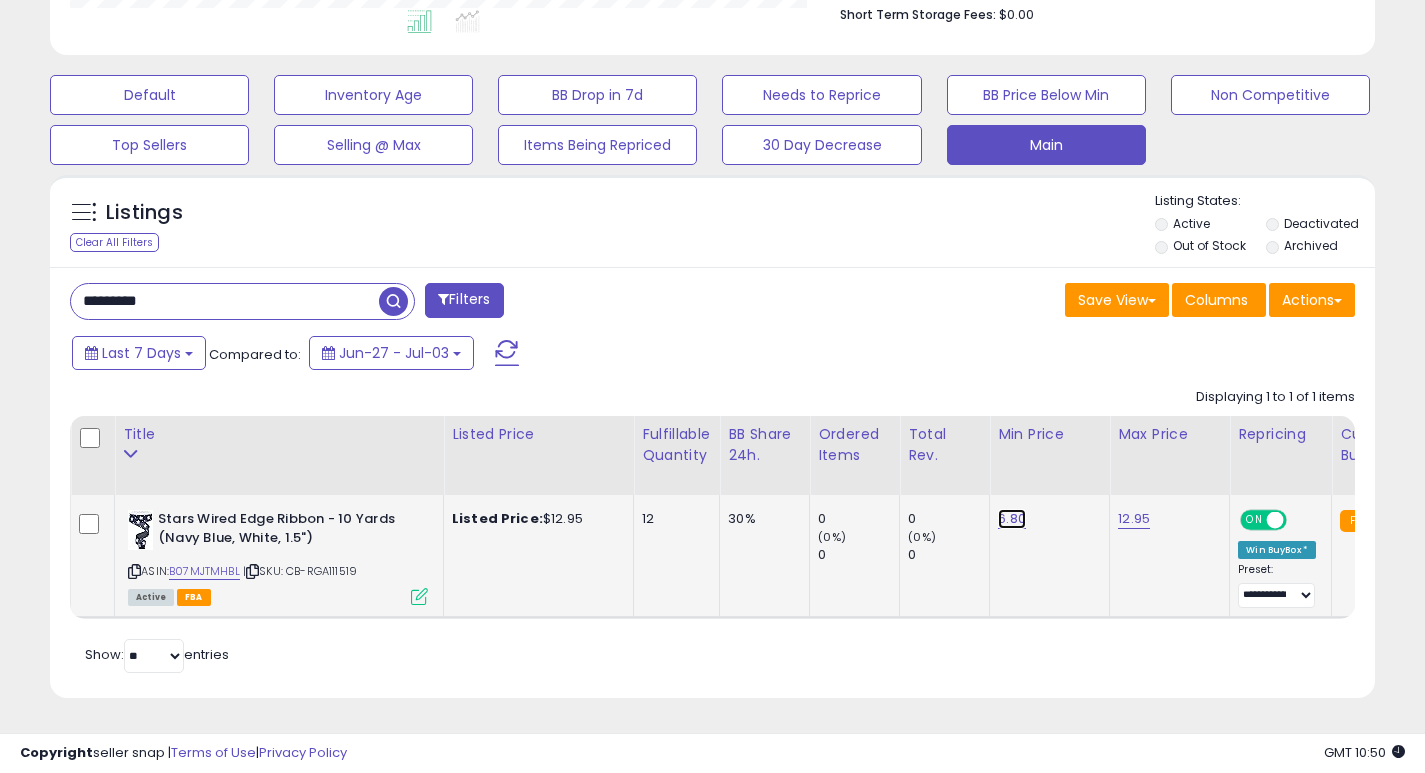 click on "6.80" at bounding box center [1012, 519] 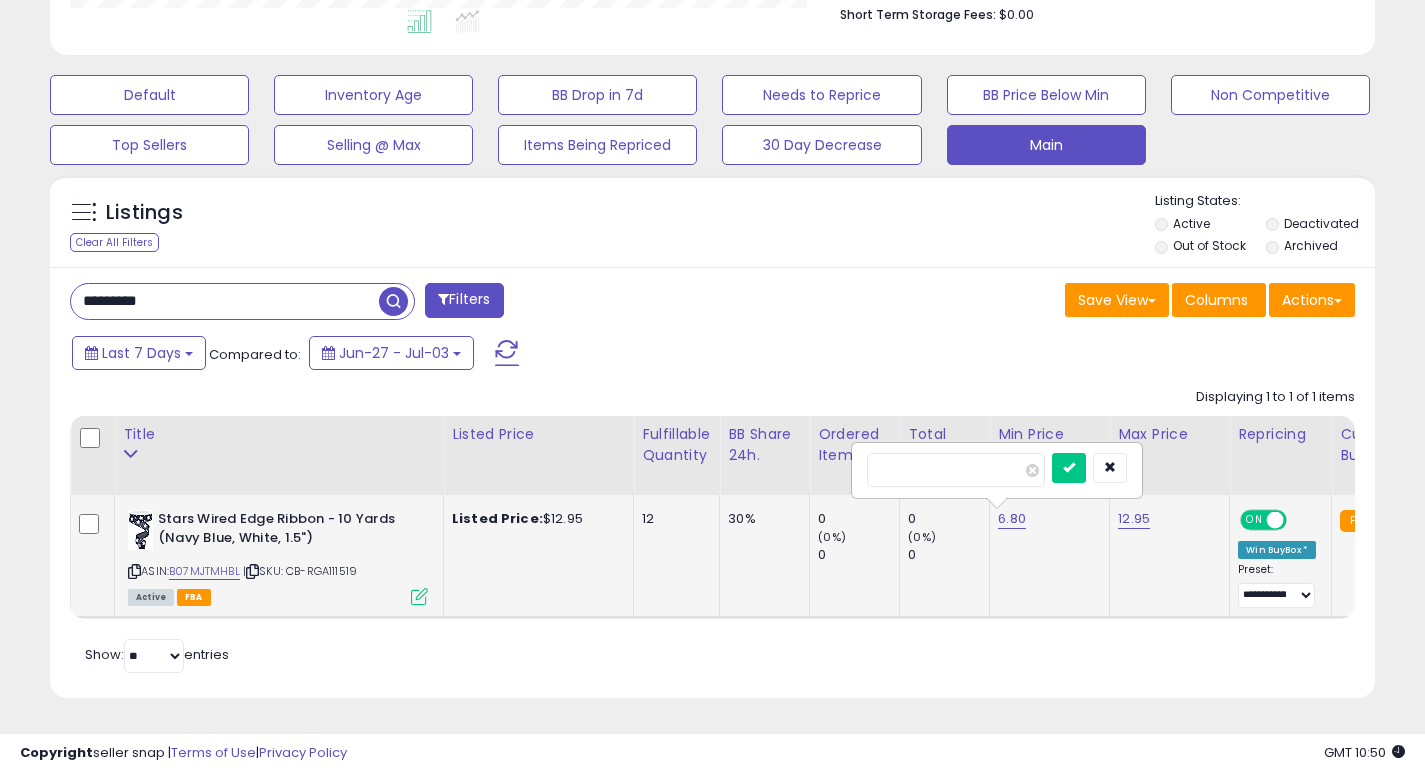 type on "*" 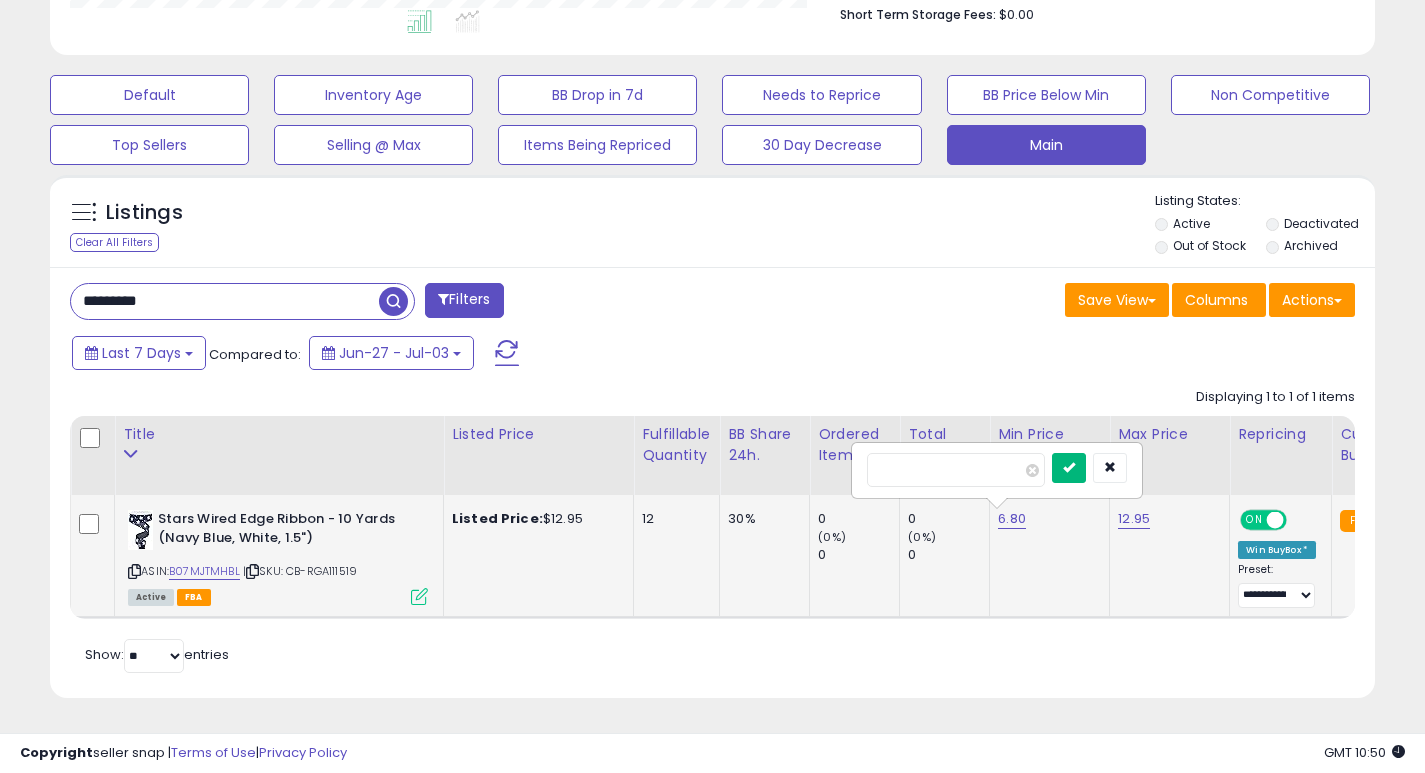 type on "***" 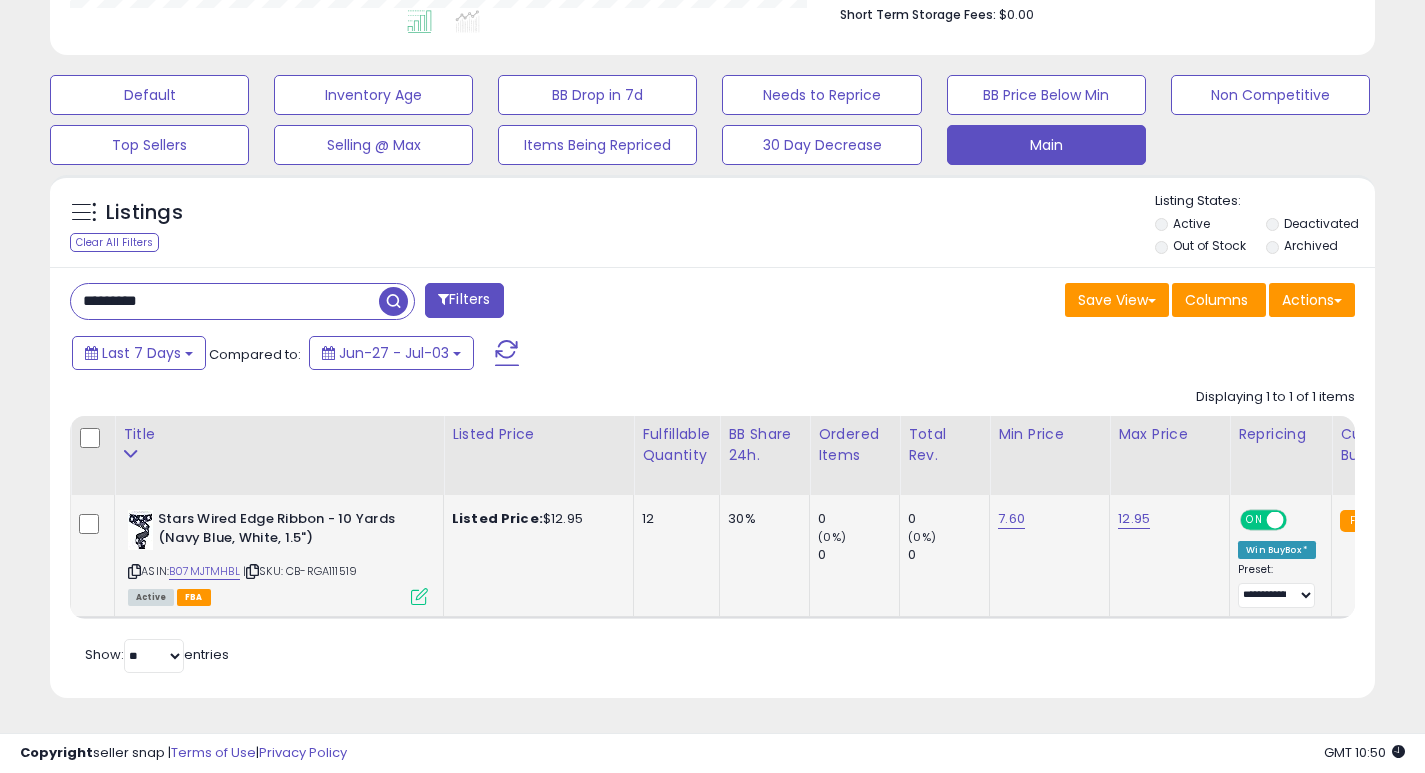 click on "*********" at bounding box center [225, 301] 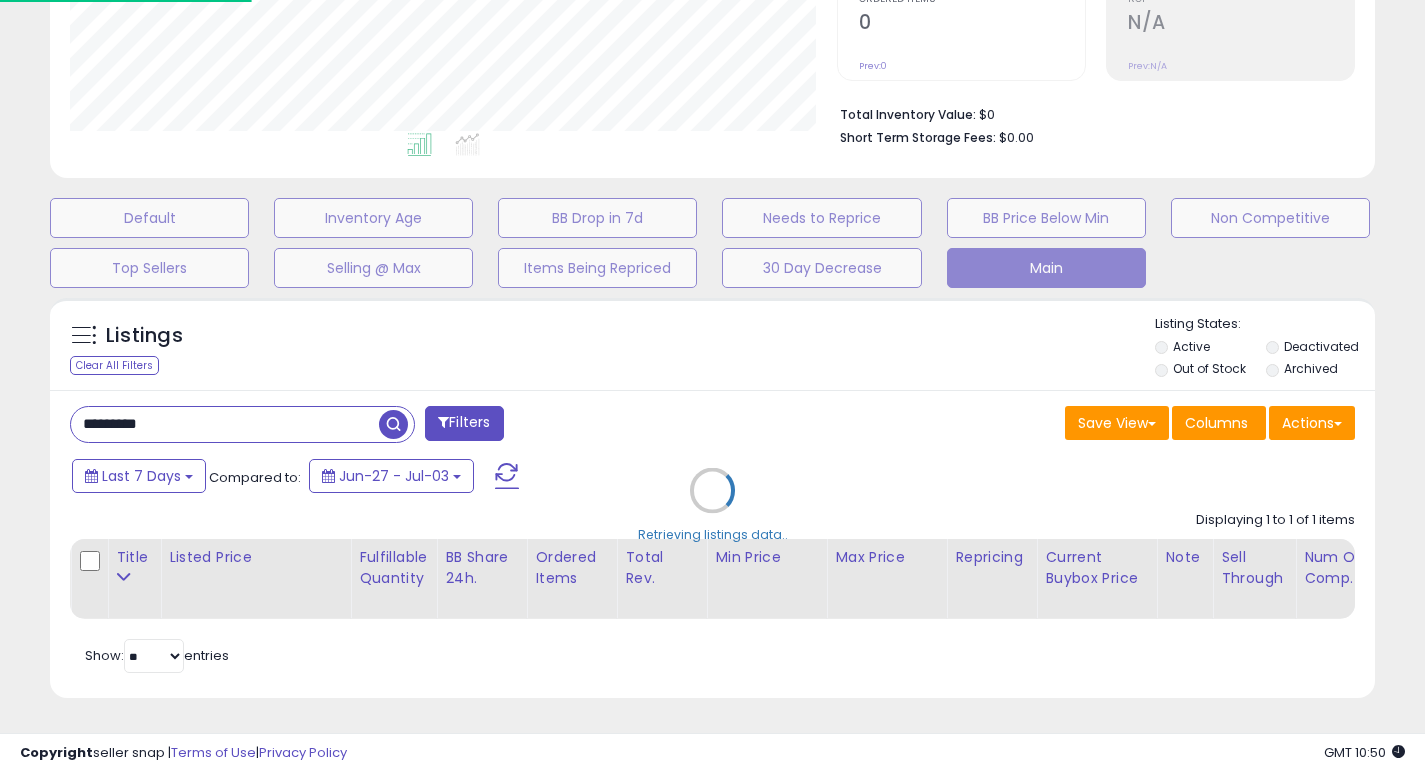 scroll, scrollTop: 999590, scrollLeft: 999224, axis: both 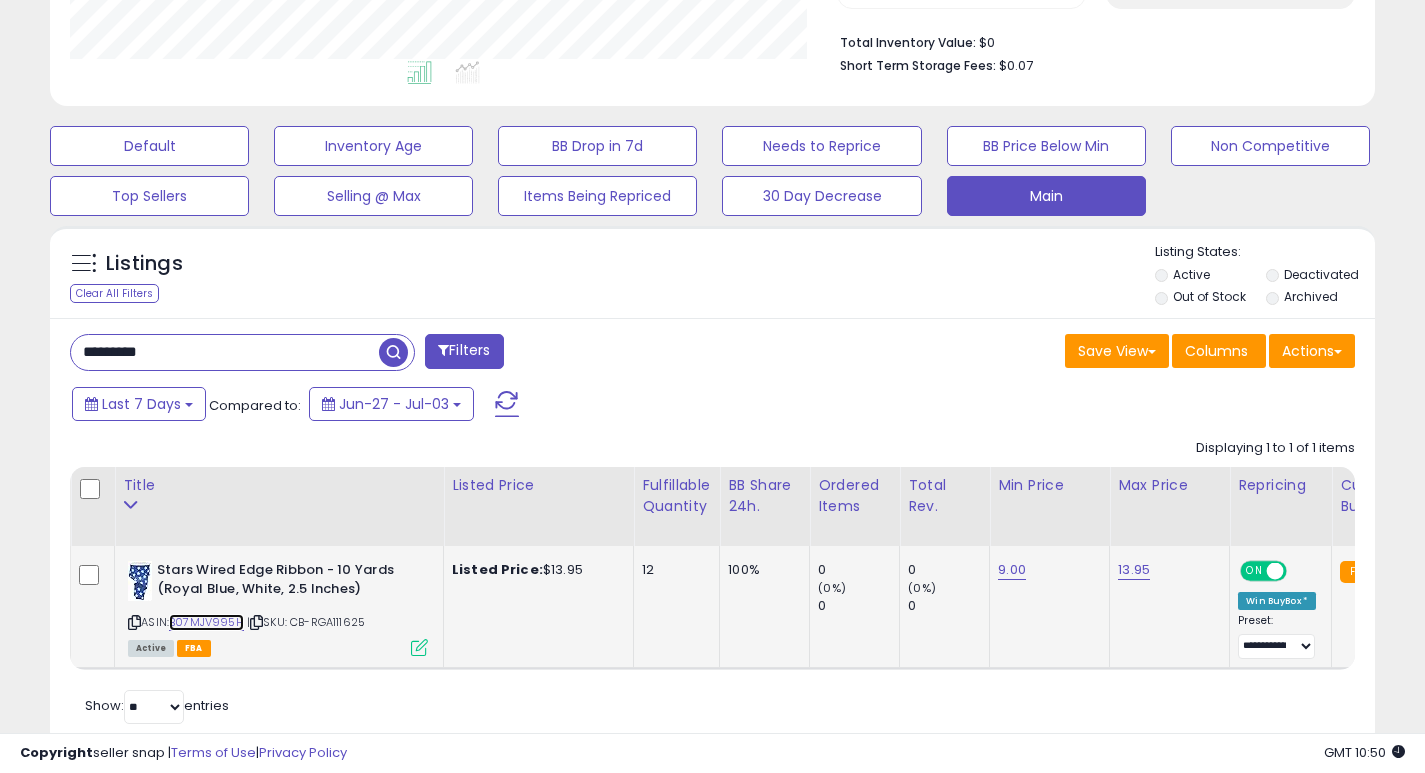 click on "B07MJV995H" at bounding box center [206, 622] 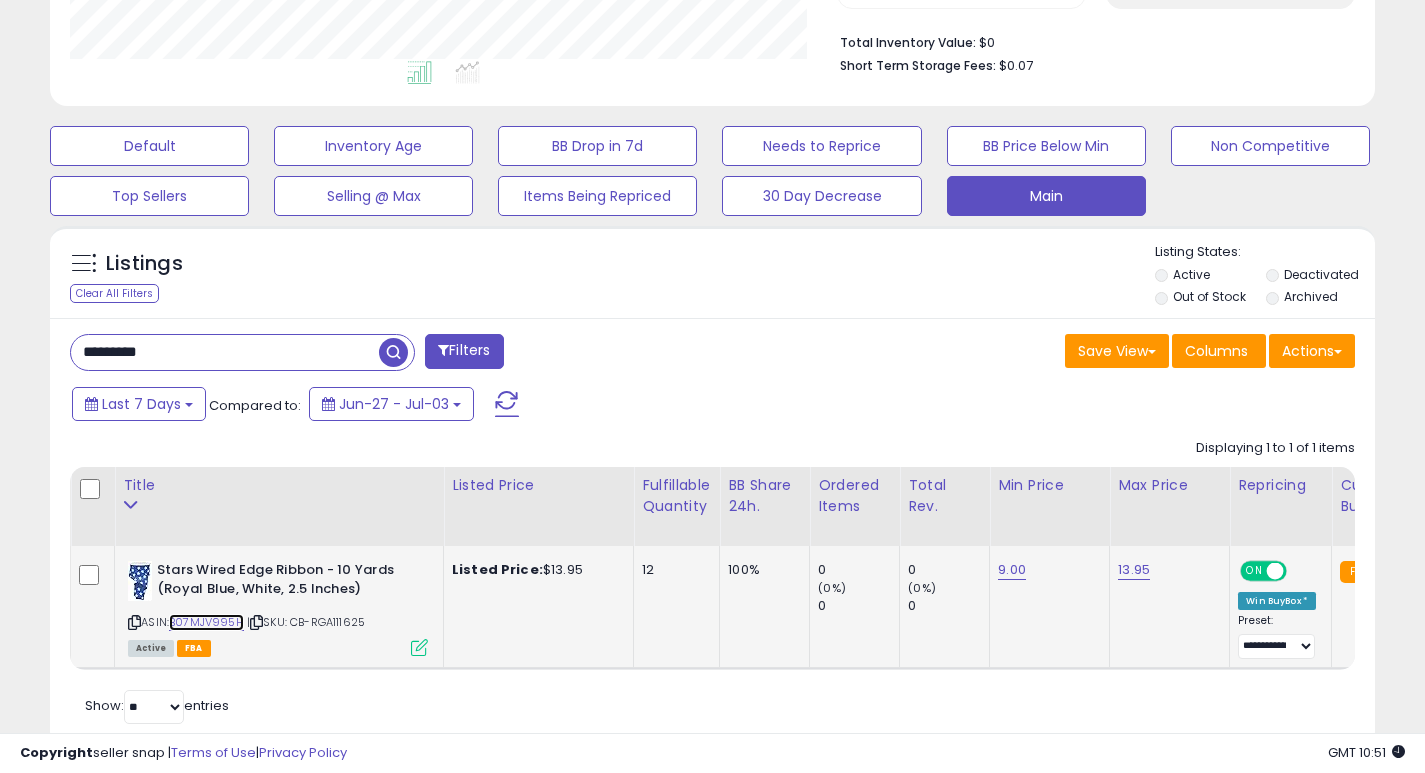 click on "B07MJV995H" at bounding box center (206, 622) 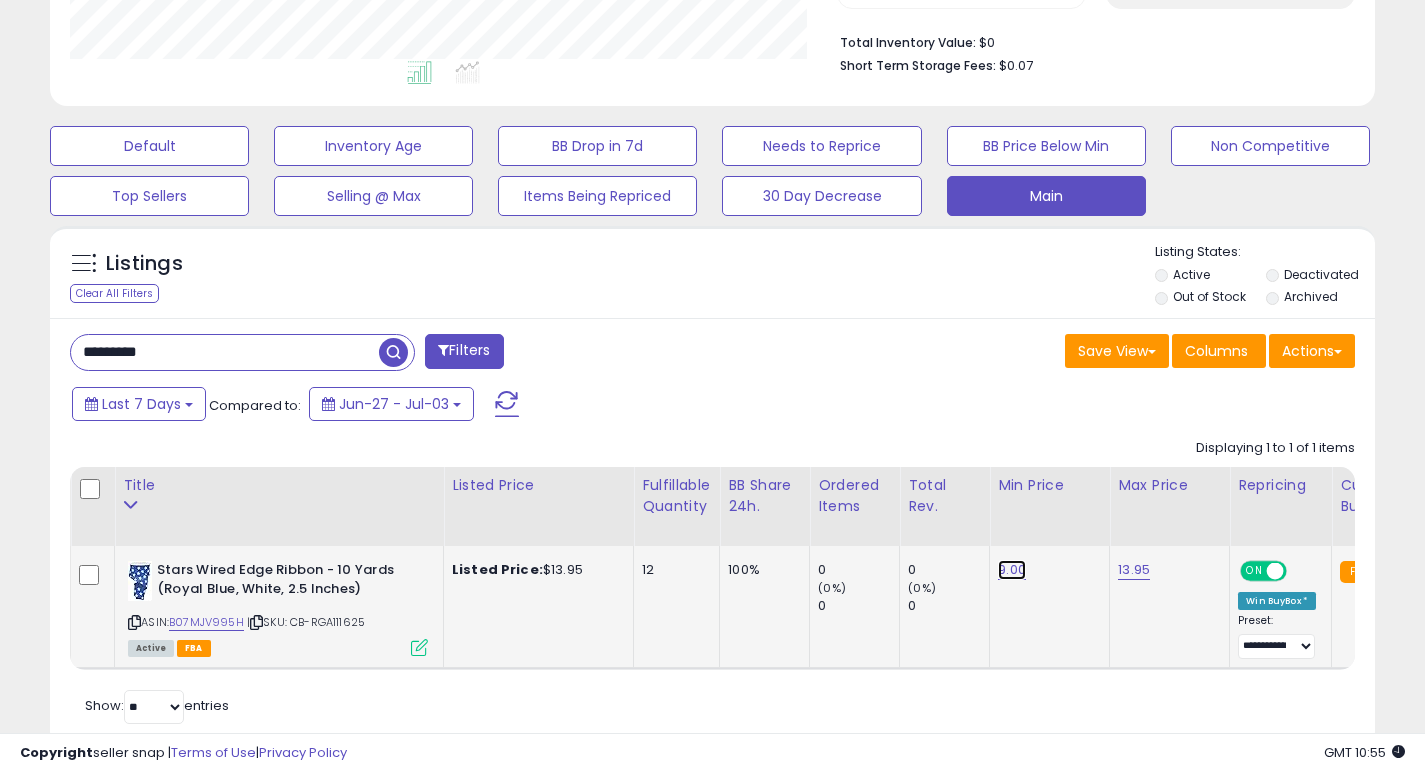click on "9.00" at bounding box center [1012, 570] 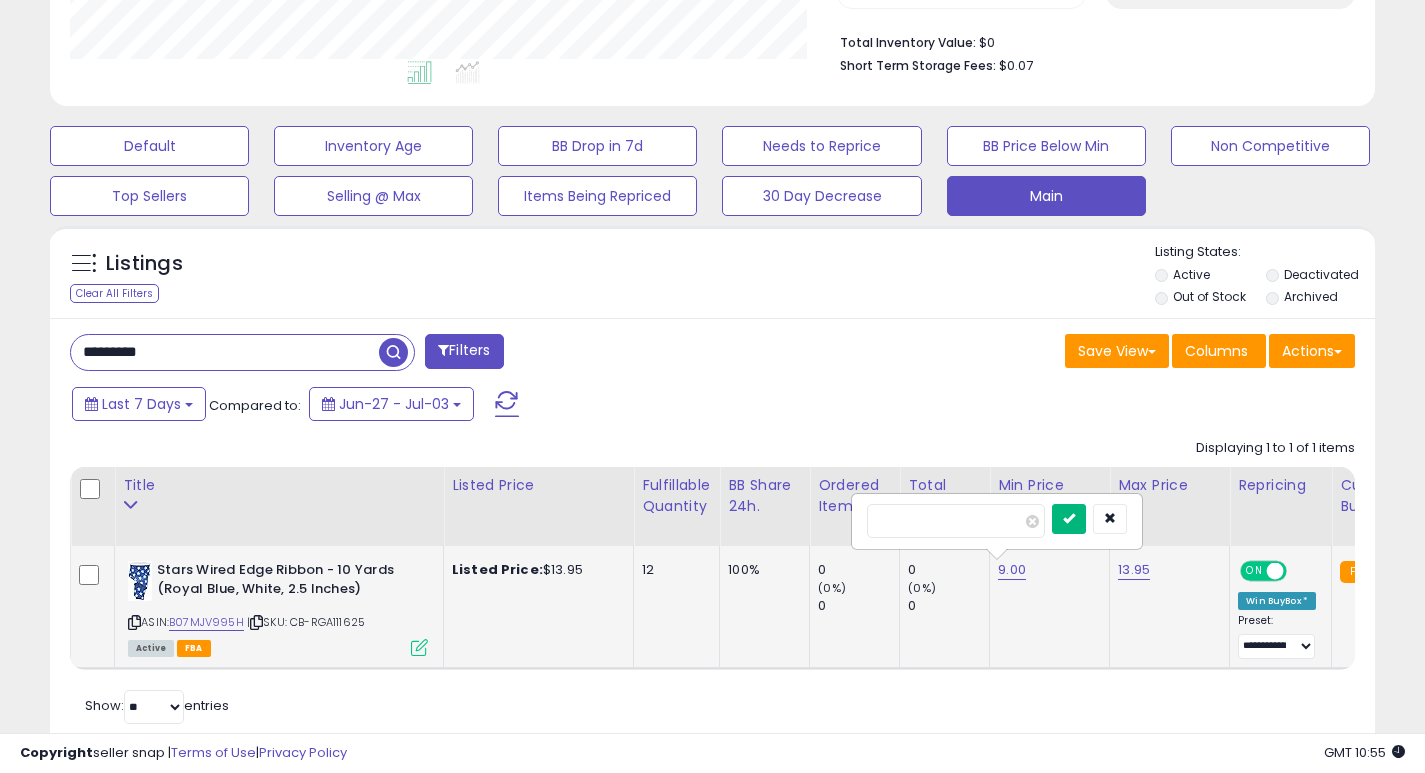 type on "***" 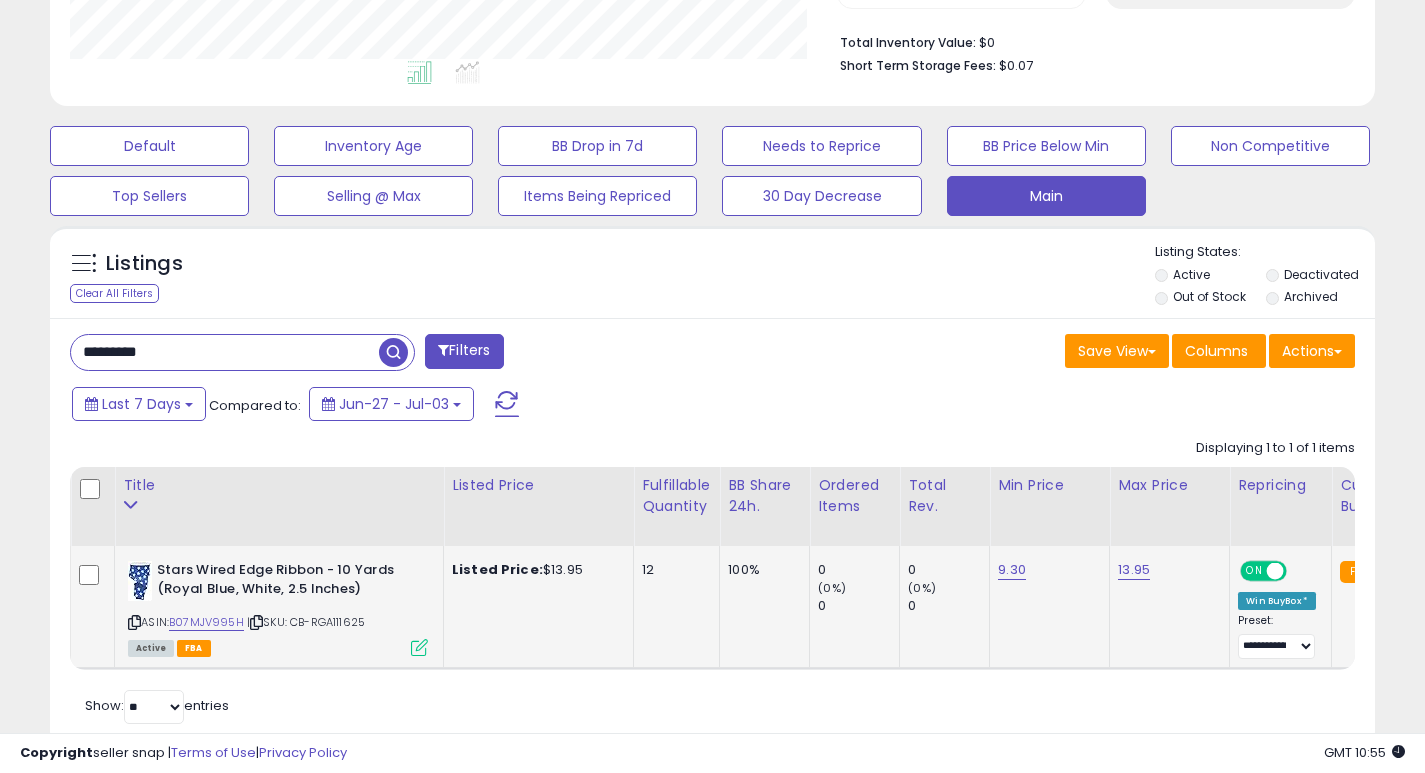 click on "*********" at bounding box center (225, 352) 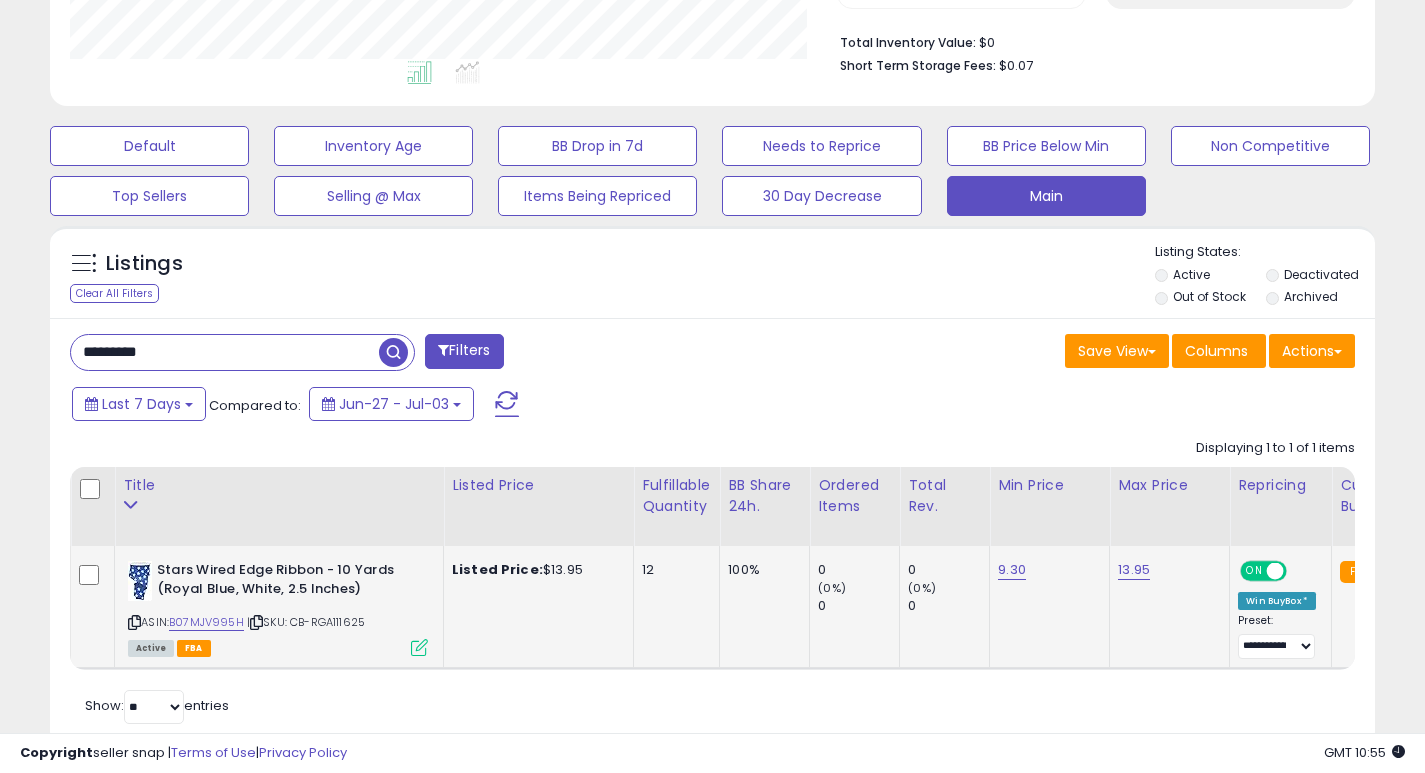 paste 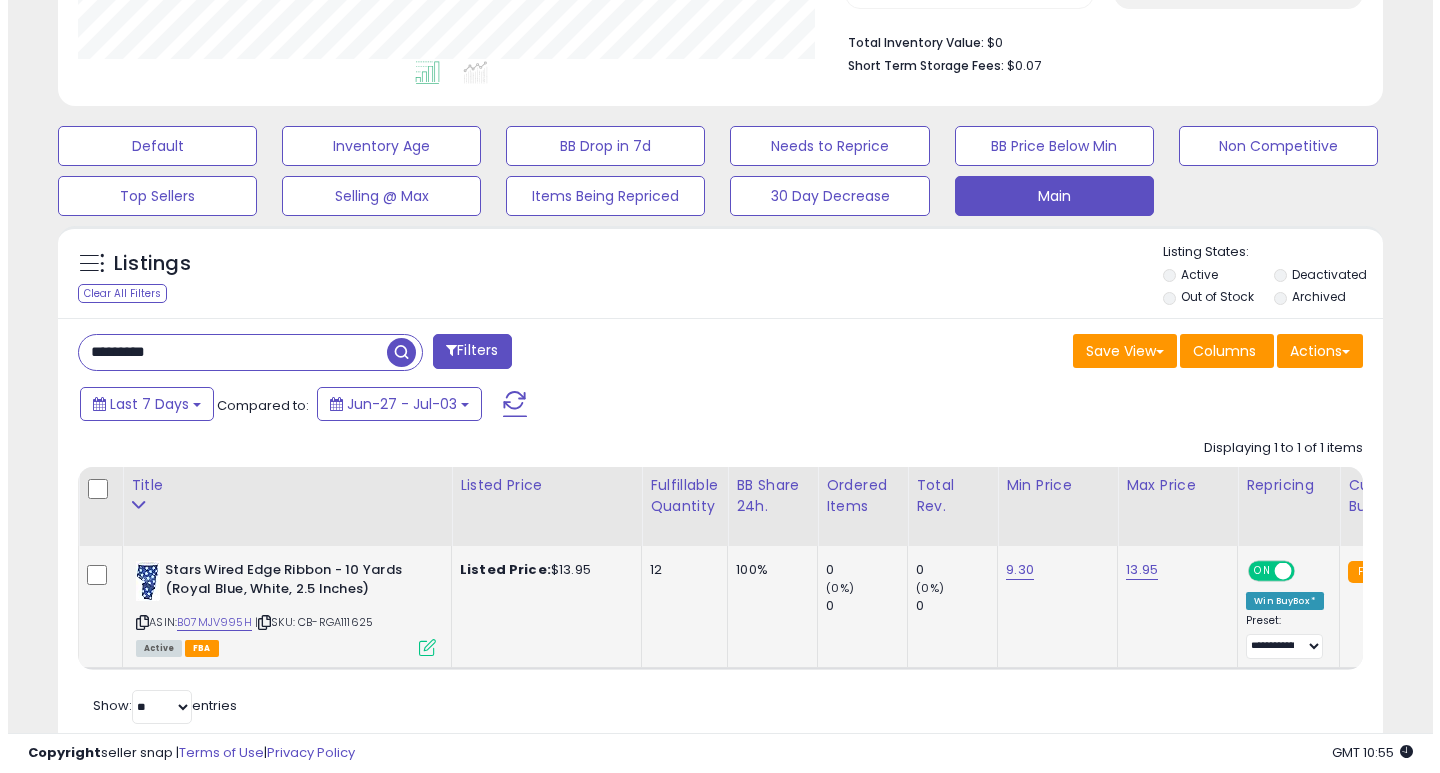 scroll, scrollTop: 447, scrollLeft: 0, axis: vertical 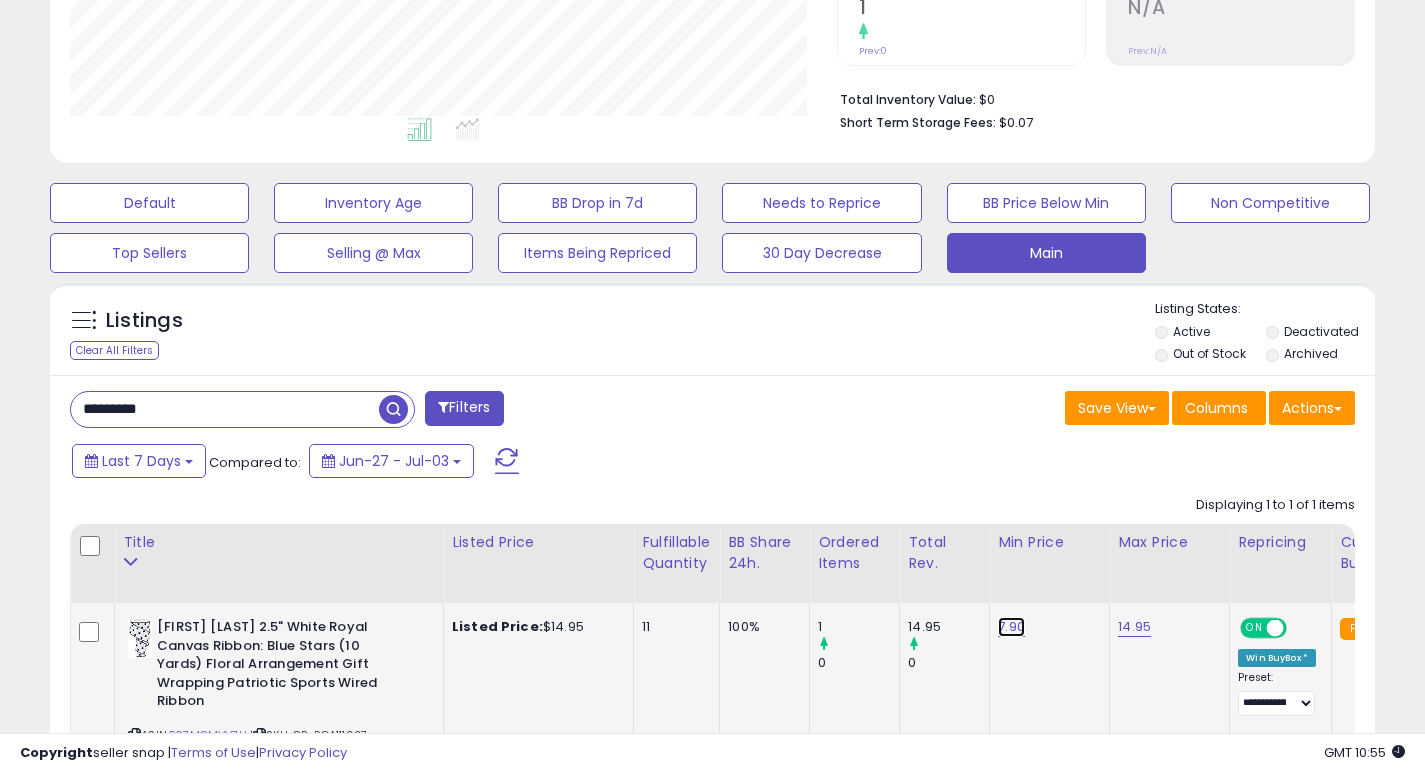 click on "7.90" at bounding box center (1011, 627) 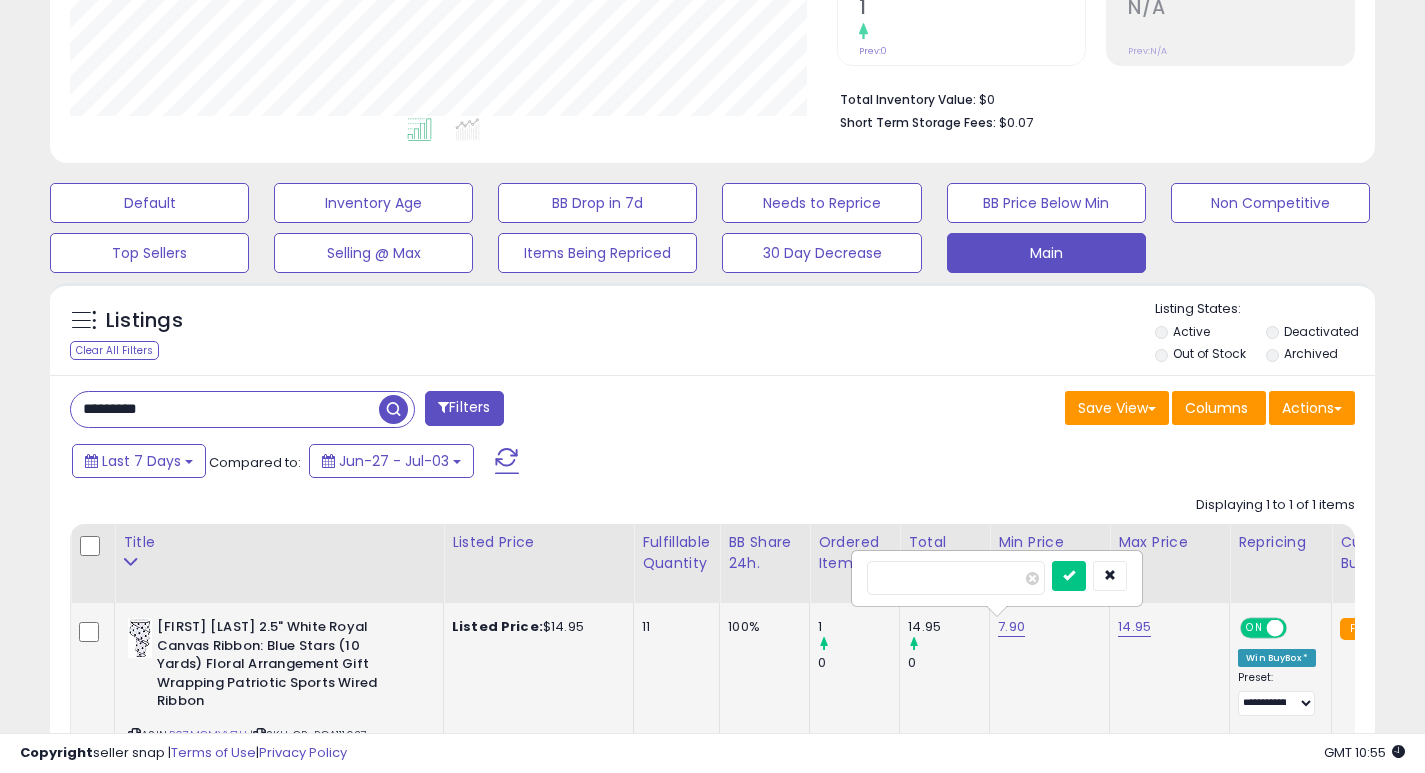 type on "*" 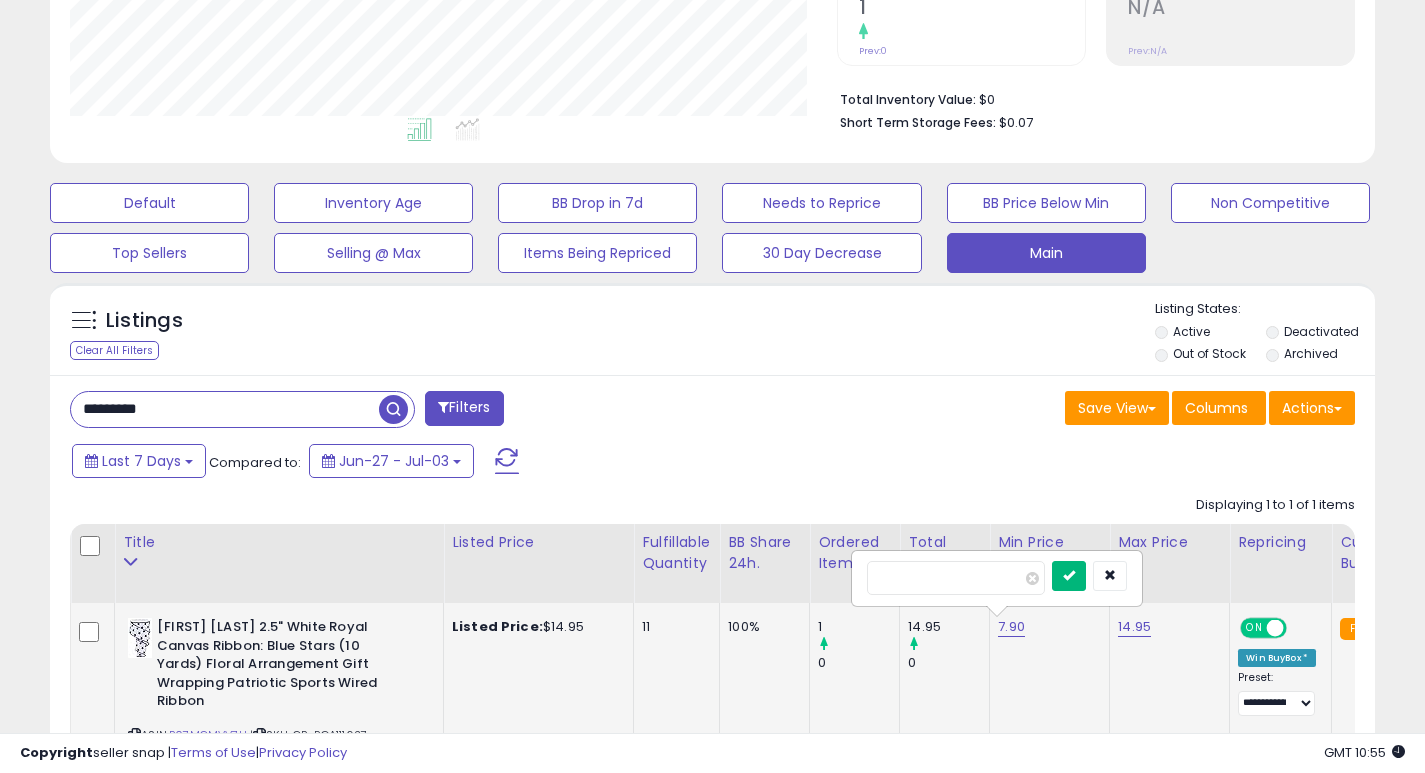 type on "***" 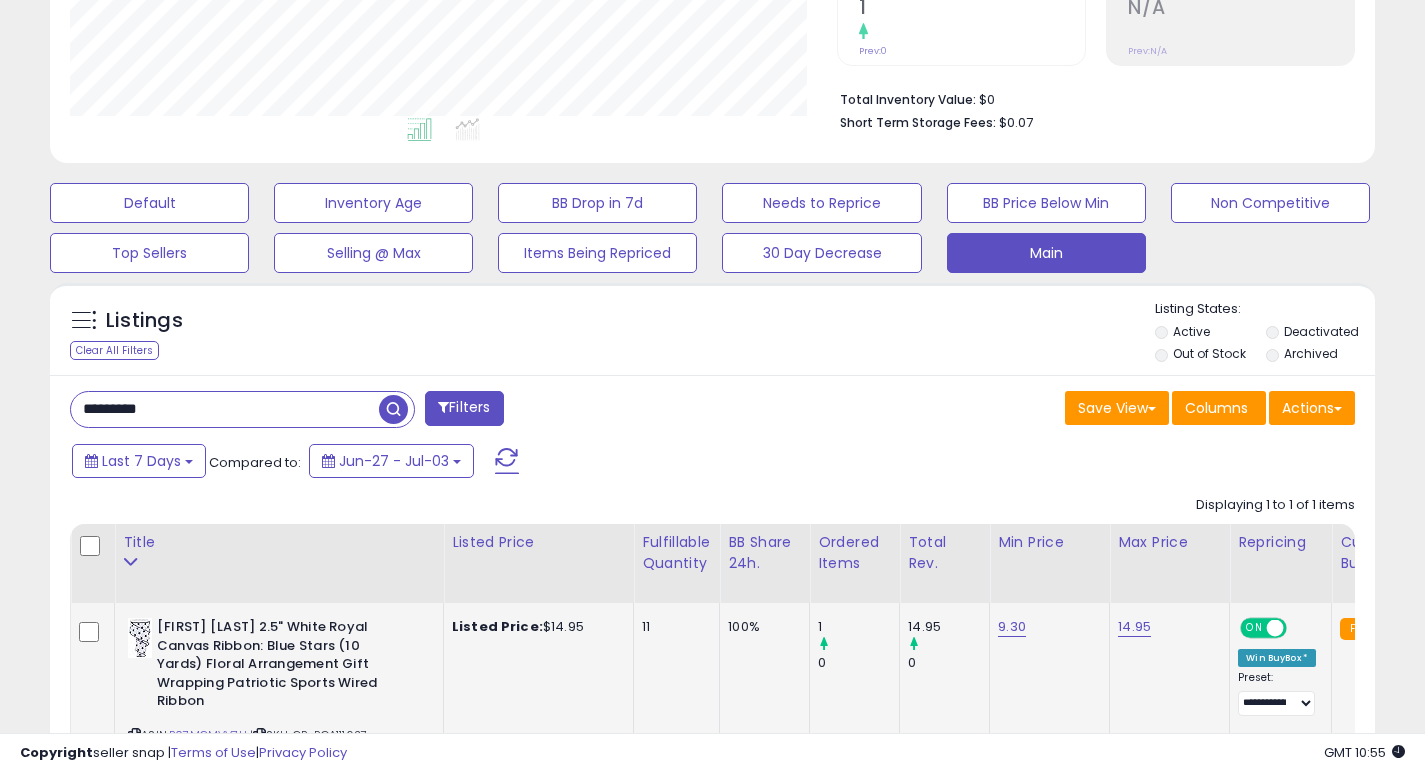 click on "*********" at bounding box center [225, 409] 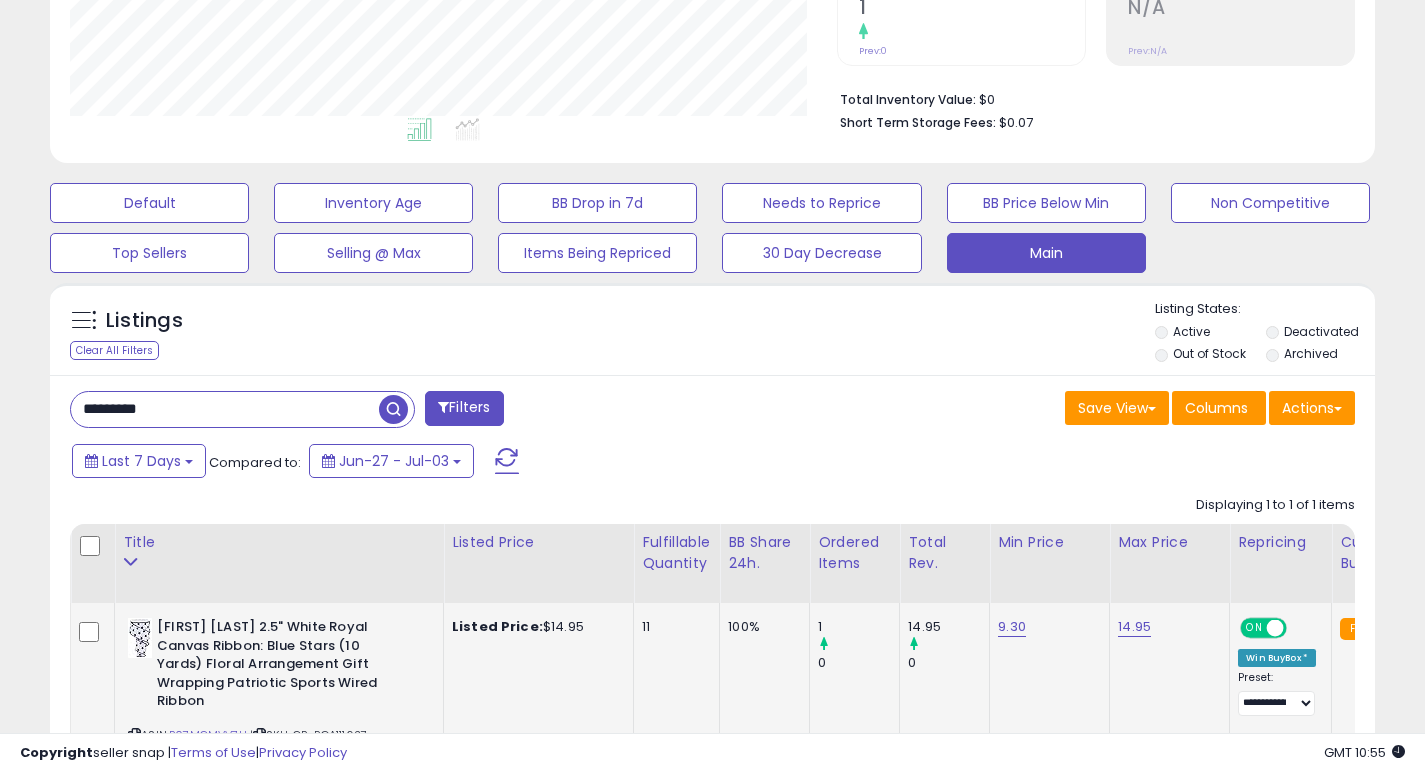 paste 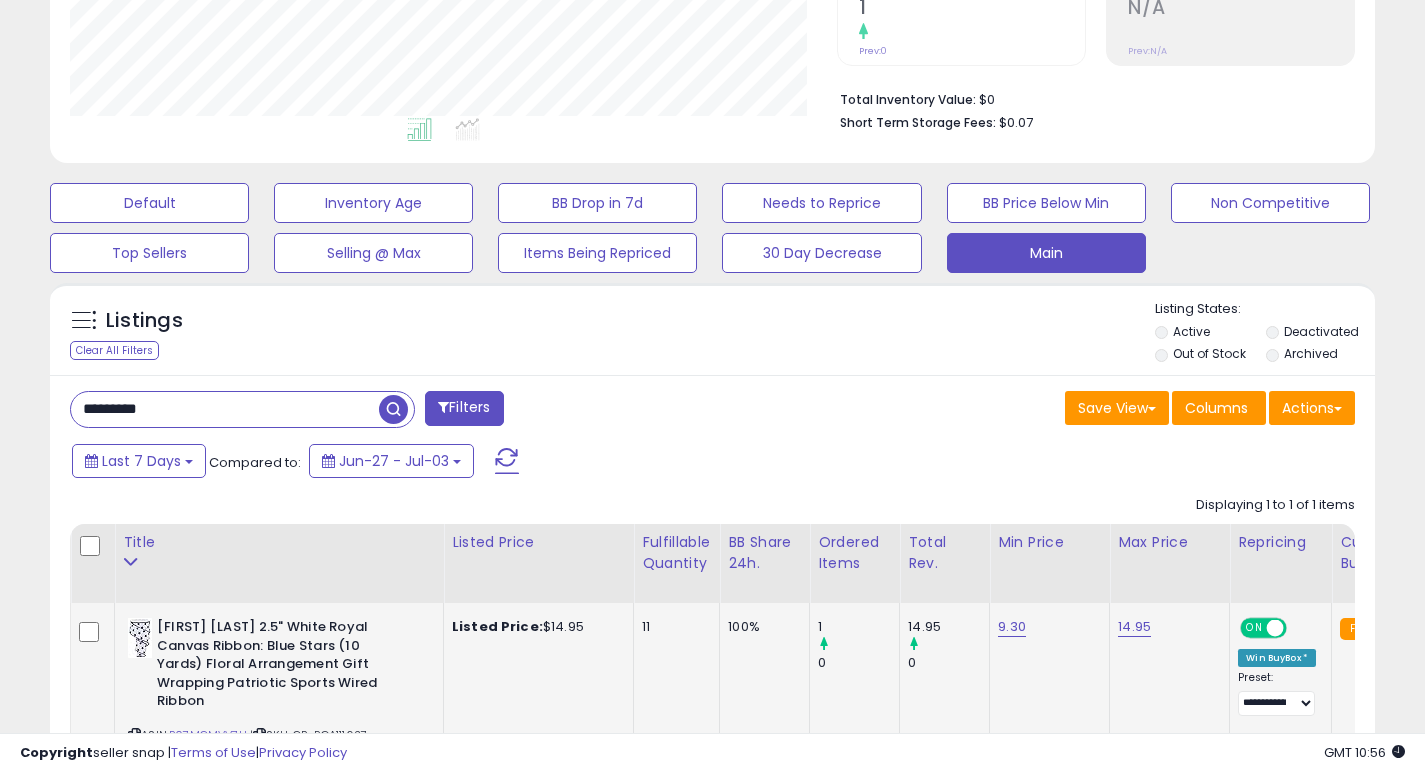 type on "*********" 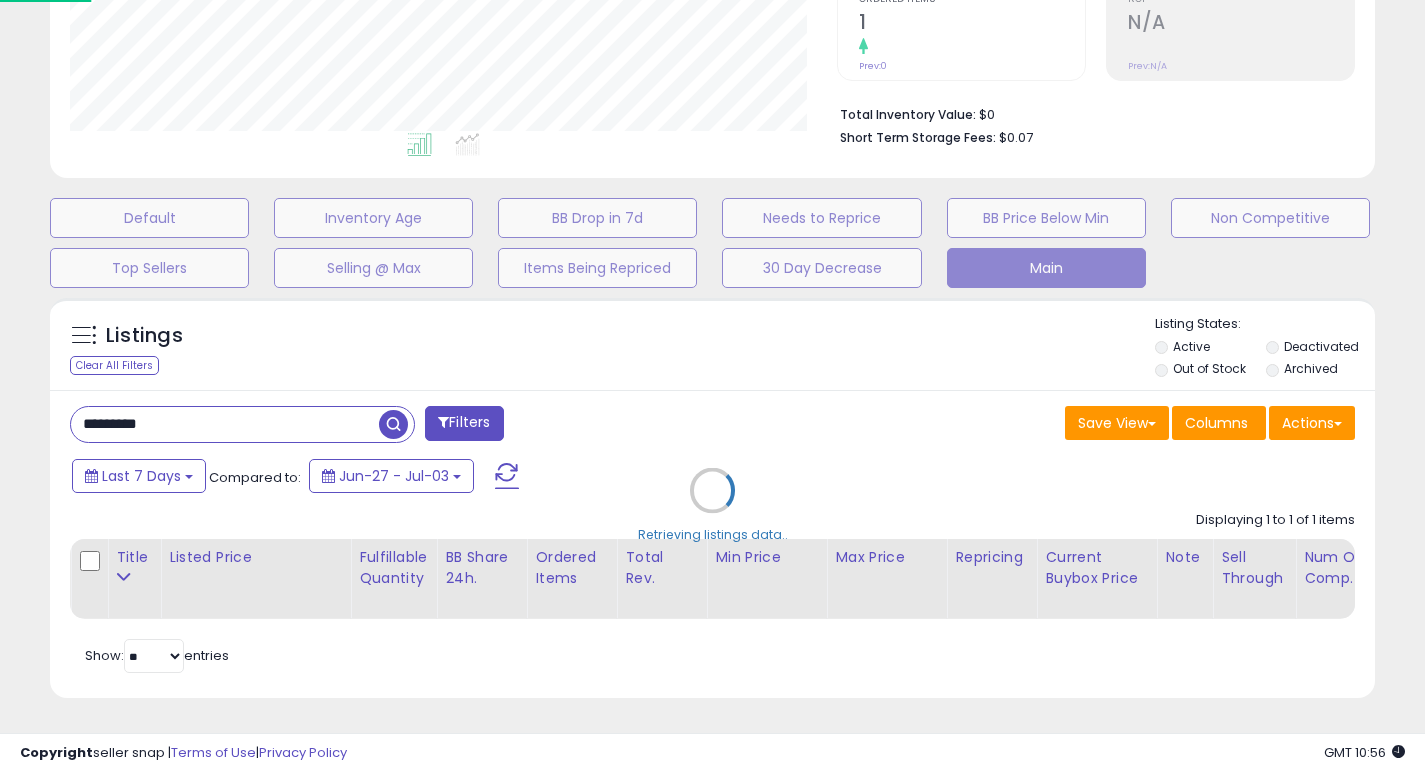 scroll, scrollTop: 999590, scrollLeft: 999224, axis: both 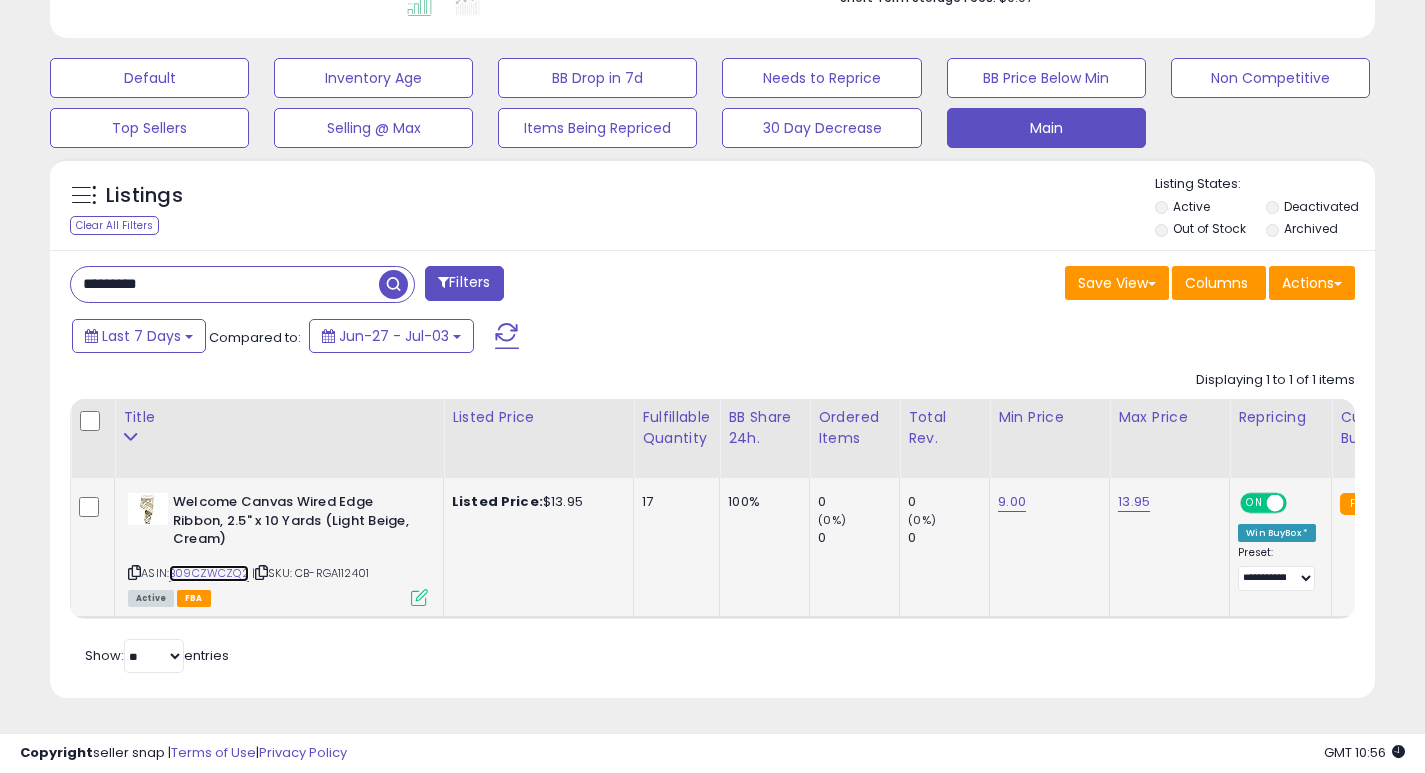 click on "B09CZWCZQ2" at bounding box center [209, 573] 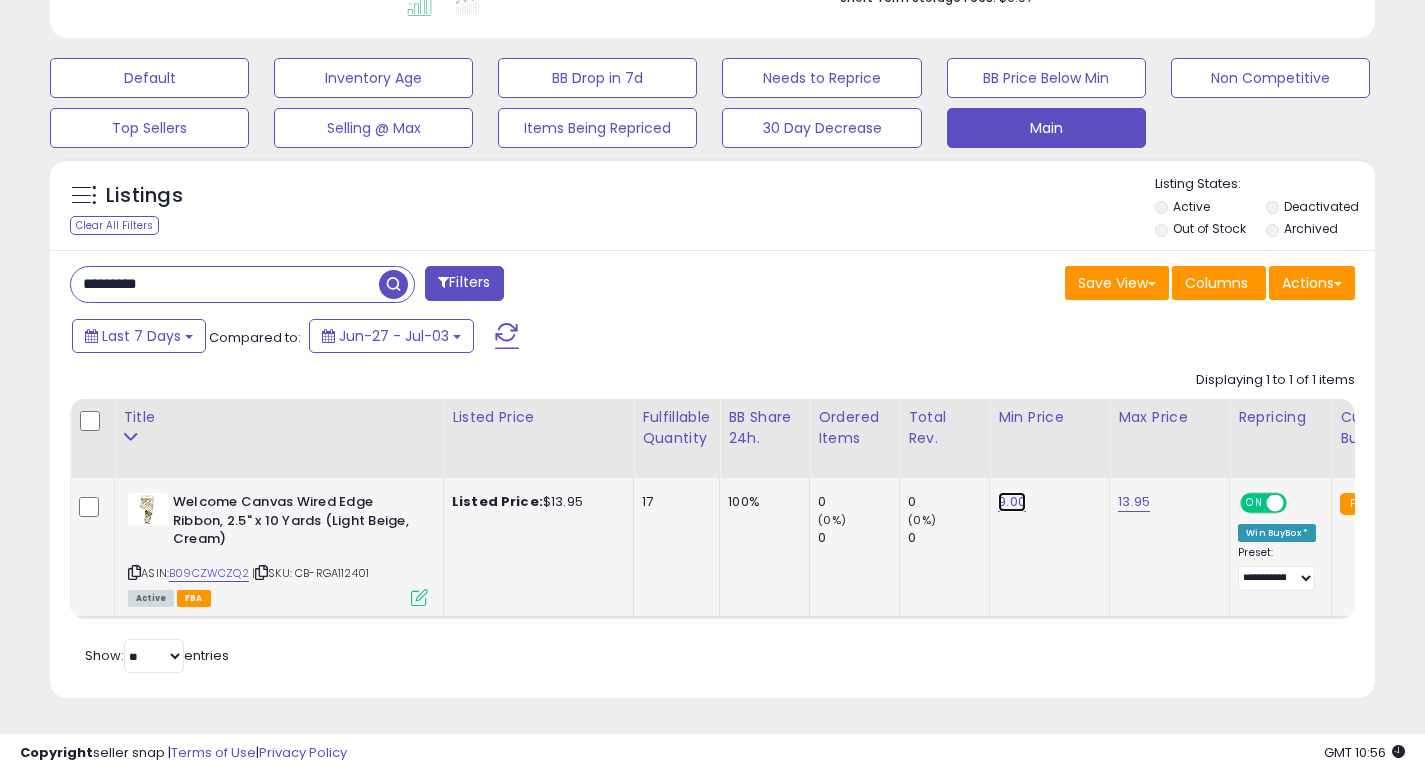 click on "9.00" at bounding box center [1012, 502] 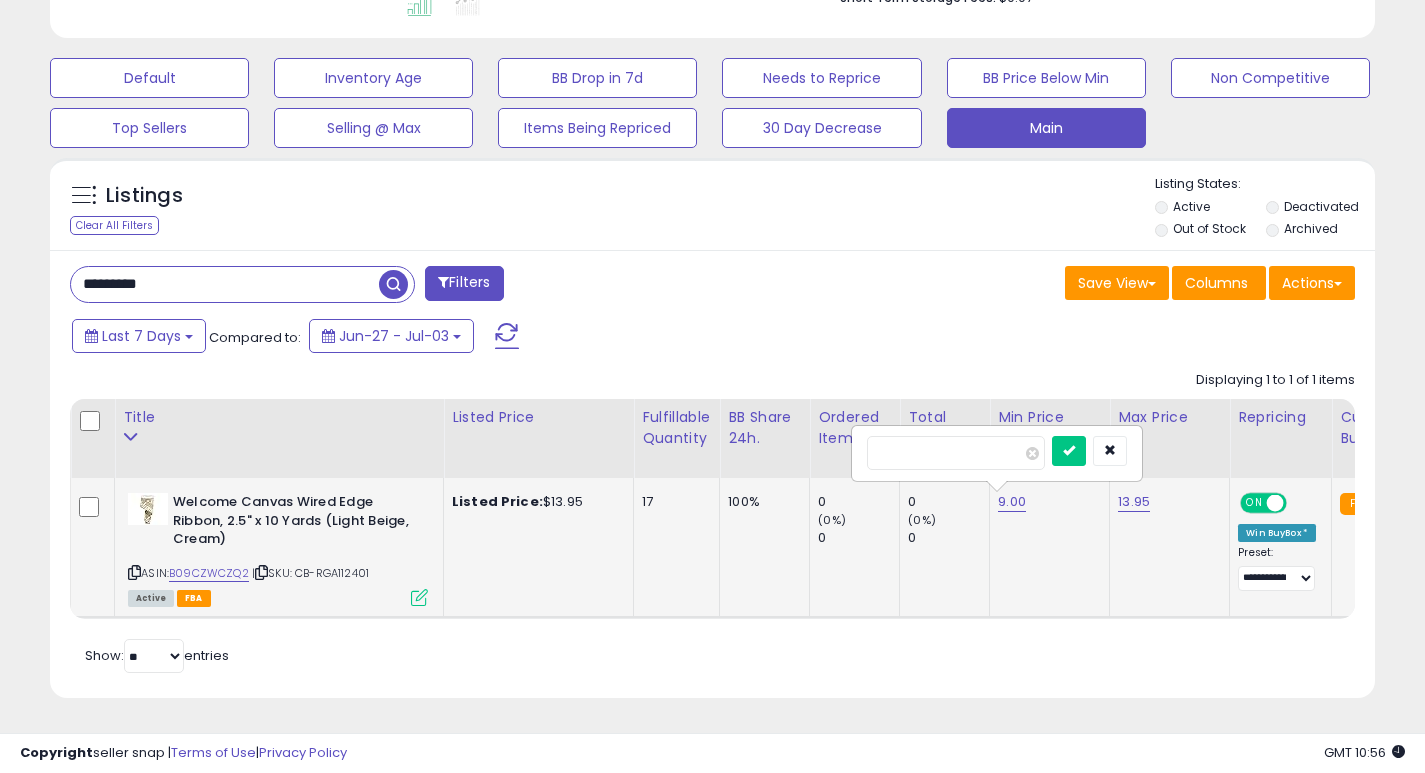 type on "***" 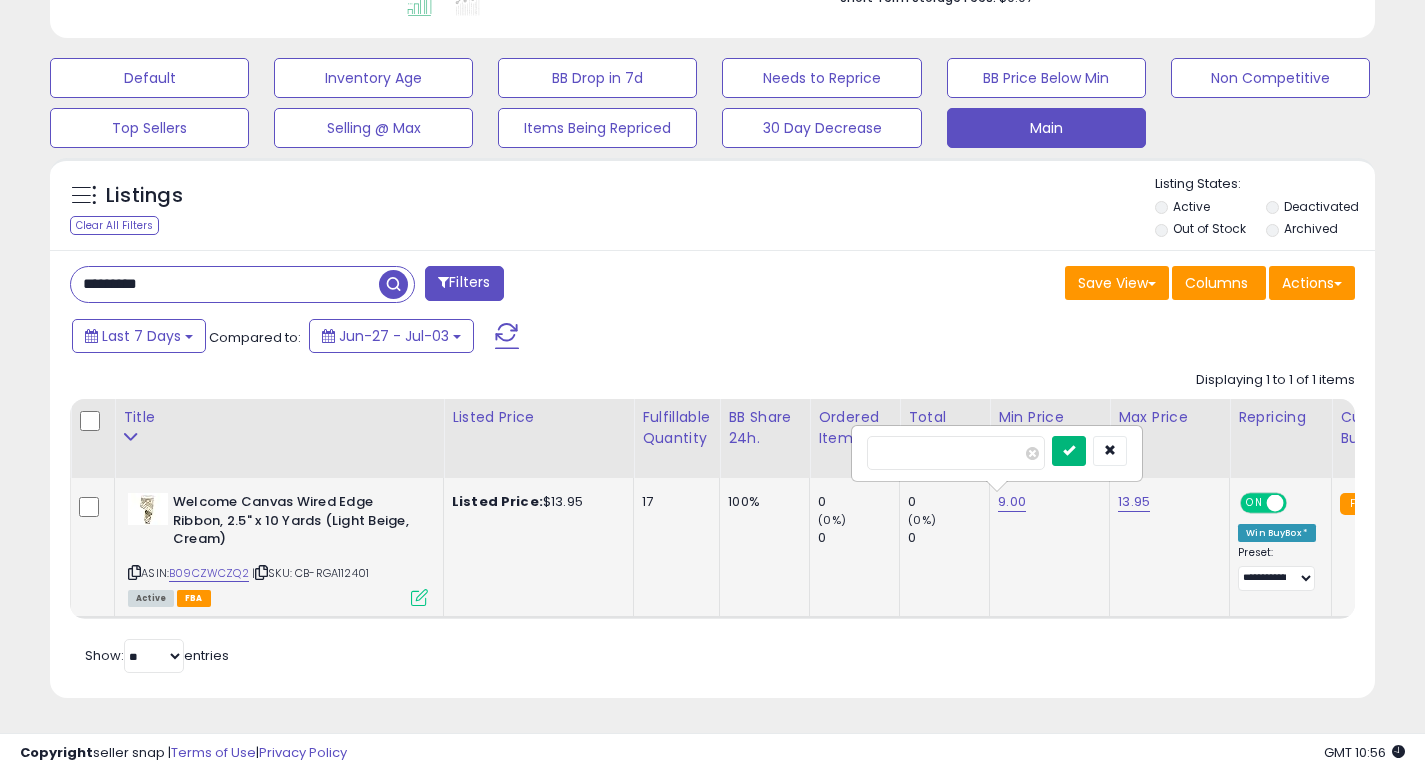 click at bounding box center (1069, 450) 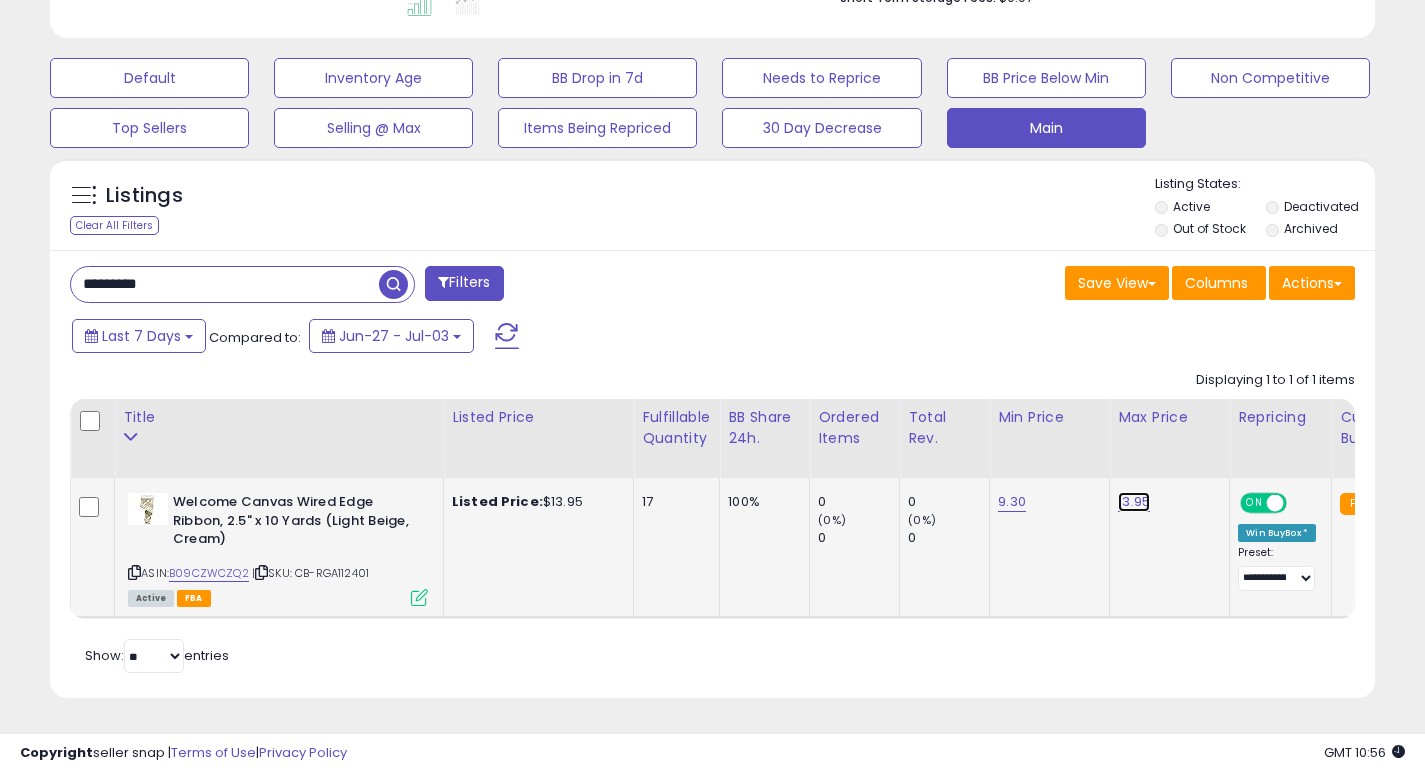 click on "13.95" at bounding box center [1134, 502] 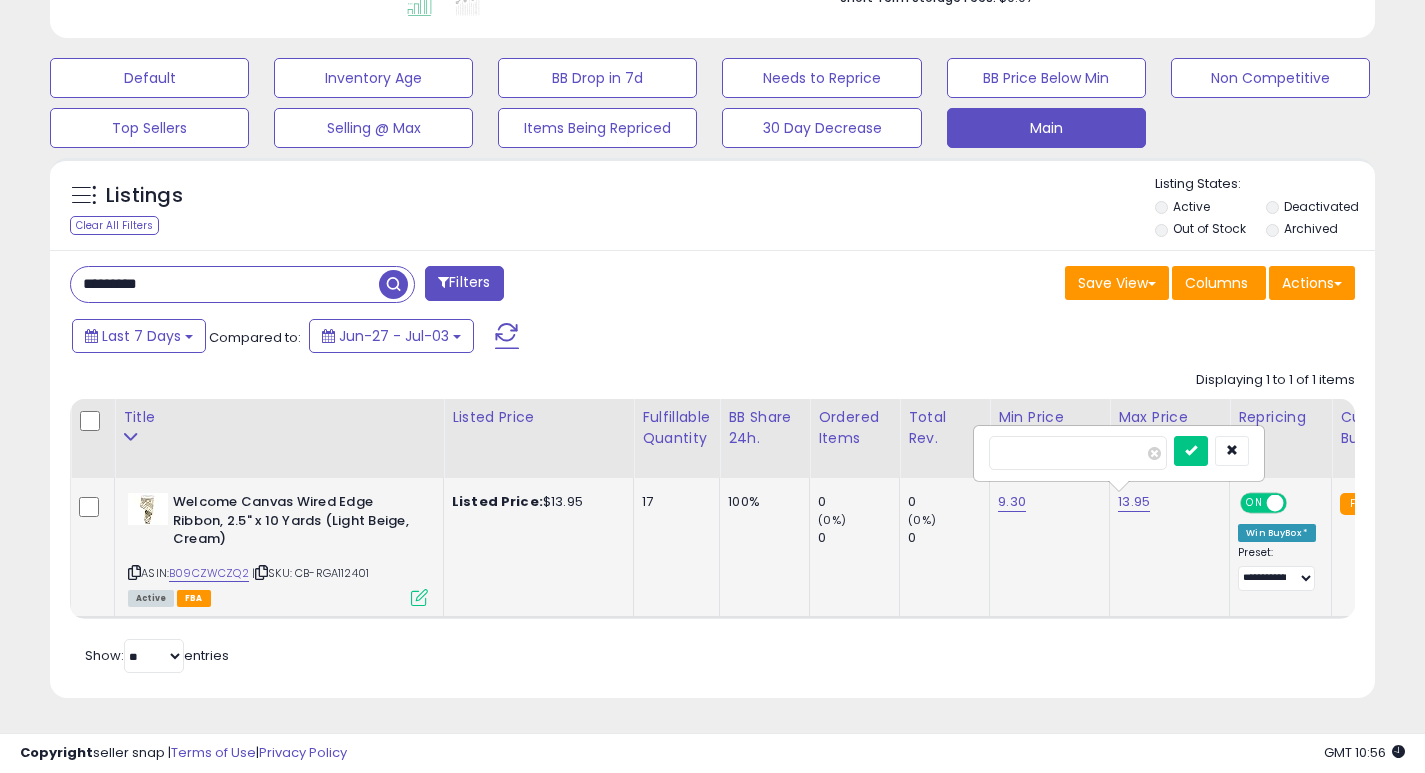 click on "*****" at bounding box center [1078, 453] 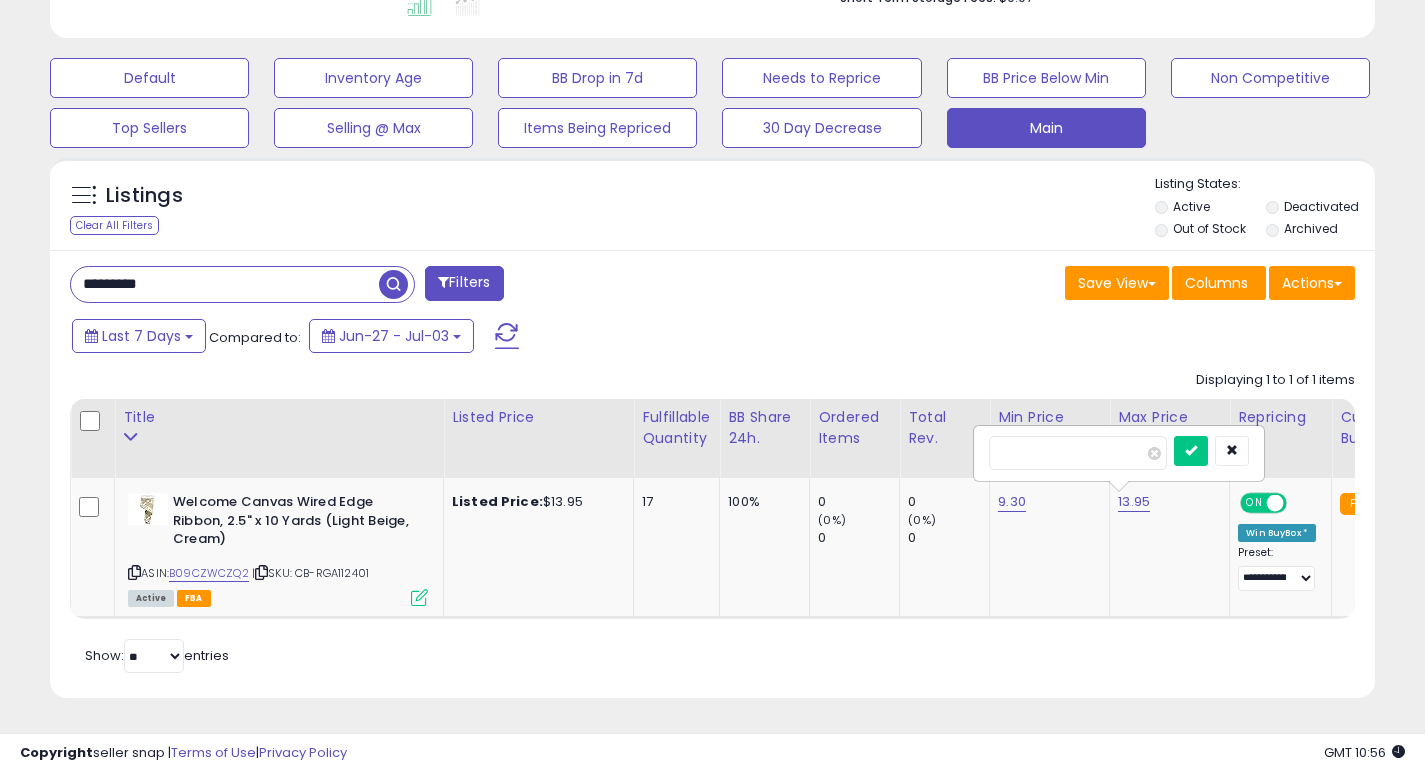 type on "*****" 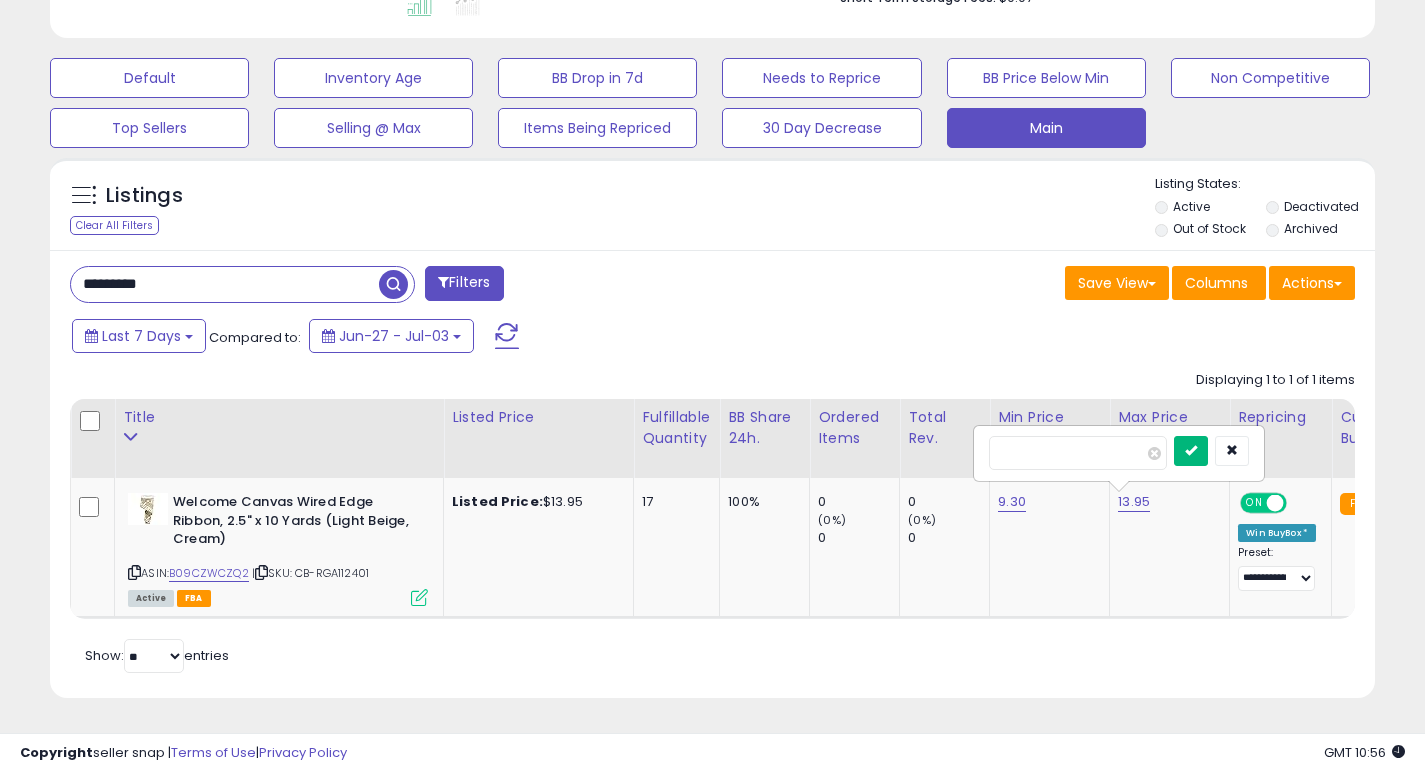 click at bounding box center (1191, 450) 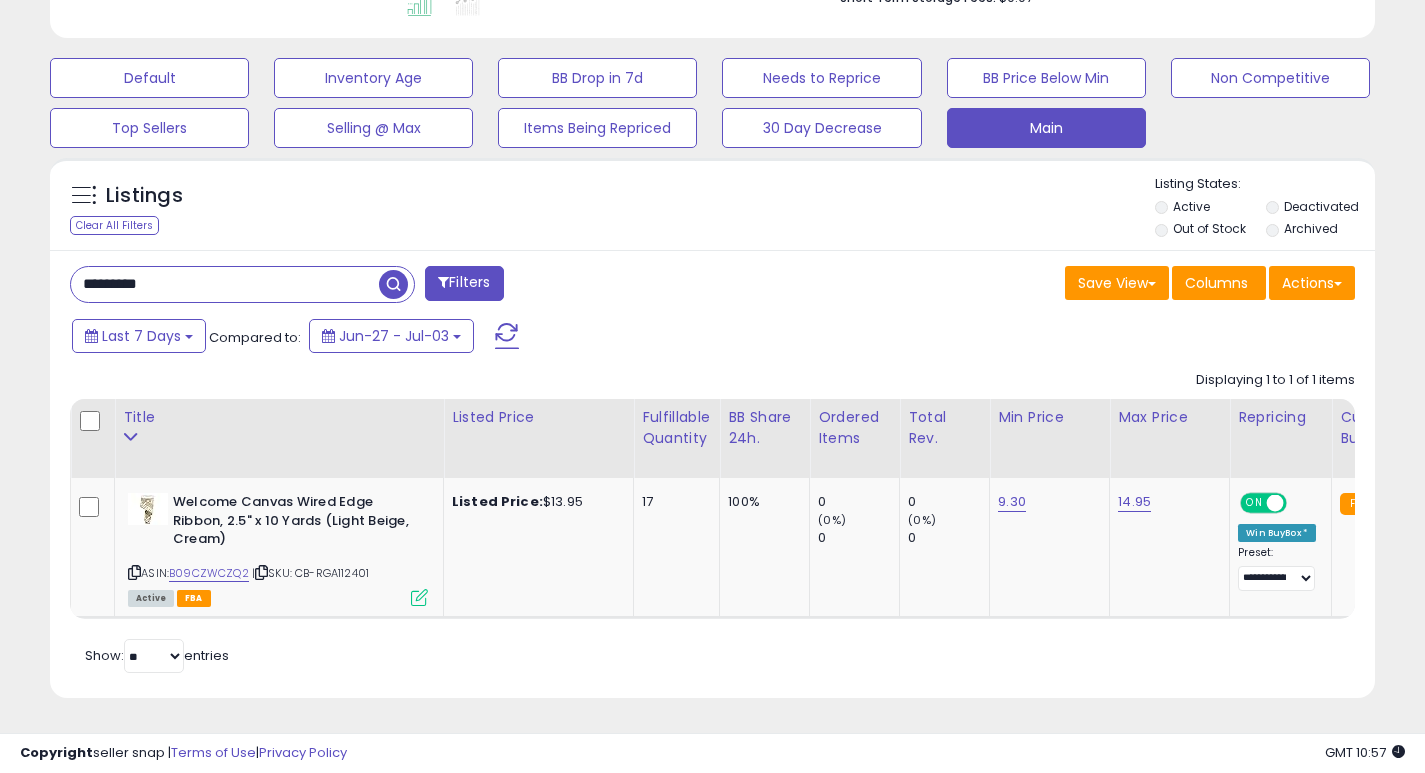 click on "*********" at bounding box center [225, 284] 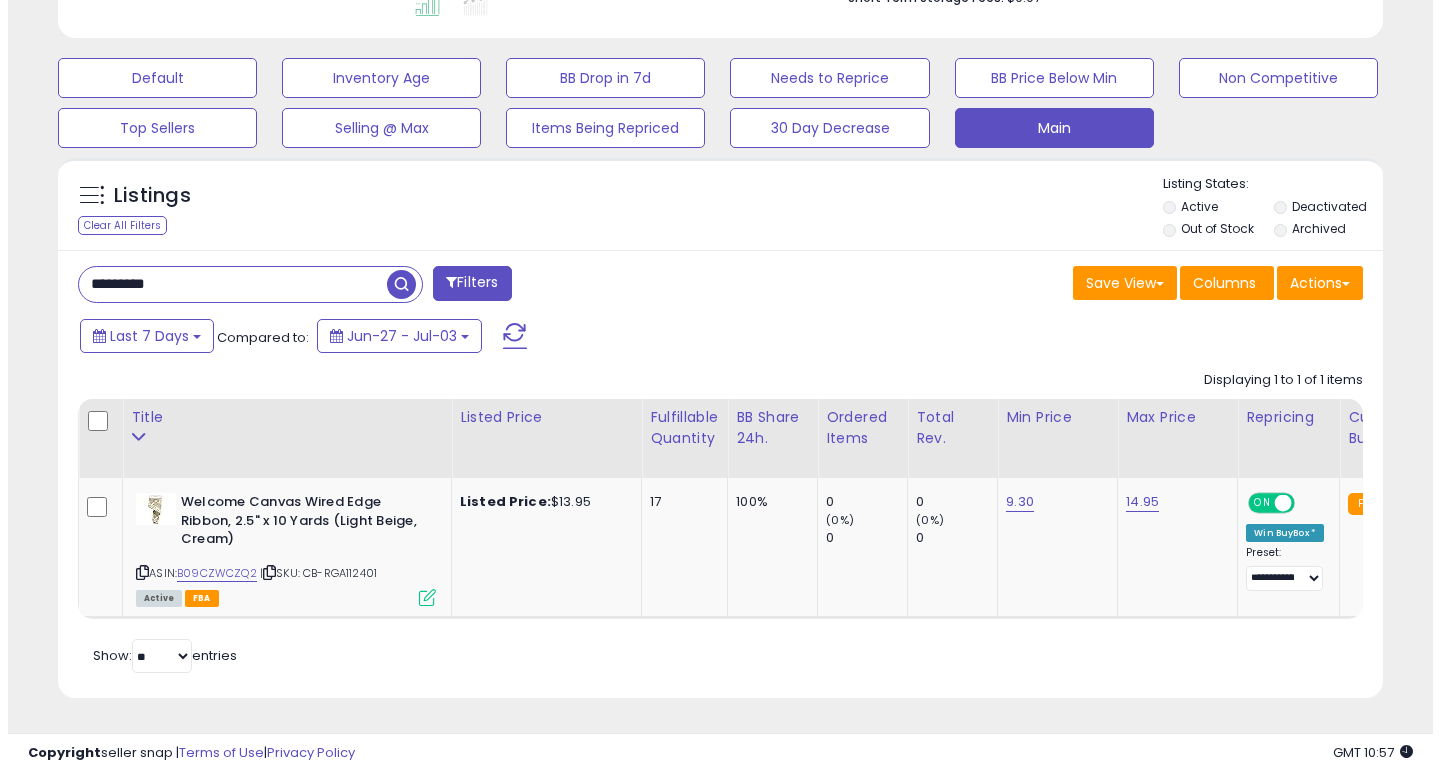 scroll, scrollTop: 447, scrollLeft: 0, axis: vertical 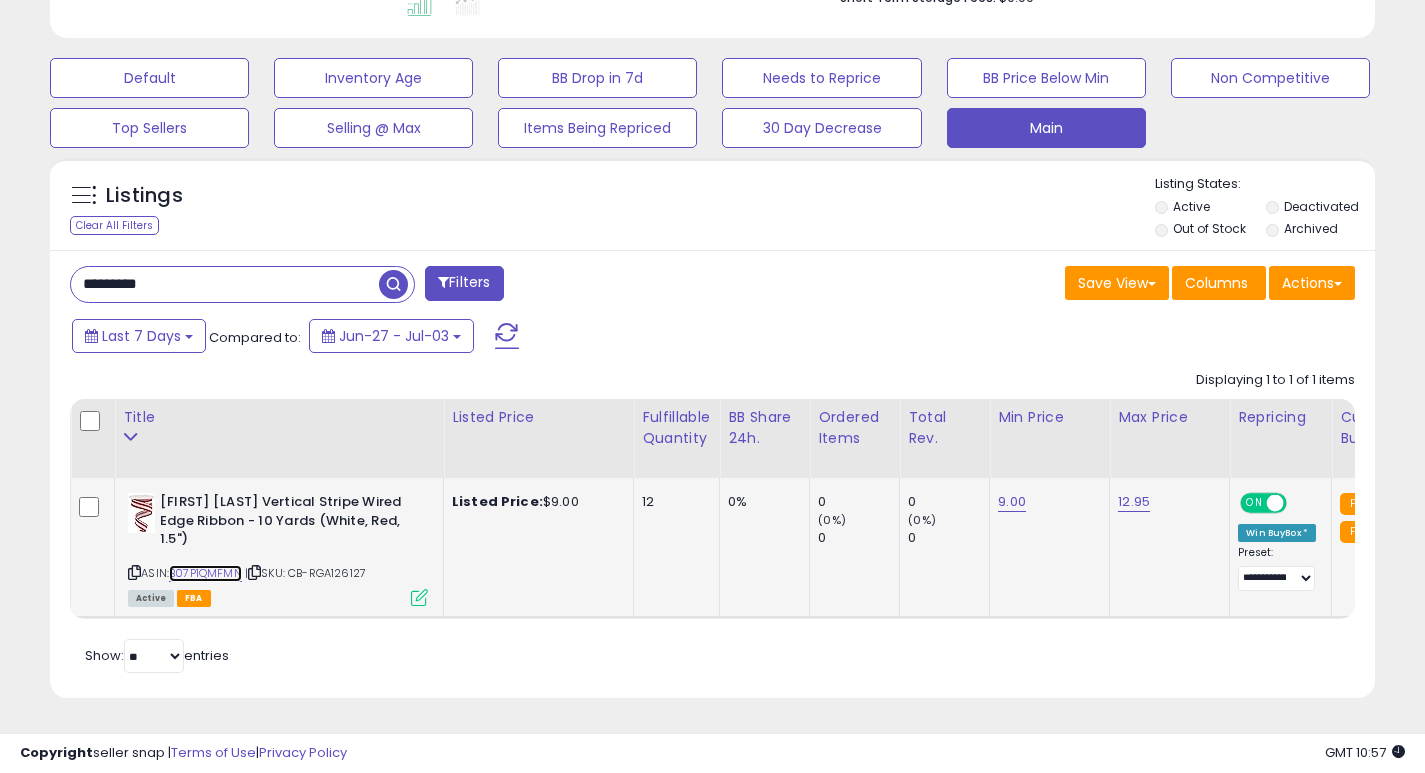 click on "B07P1QMFMN" at bounding box center (205, 573) 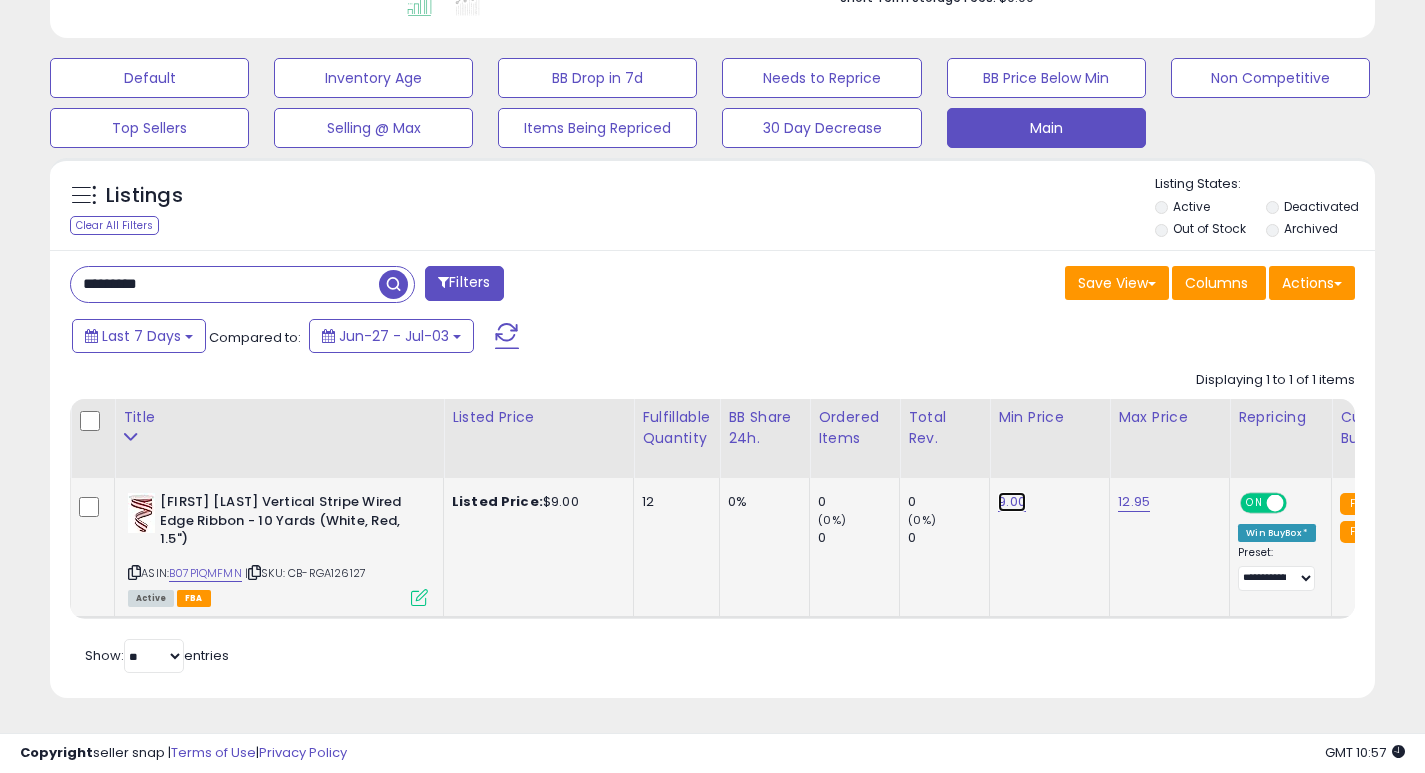 click on "9.00" at bounding box center [1012, 502] 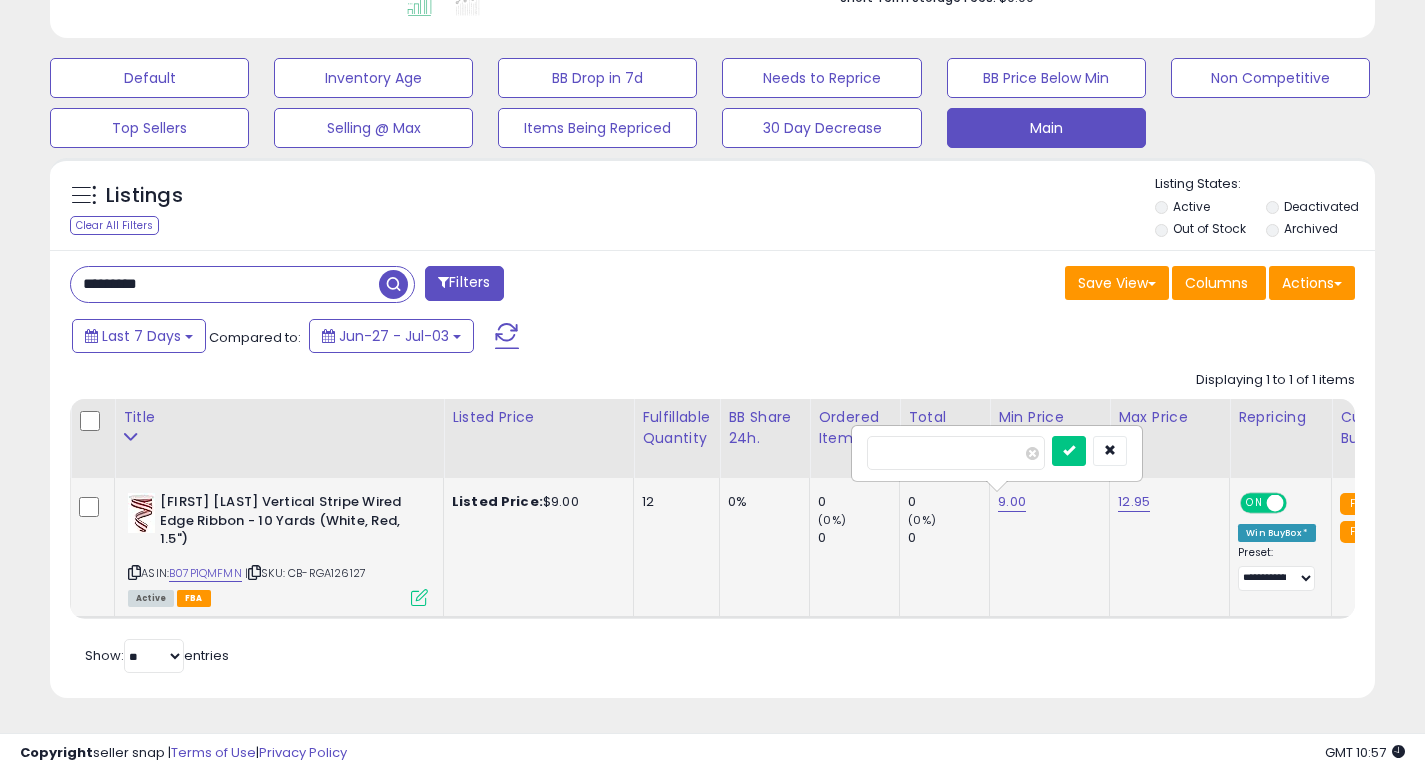 type on "*" 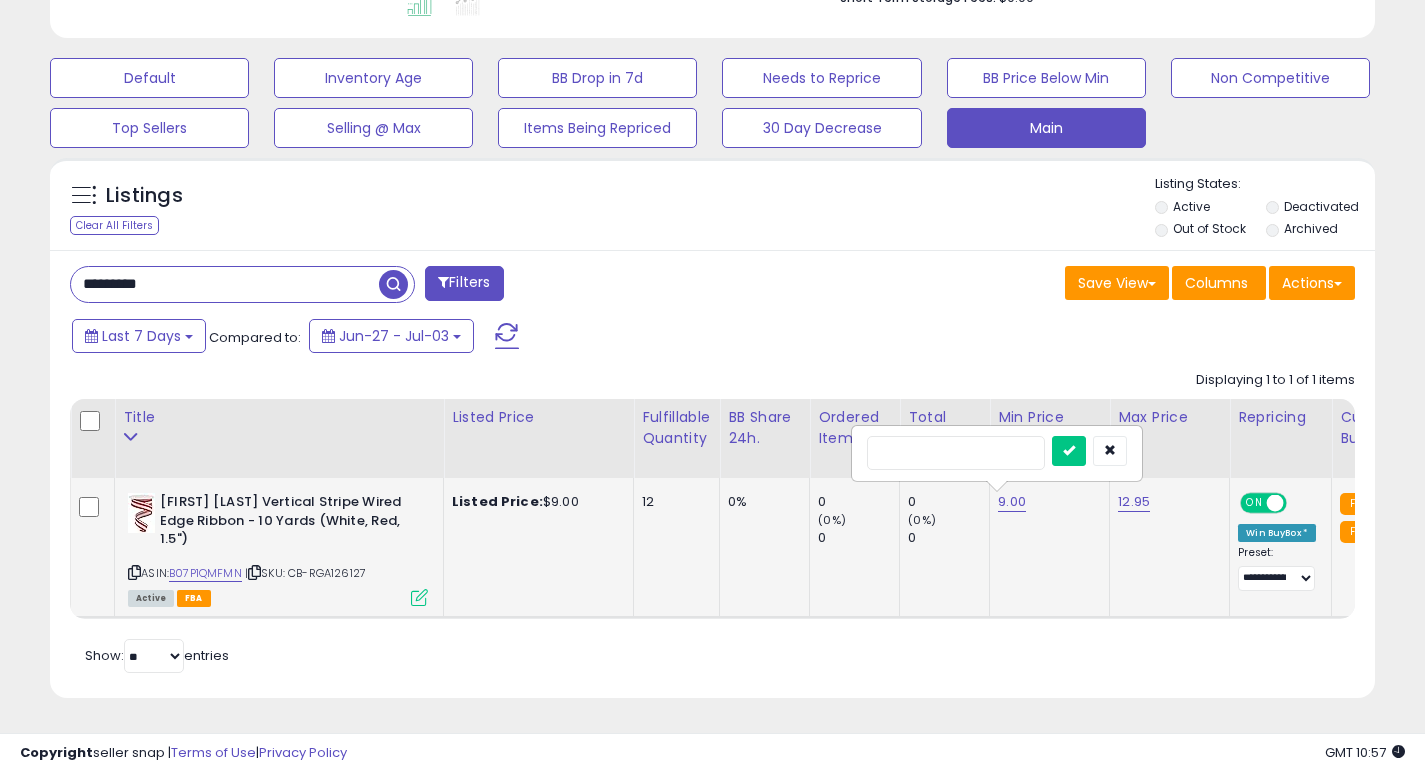 type on "***" 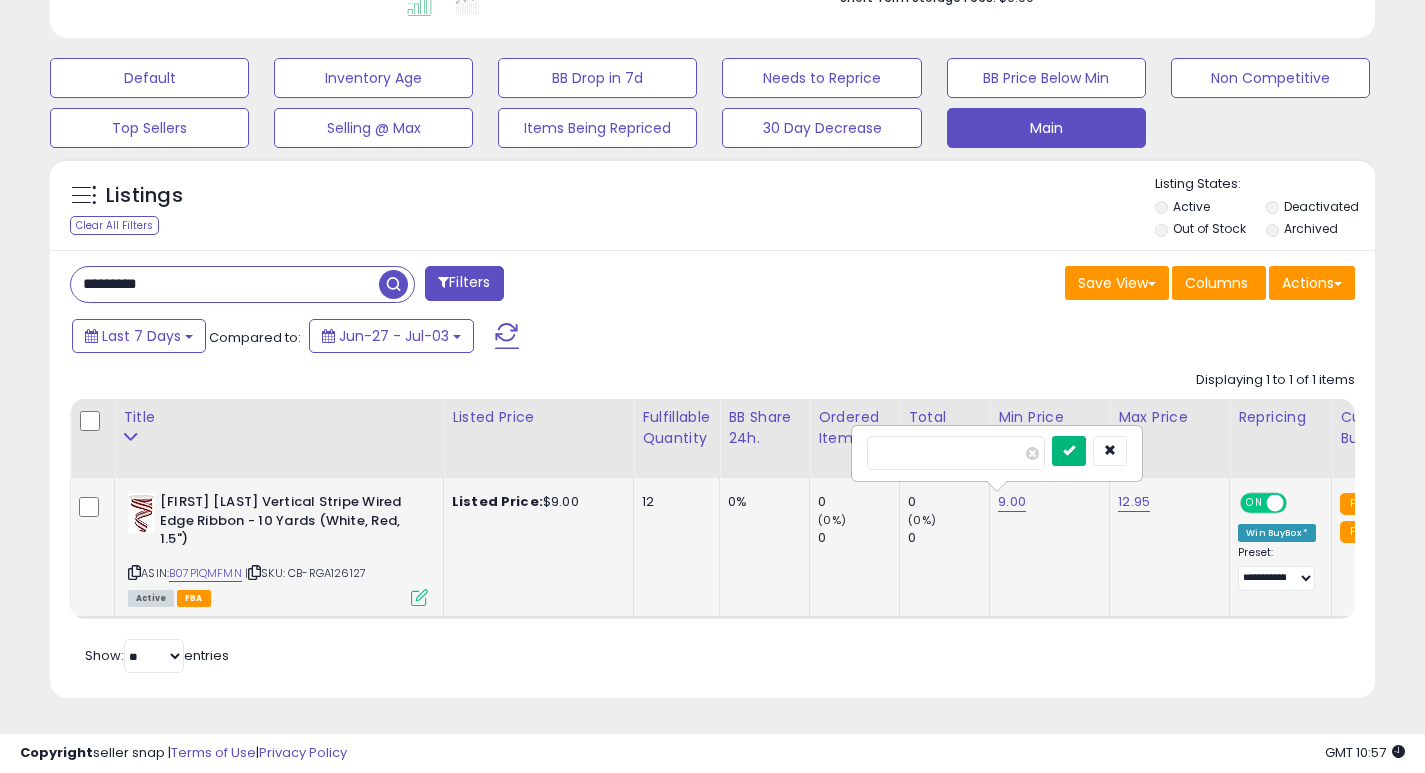 click at bounding box center (1069, 450) 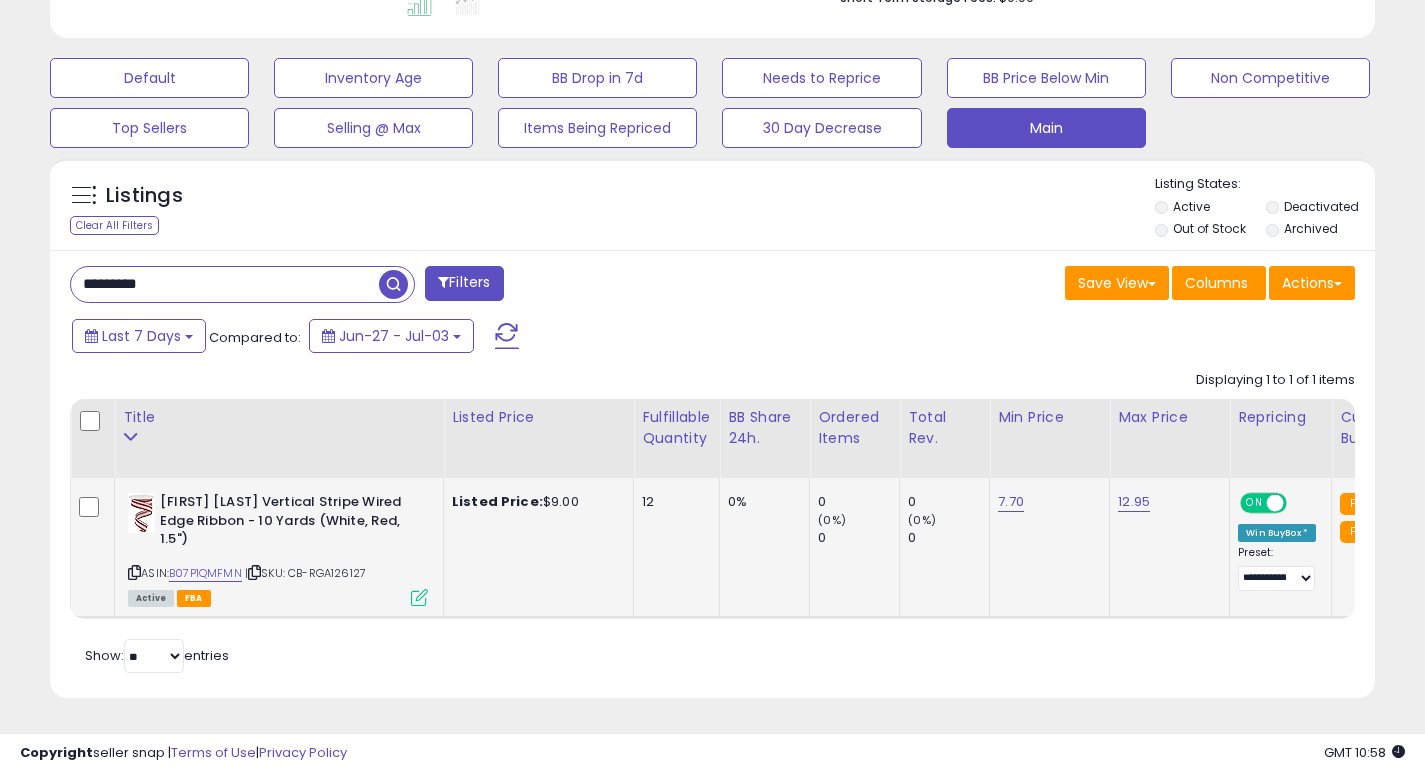 click on "*********" at bounding box center (225, 284) 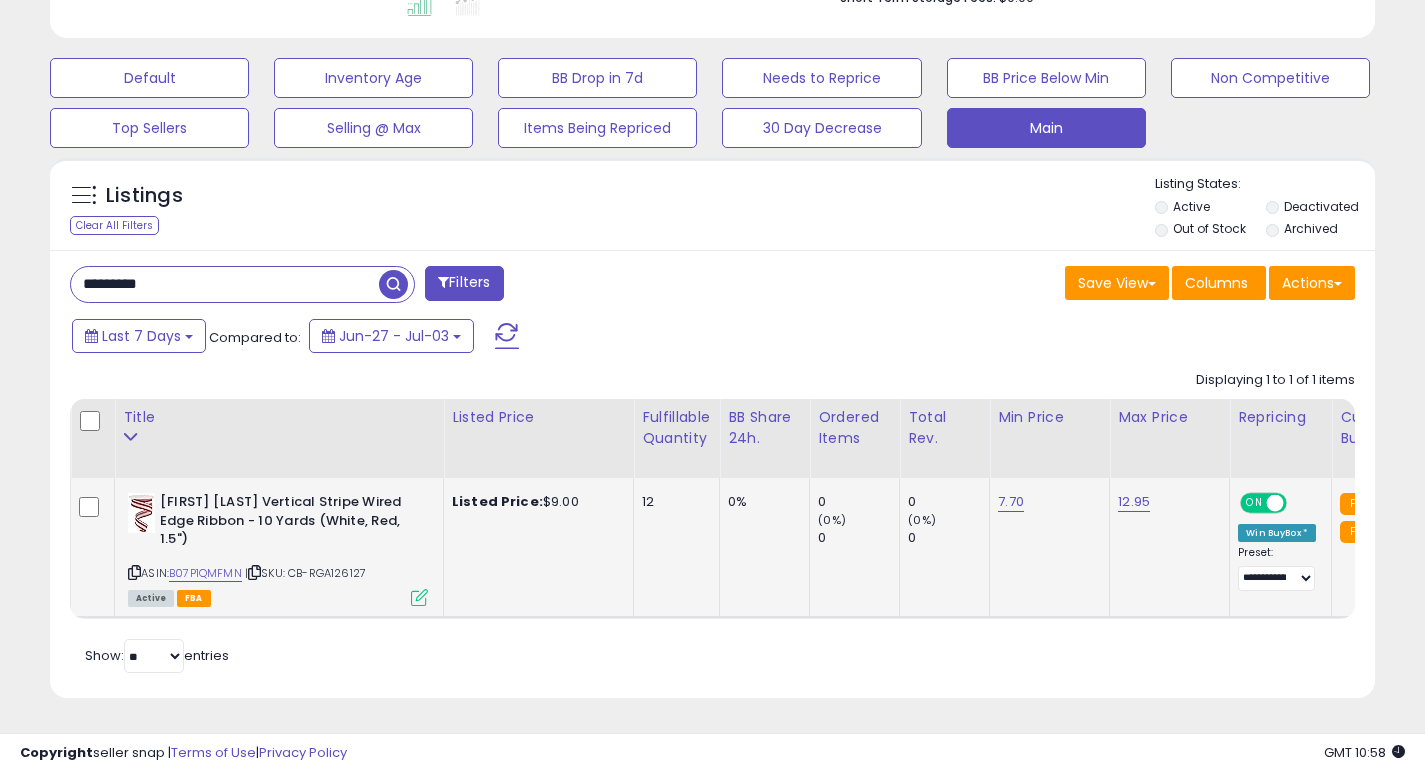 click on "*********" at bounding box center (225, 284) 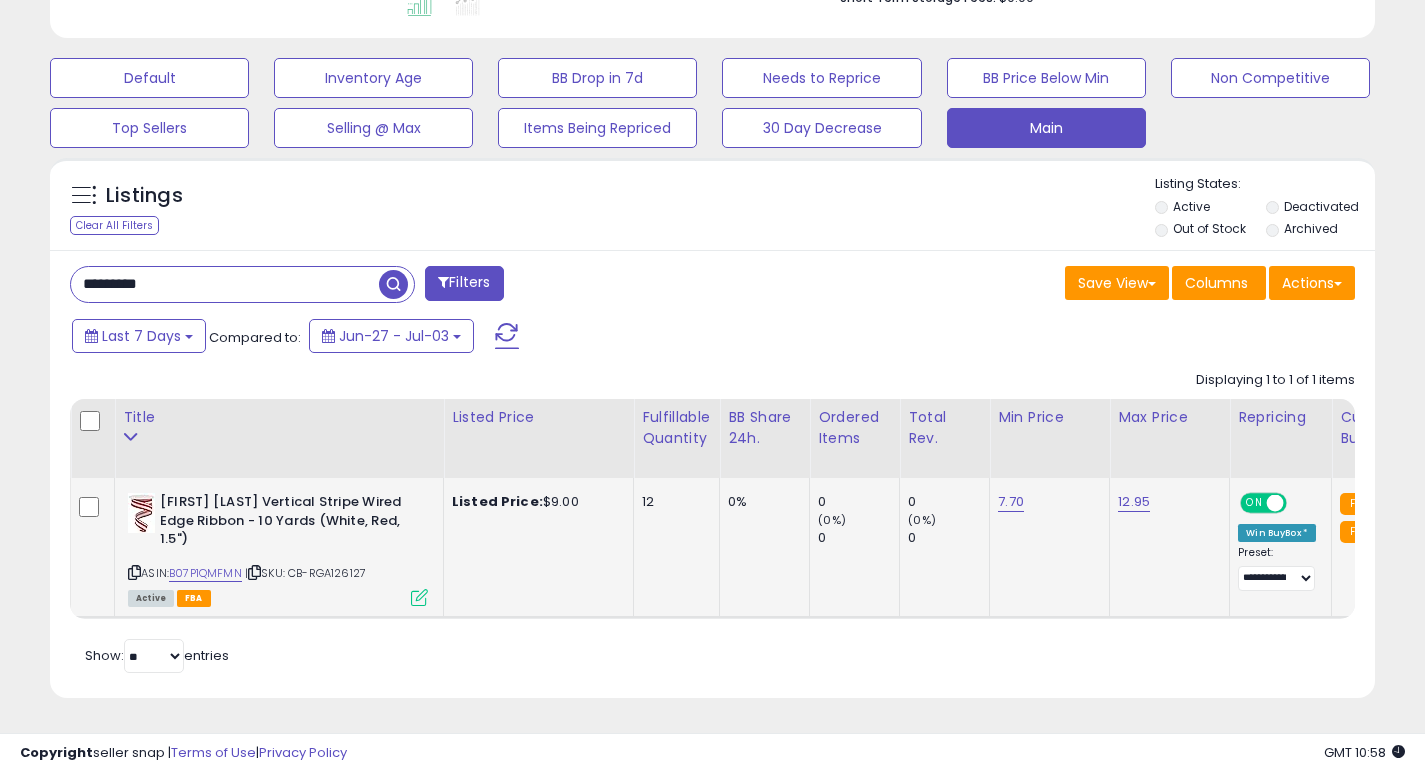 paste 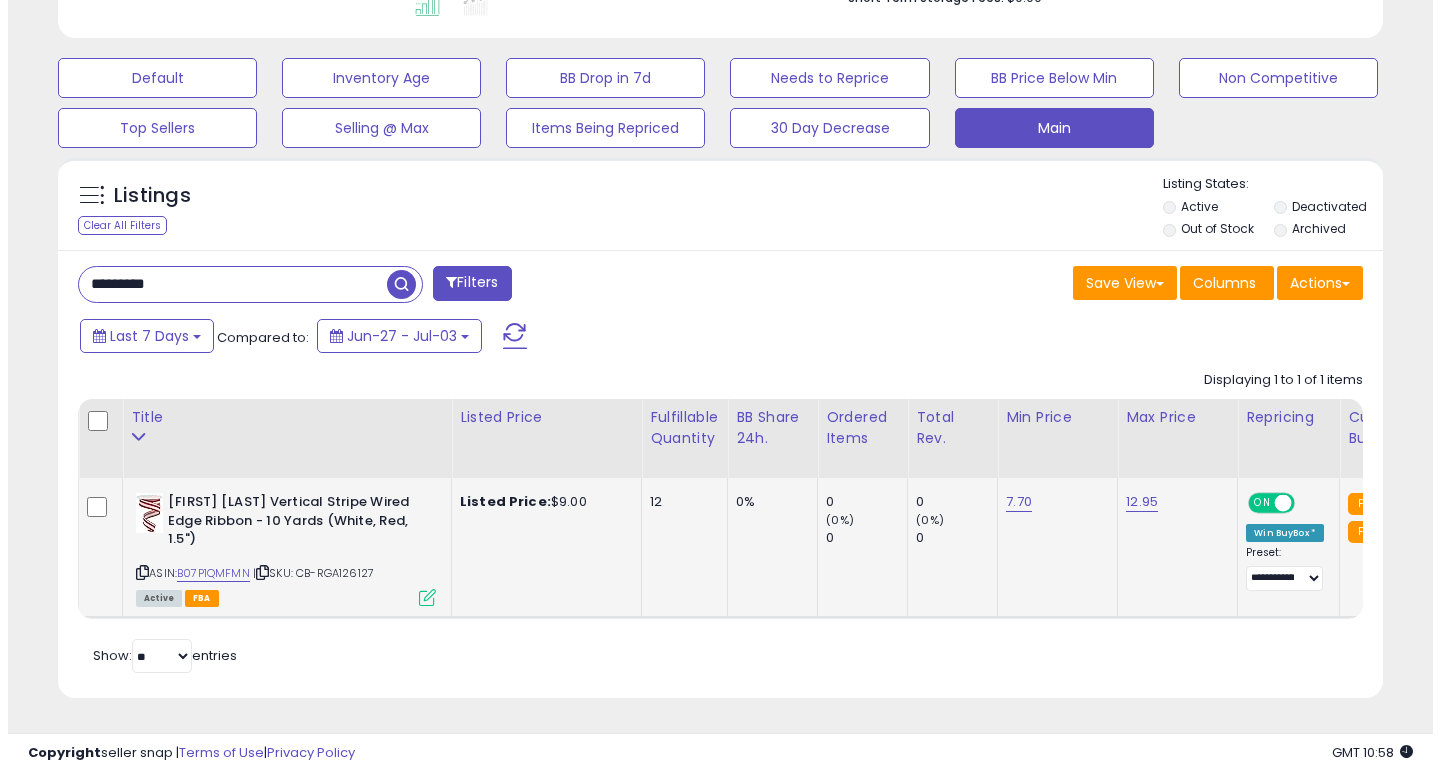 scroll, scrollTop: 447, scrollLeft: 0, axis: vertical 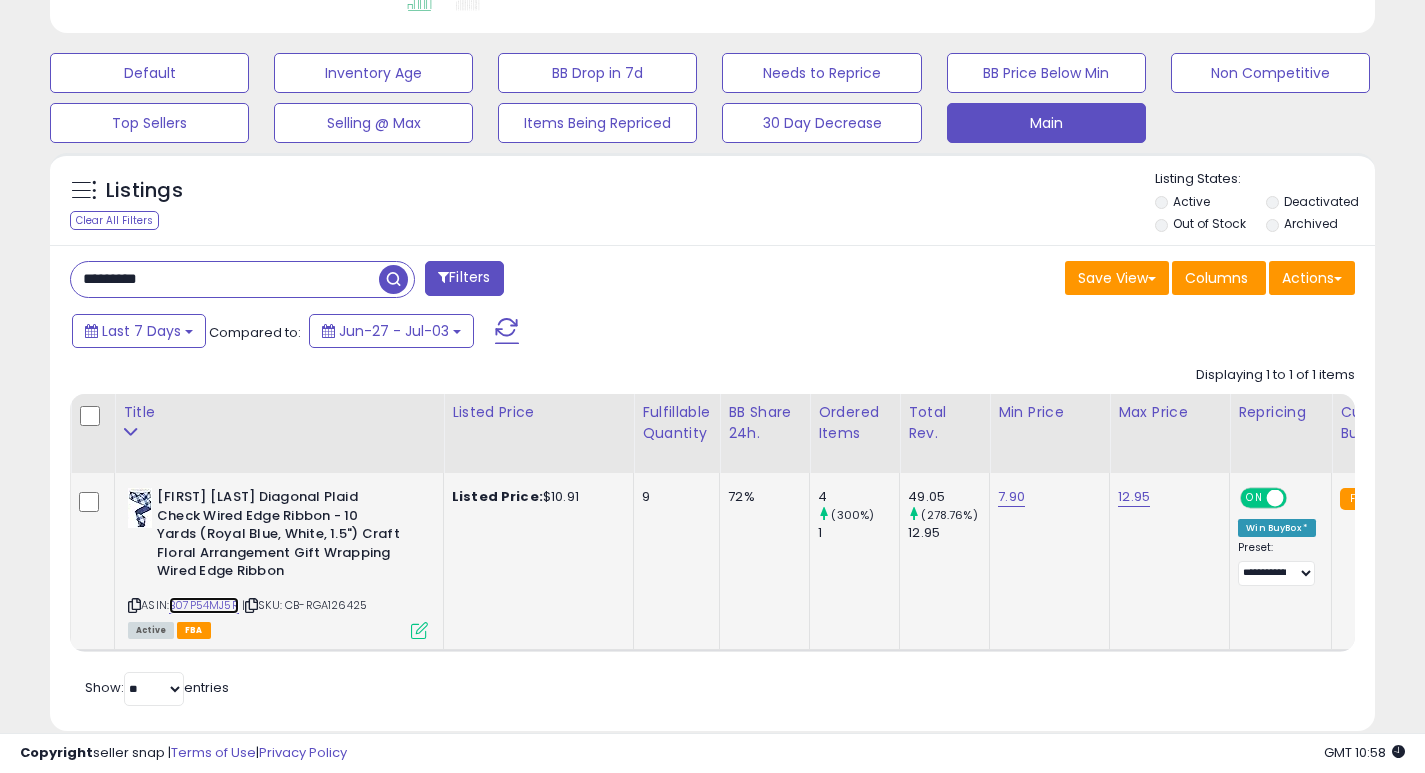 click on "B07P54MJ5R" at bounding box center [204, 605] 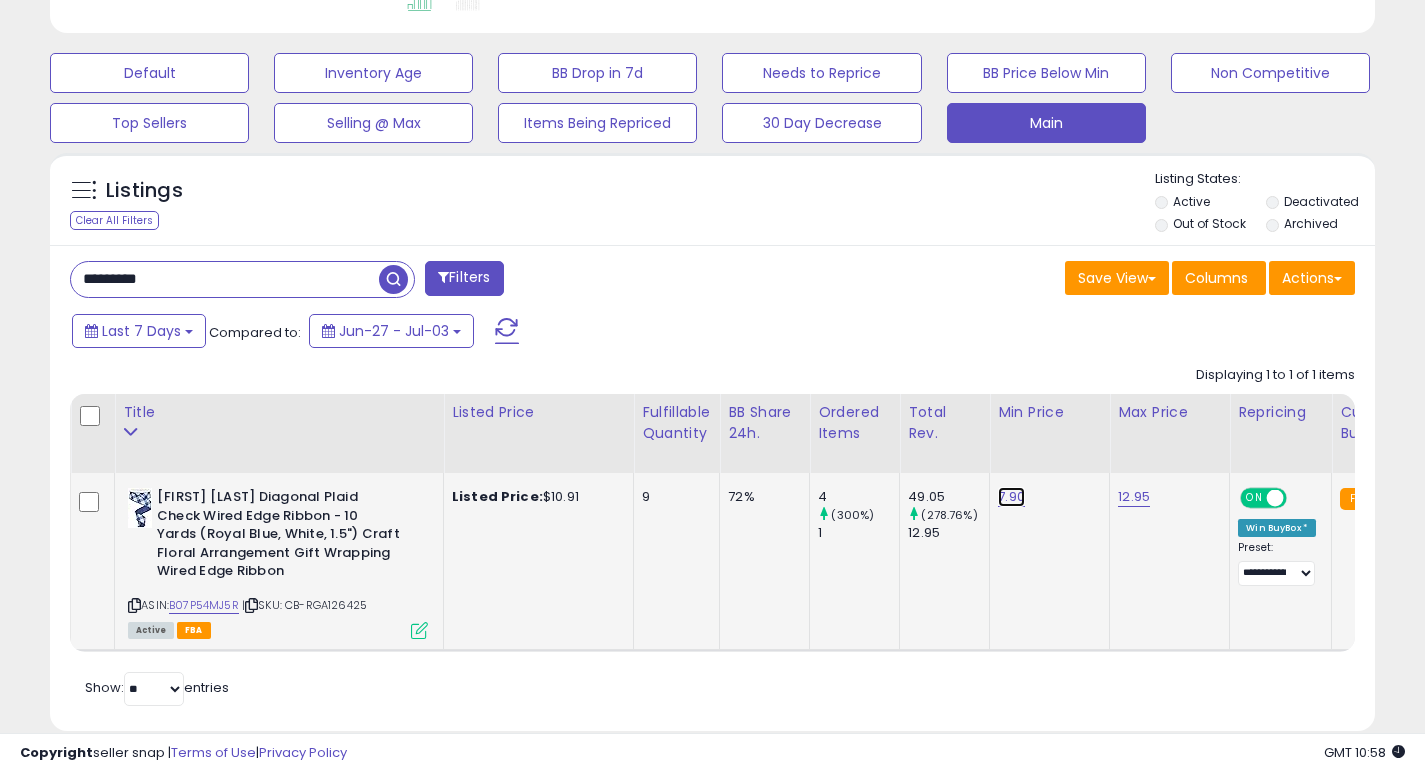 click on "7.90" at bounding box center (1011, 497) 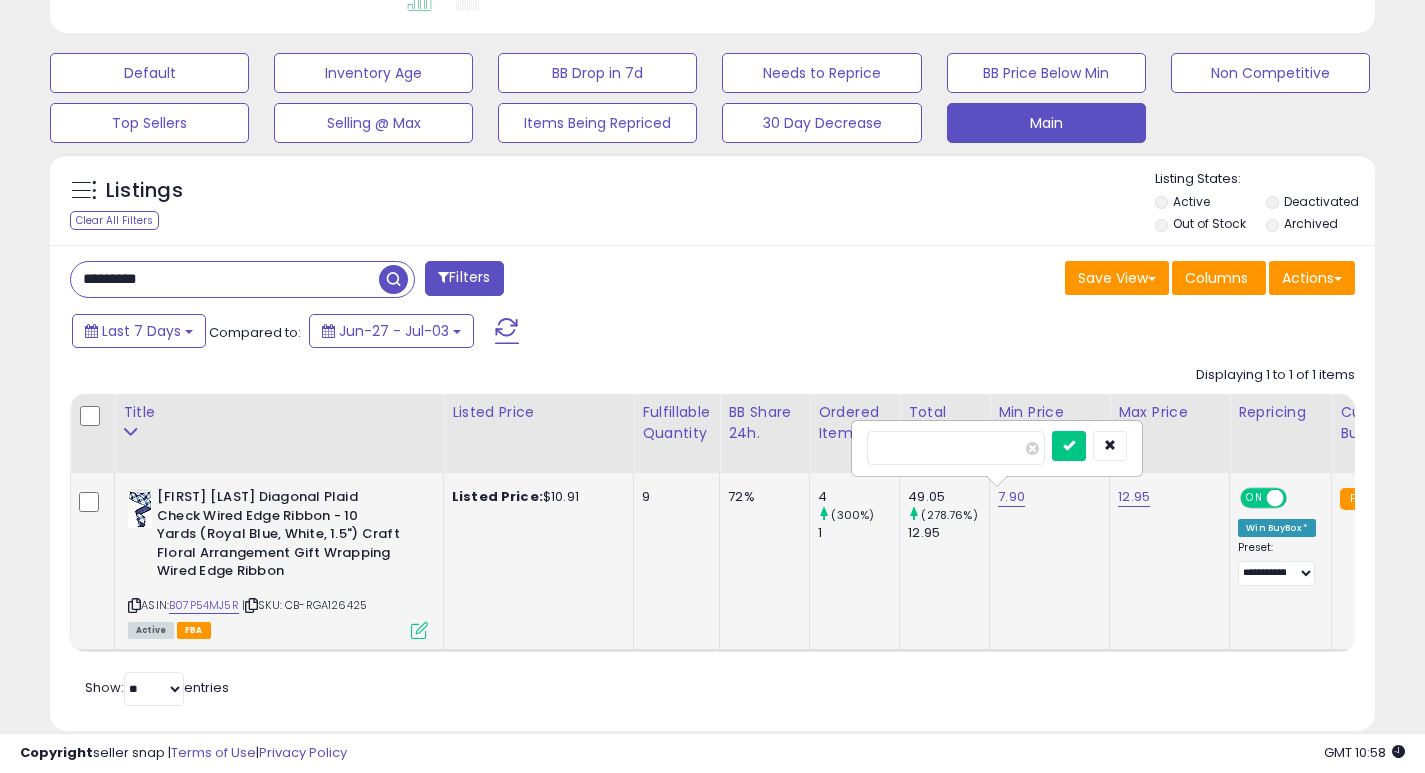 type on "*" 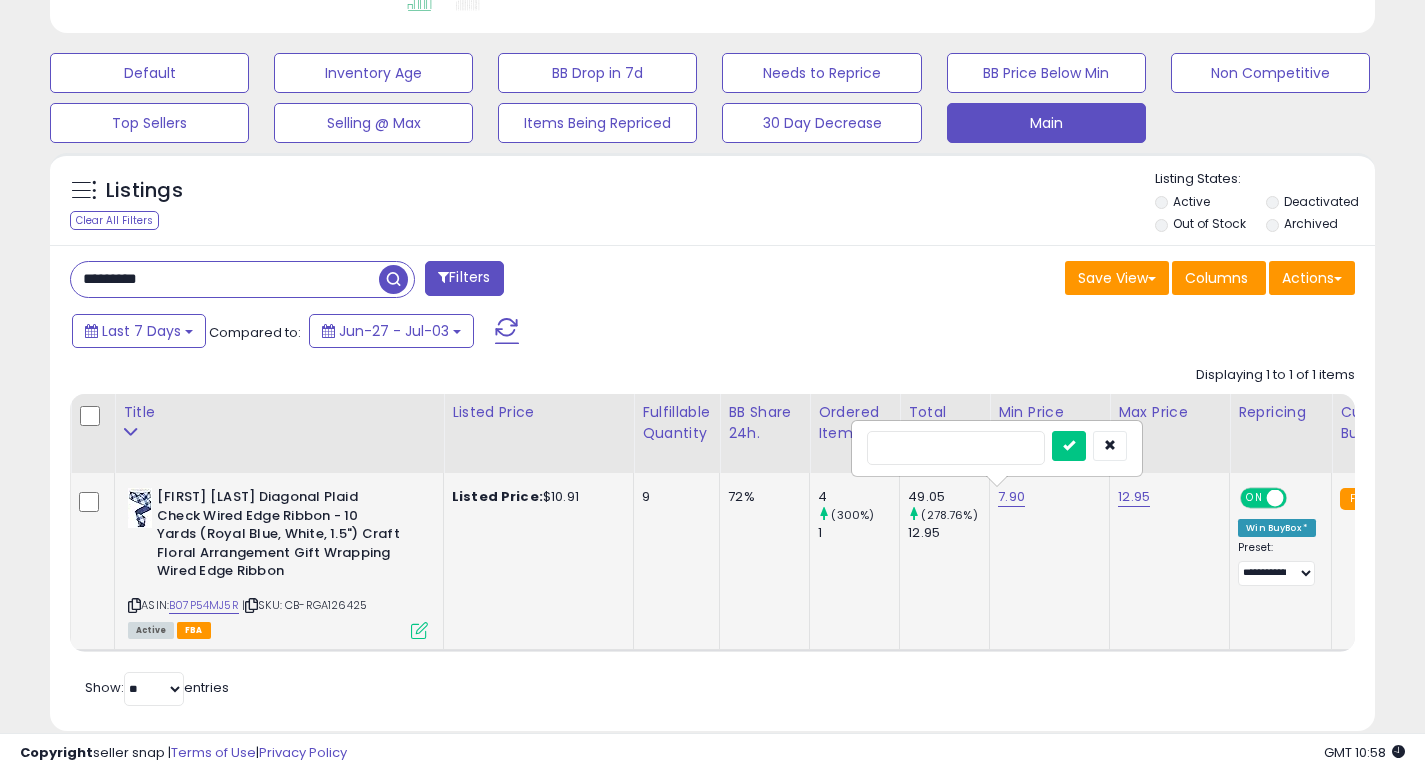 type on "*" 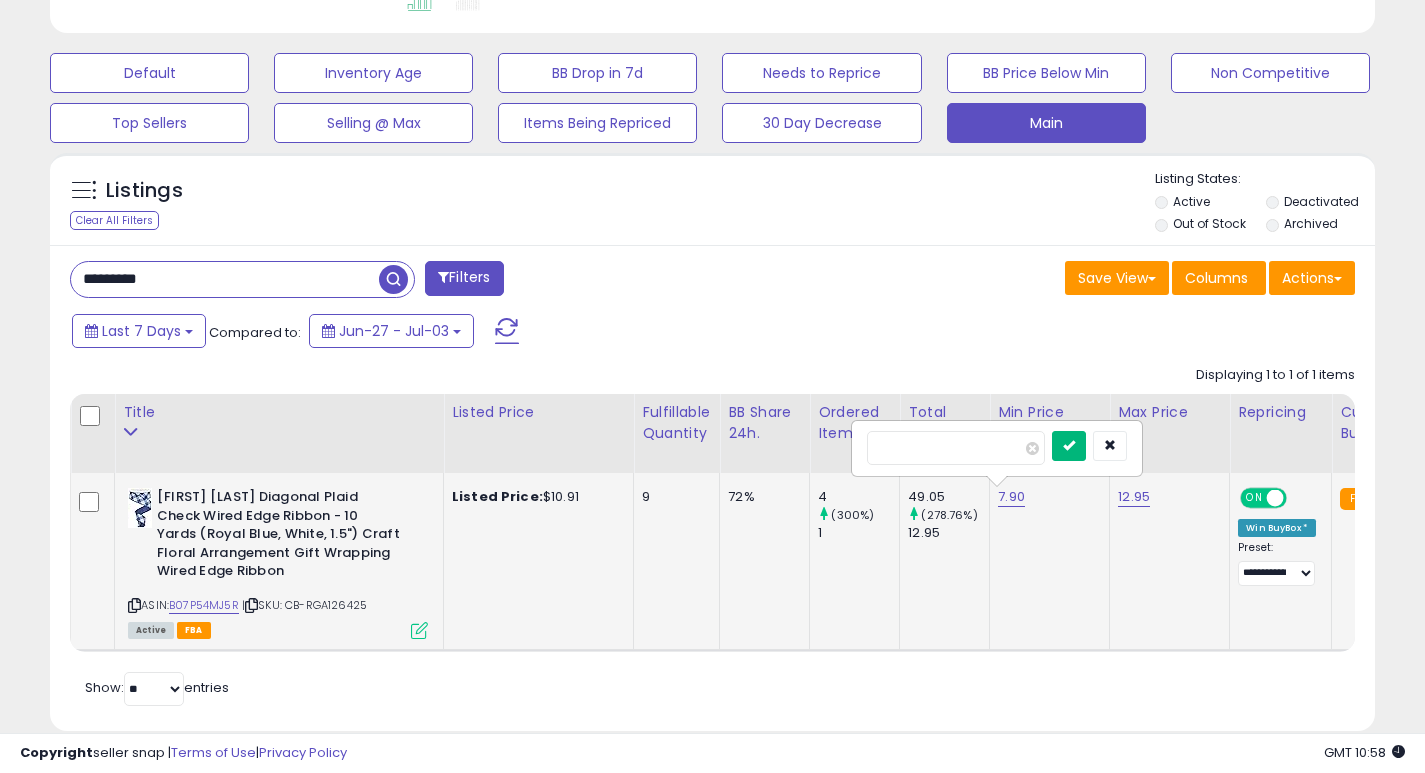 click at bounding box center (1069, 445) 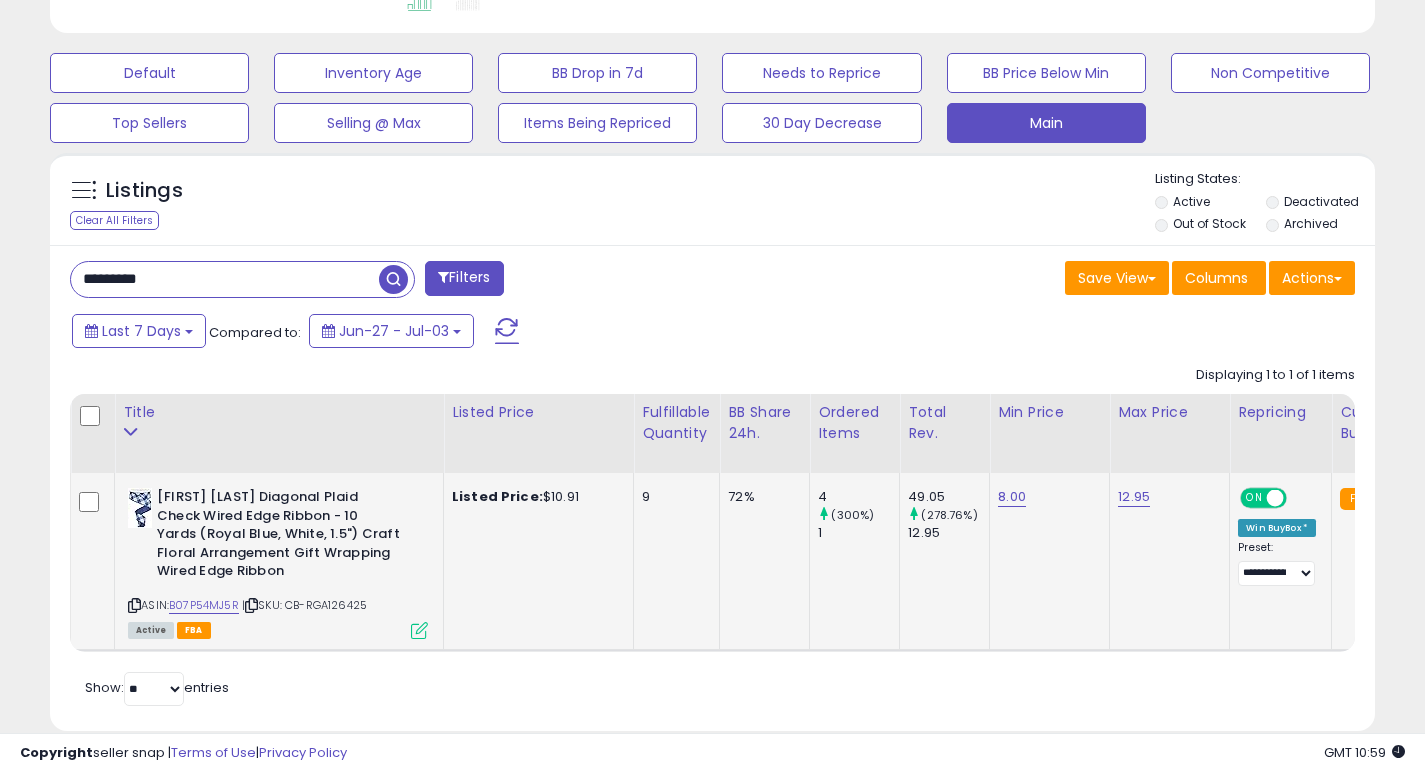 click on "*********" at bounding box center (225, 279) 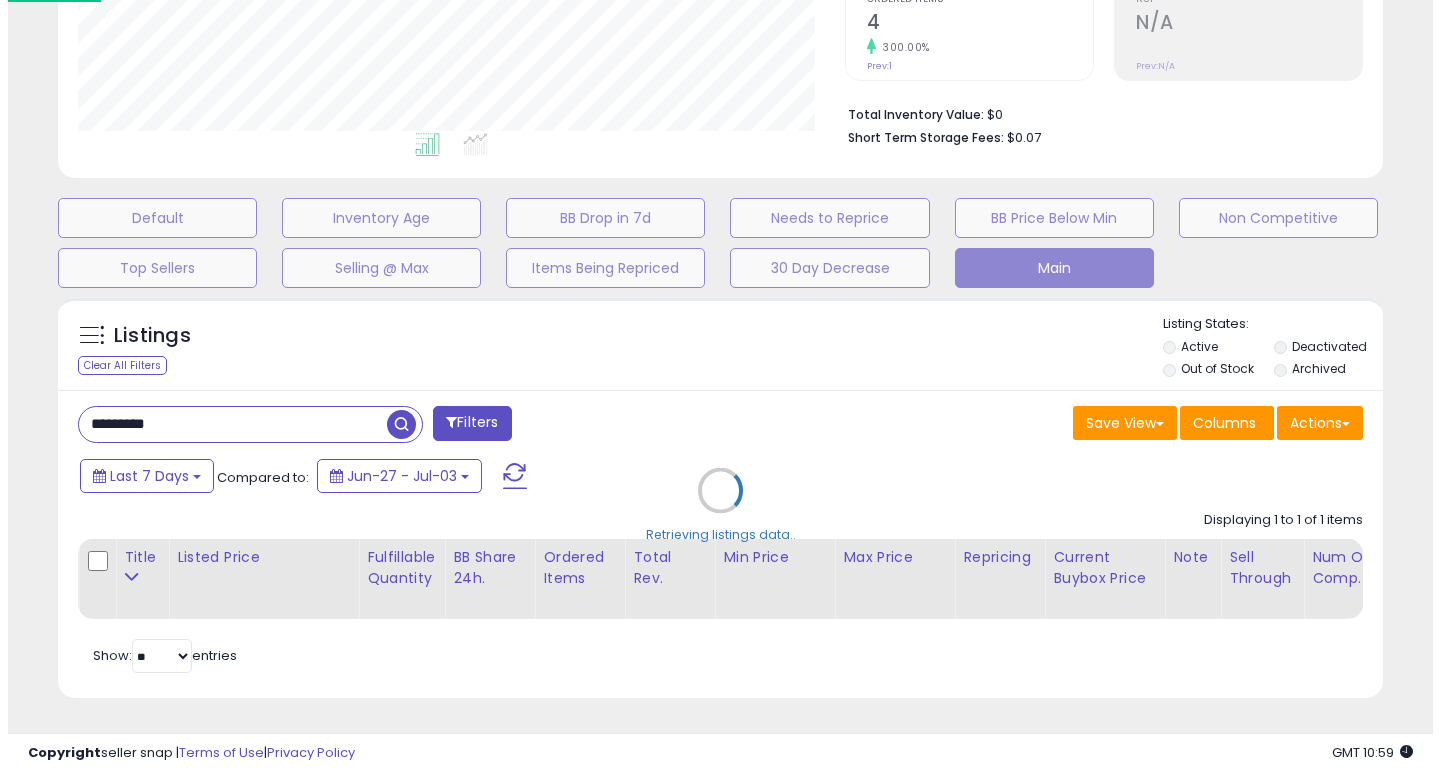 scroll, scrollTop: 447, scrollLeft: 0, axis: vertical 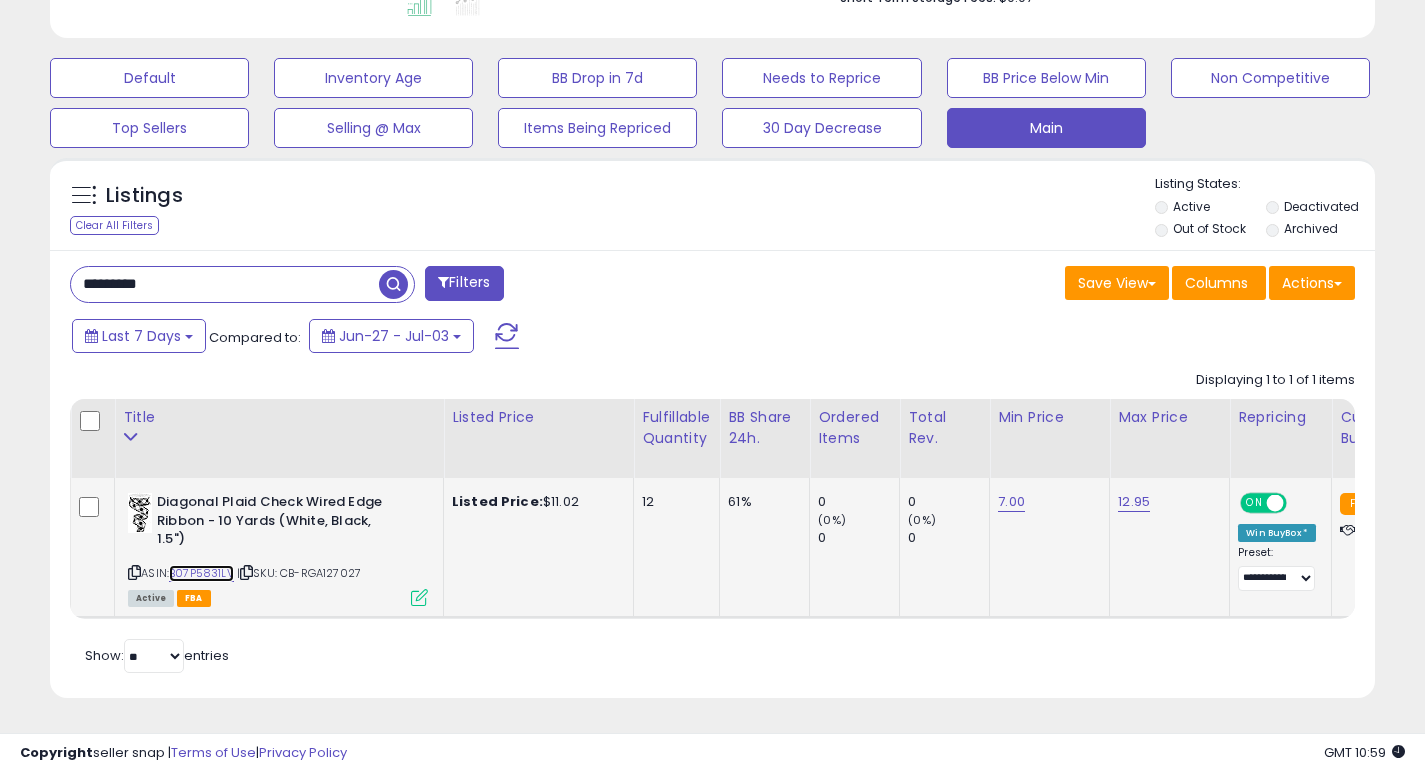 click on "B07P5831LV" at bounding box center [201, 573] 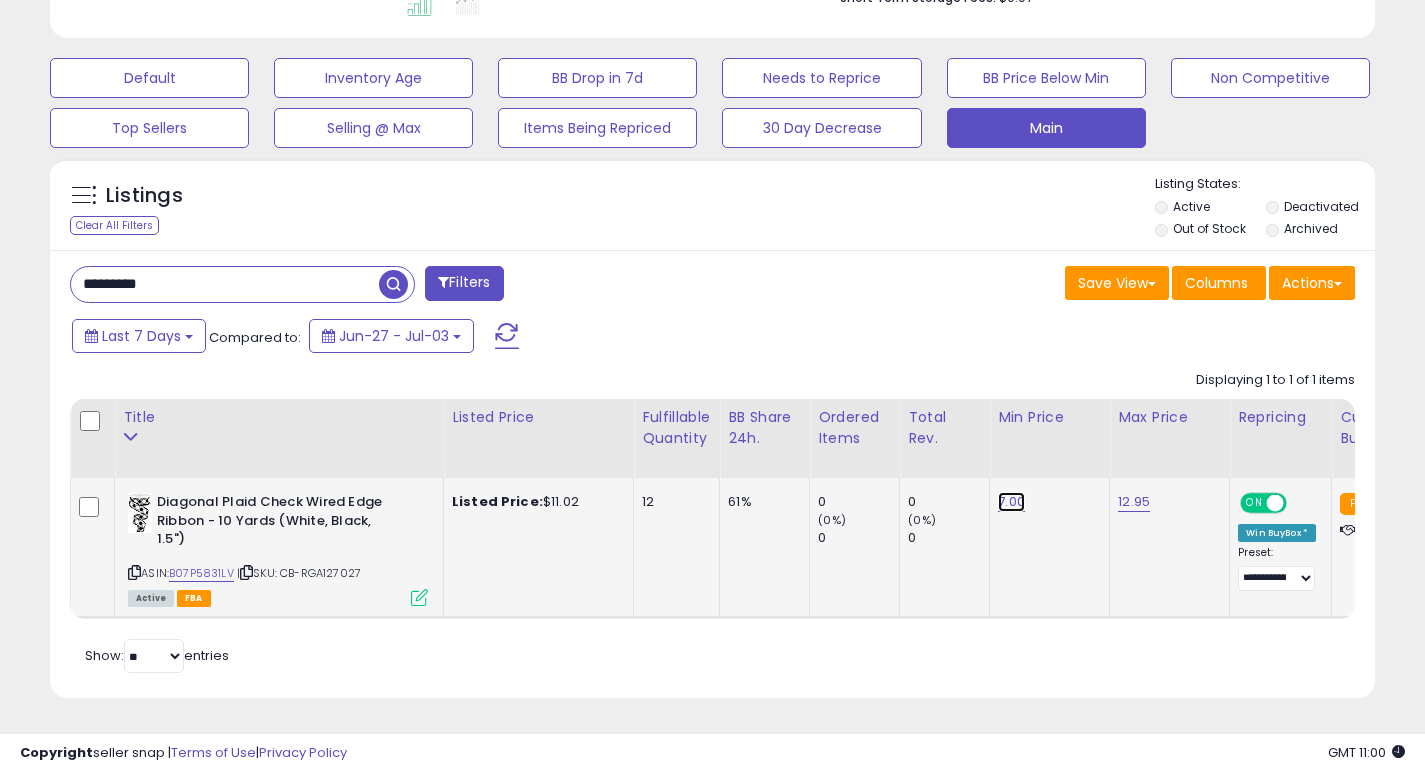 click on "7.00" at bounding box center [1011, 502] 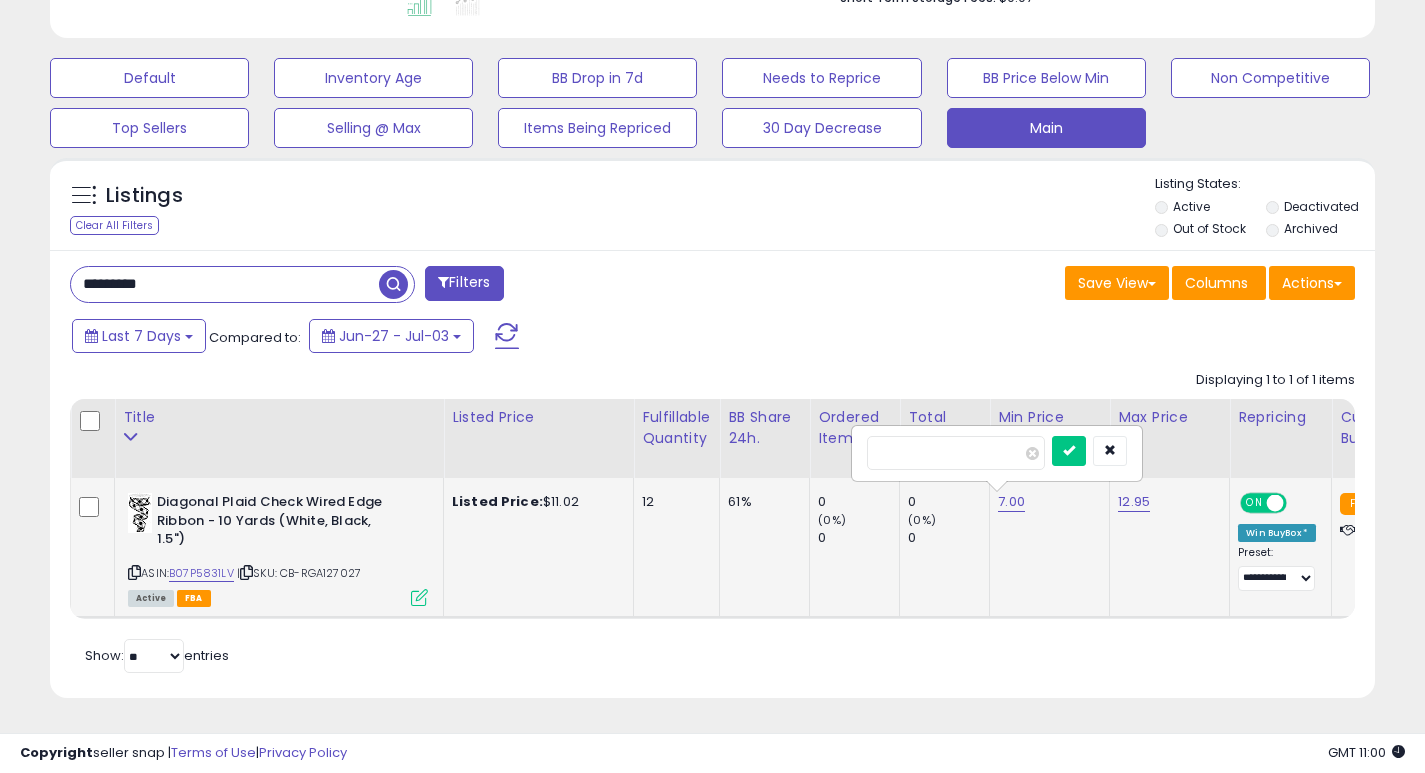 type on "***" 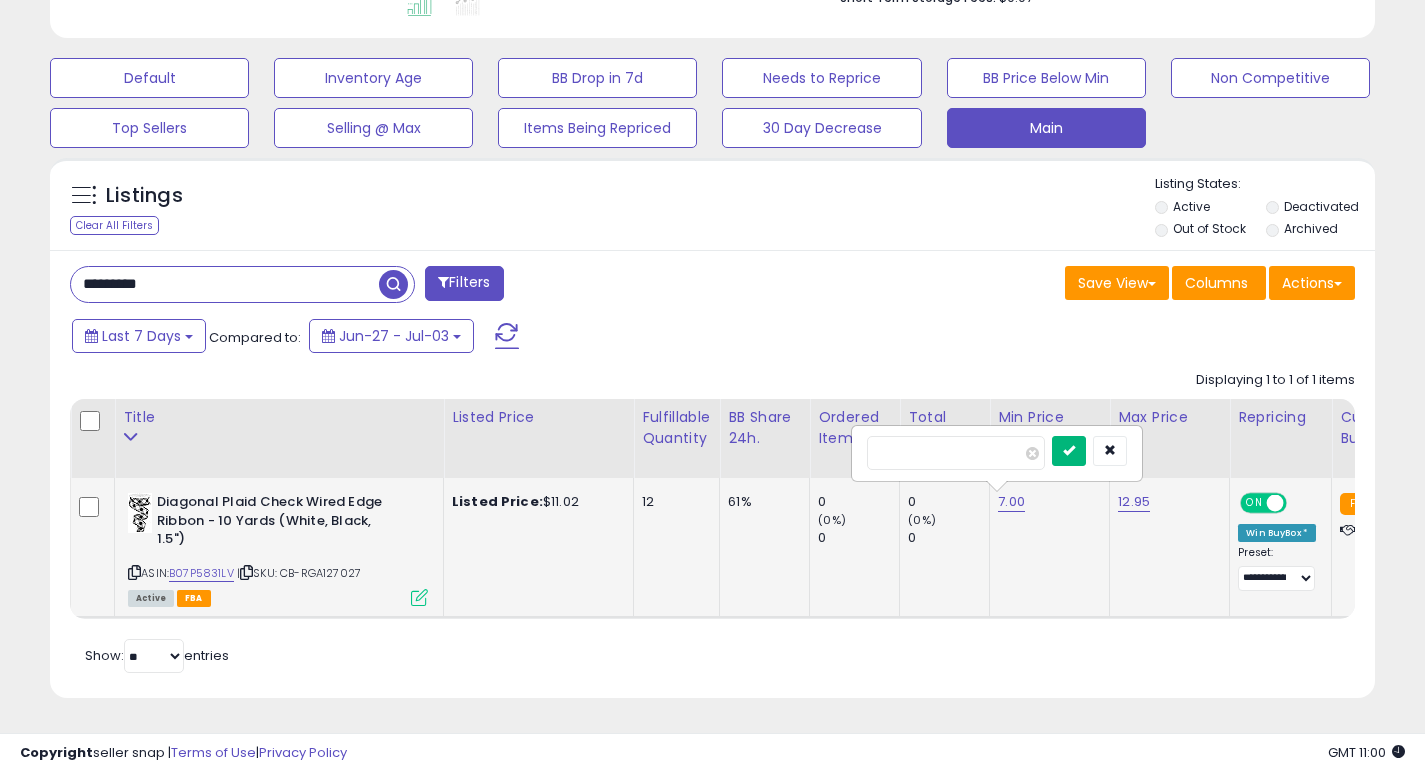 click at bounding box center [1069, 450] 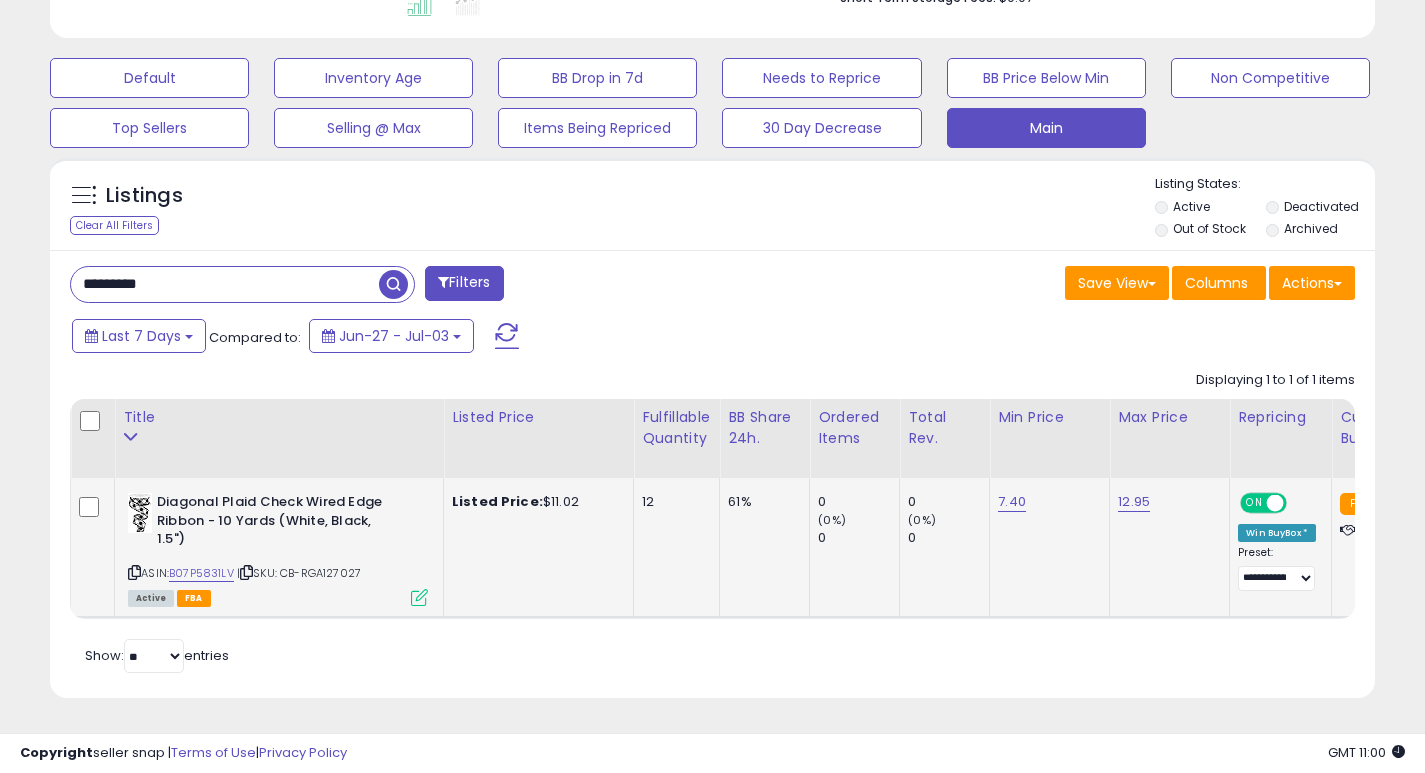 click on "*********" at bounding box center [225, 284] 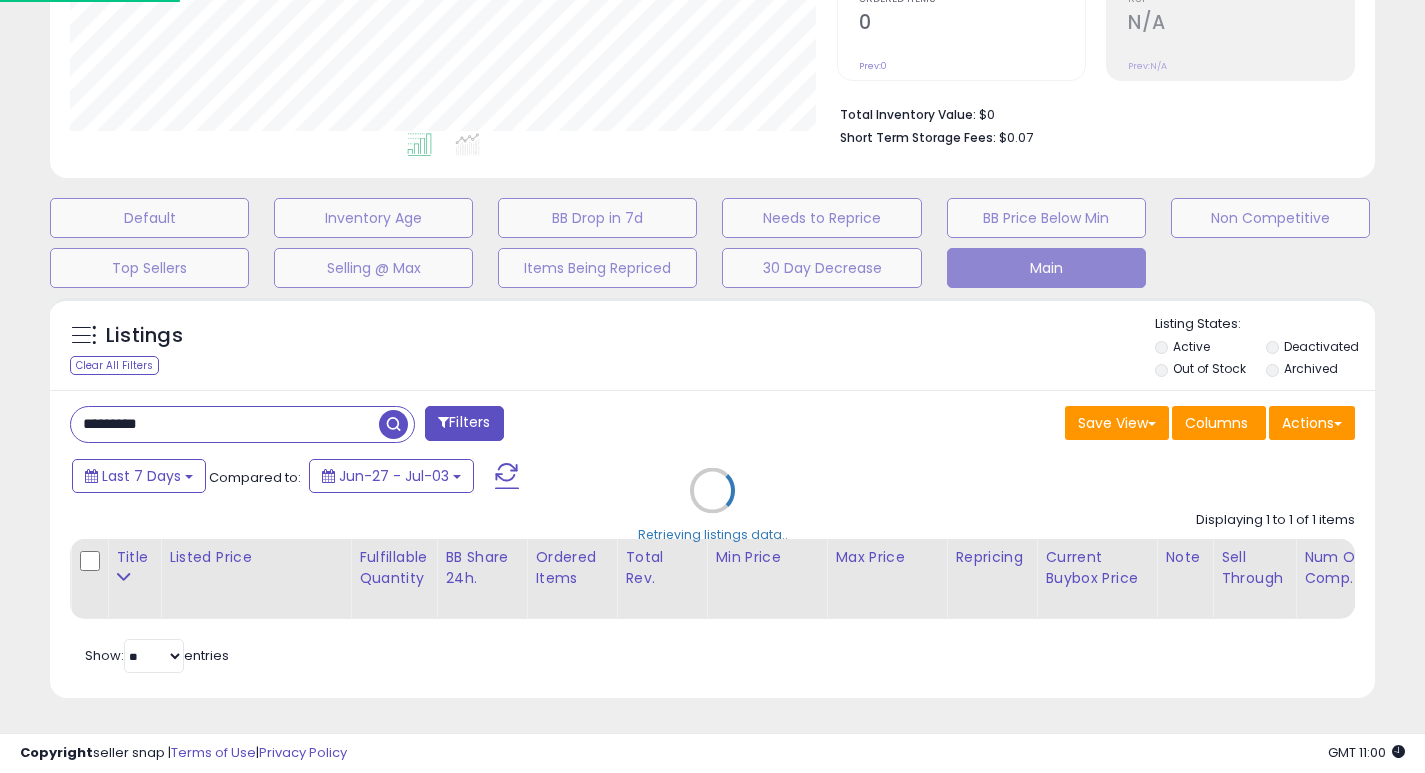 scroll, scrollTop: 999590, scrollLeft: 999224, axis: both 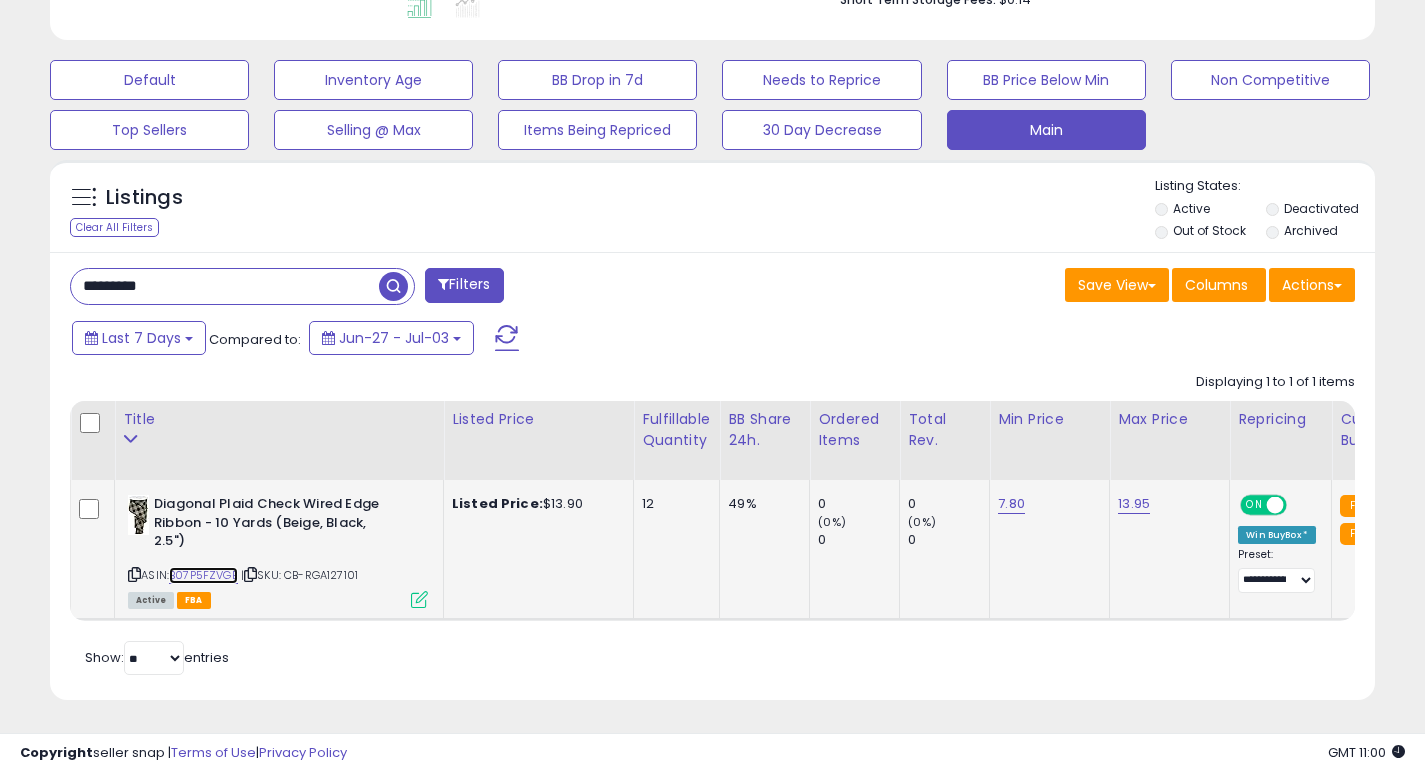 click on "B07P5FZVGB" at bounding box center (203, 575) 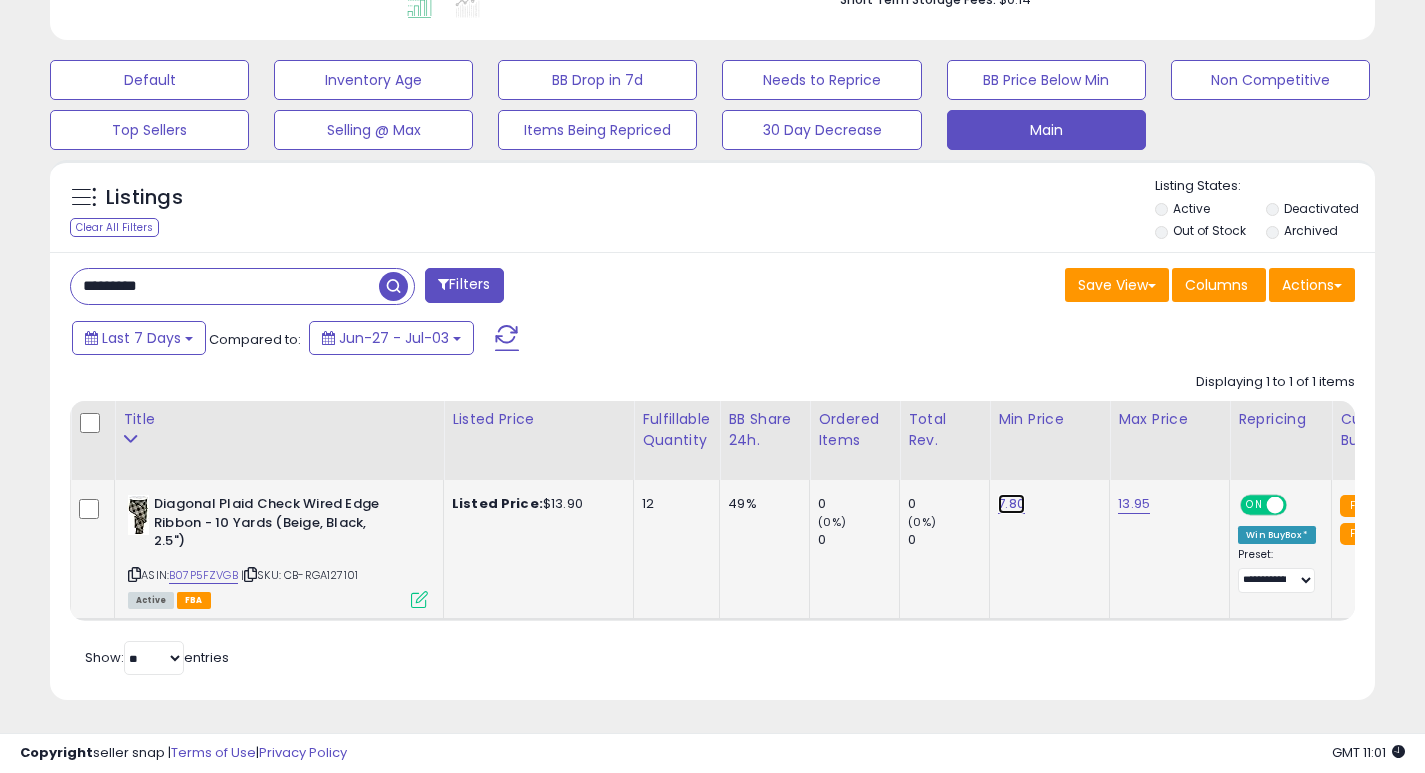 click on "7.80" at bounding box center (1011, 504) 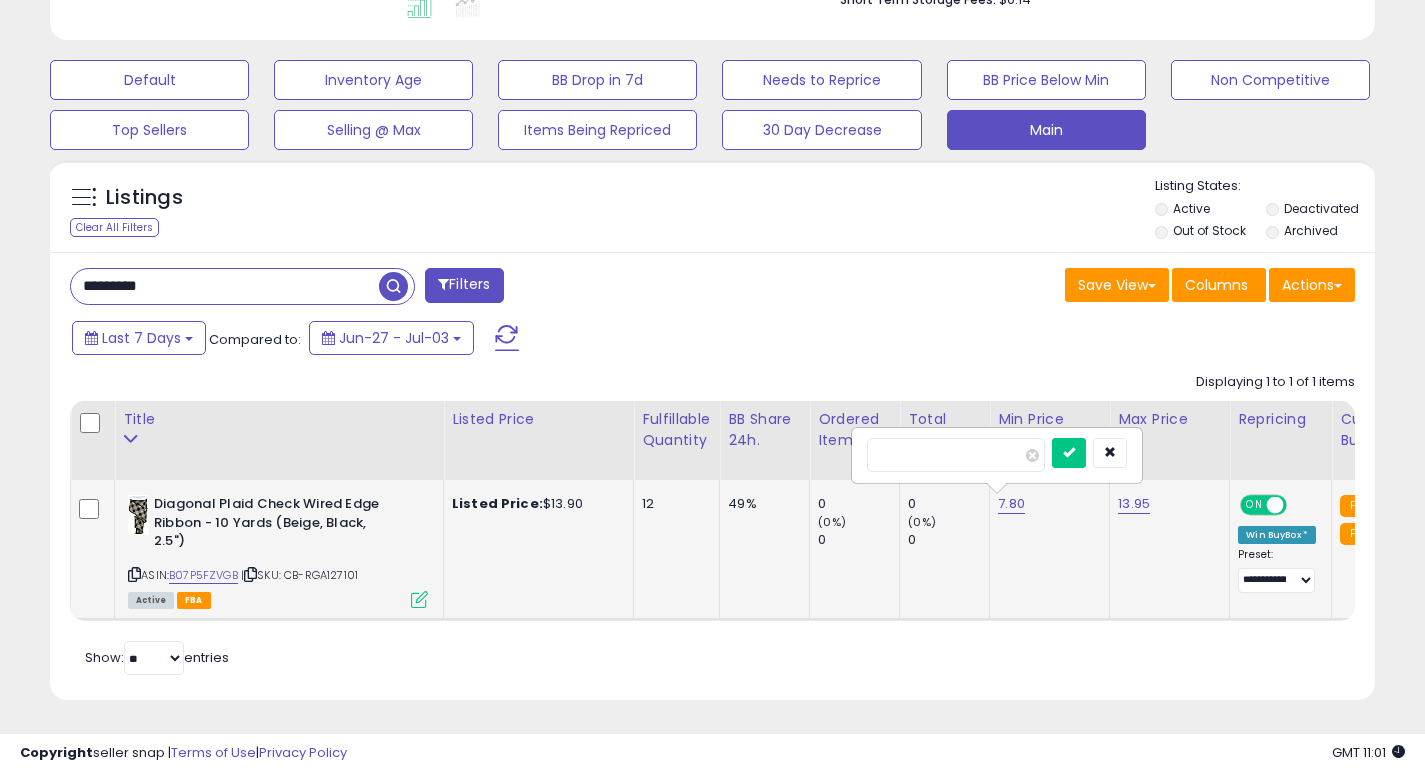 type on "*" 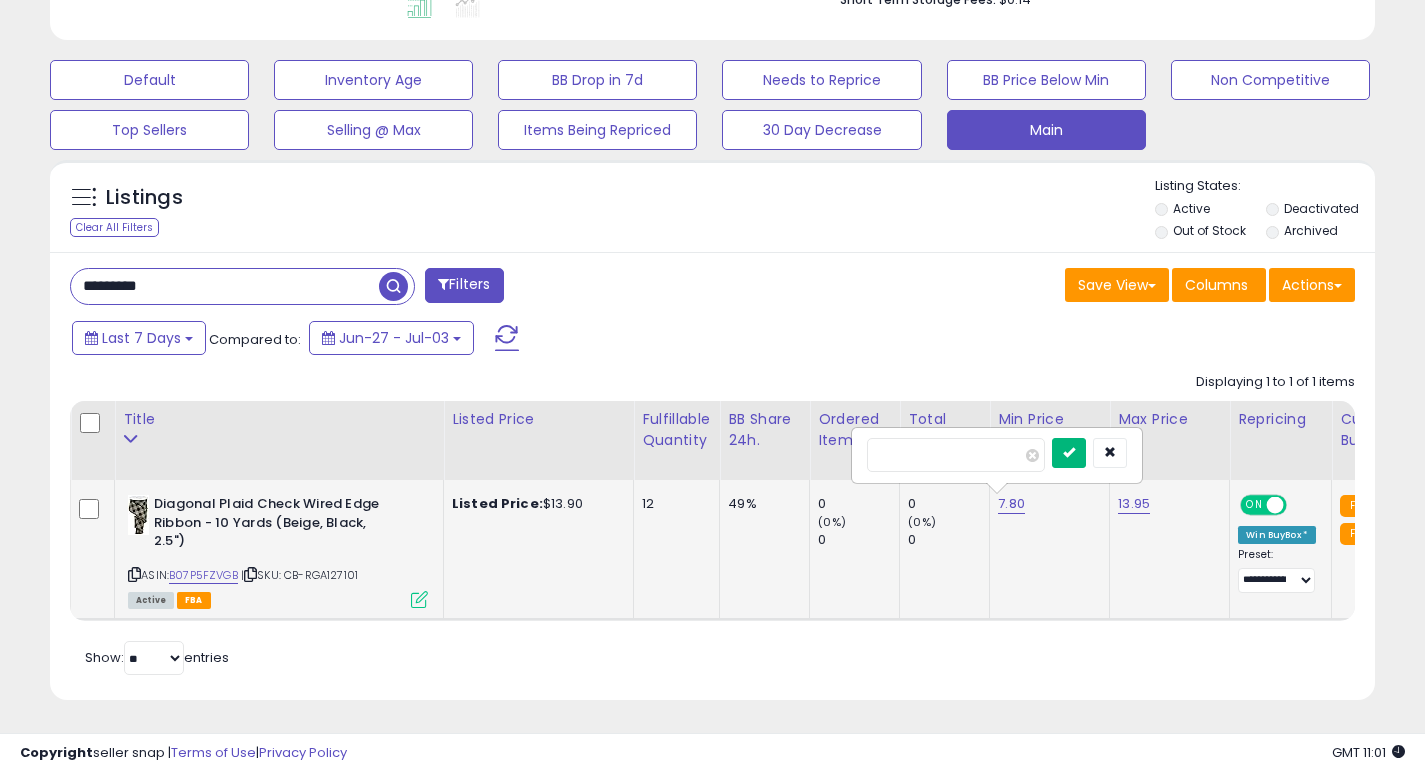click at bounding box center (1069, 452) 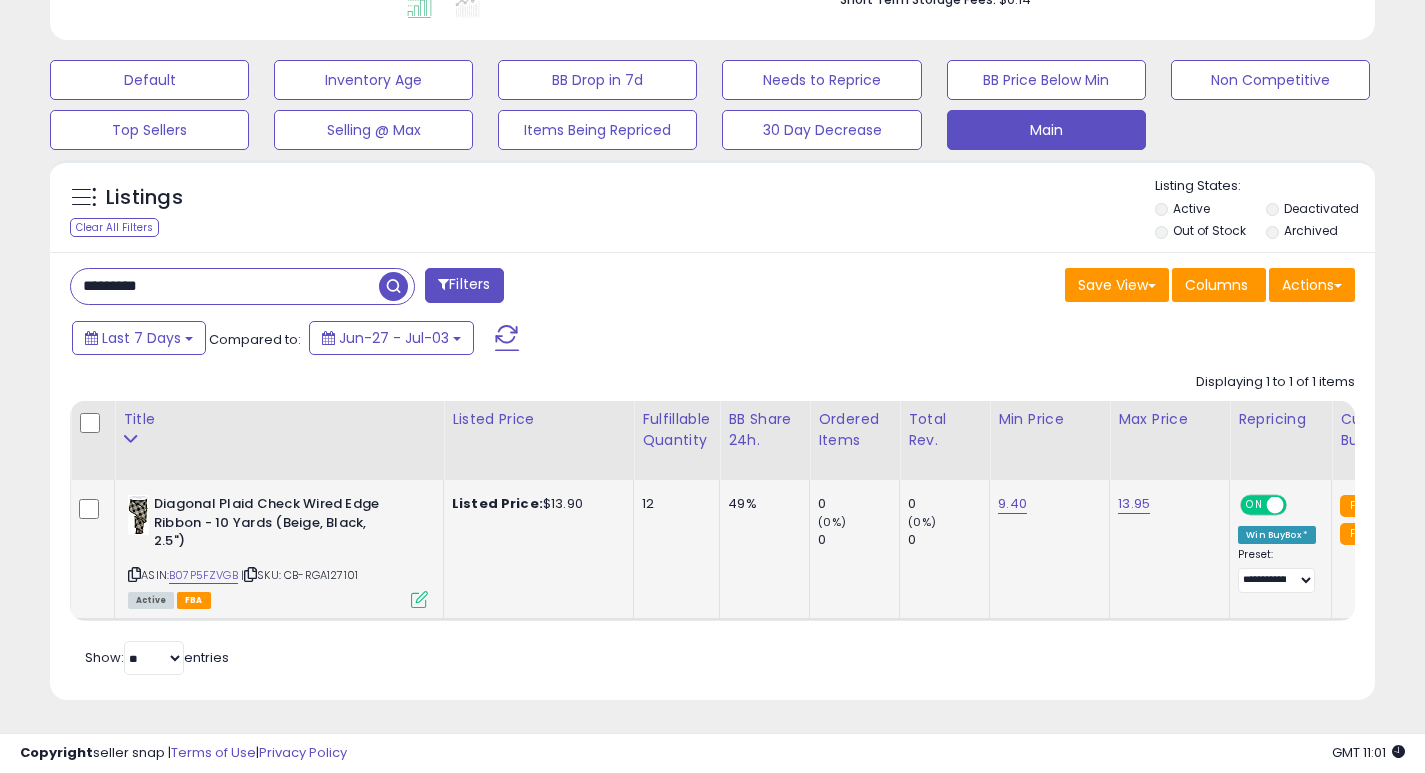 click on "*********" at bounding box center (225, 286) 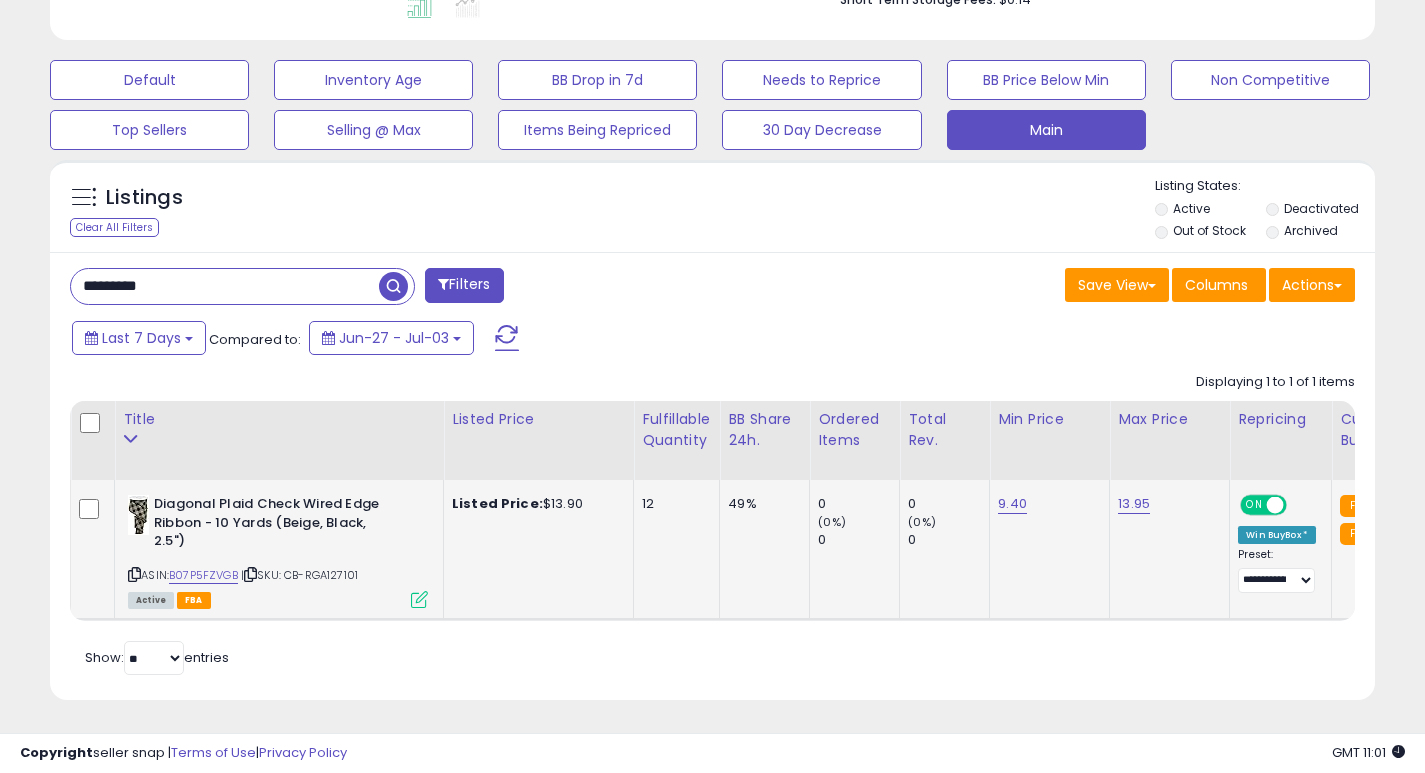 paste 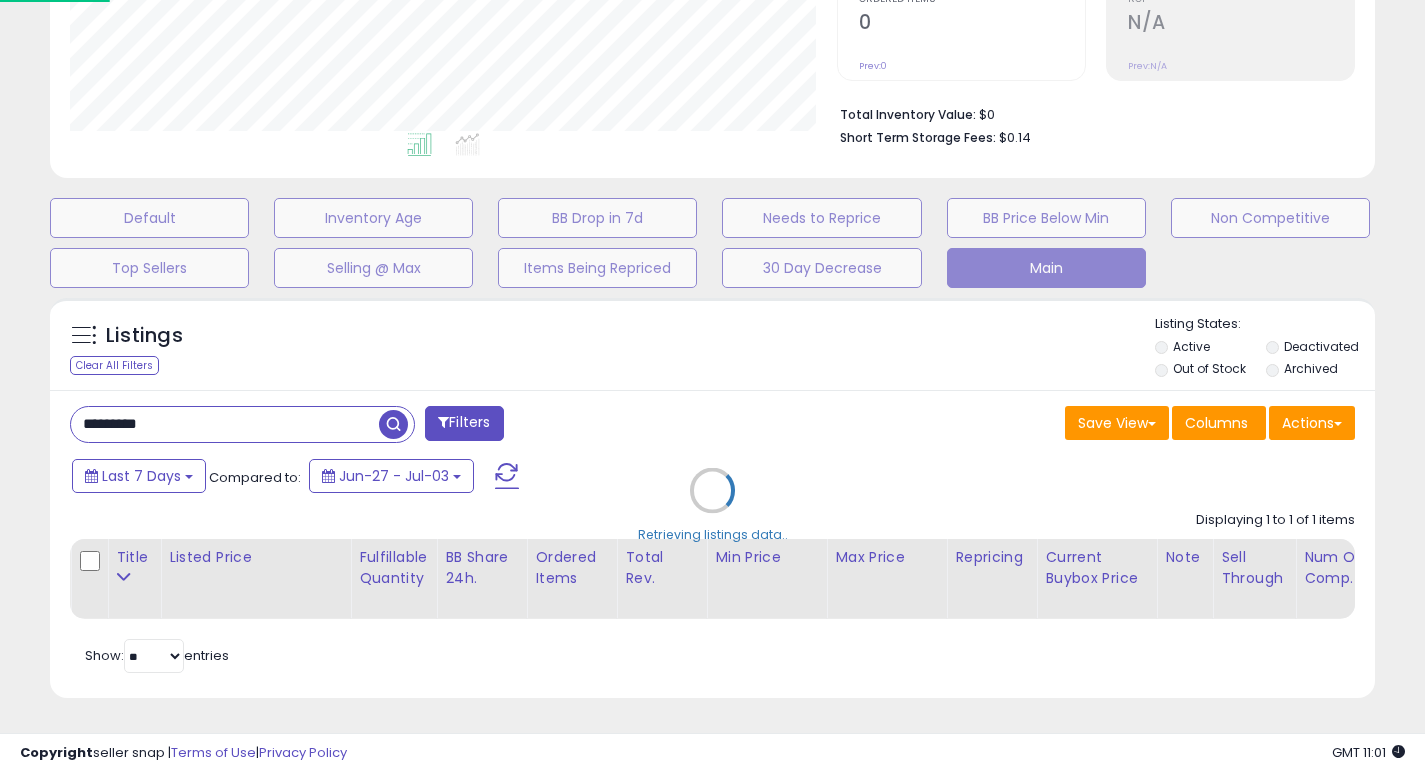 scroll, scrollTop: 999590, scrollLeft: 999224, axis: both 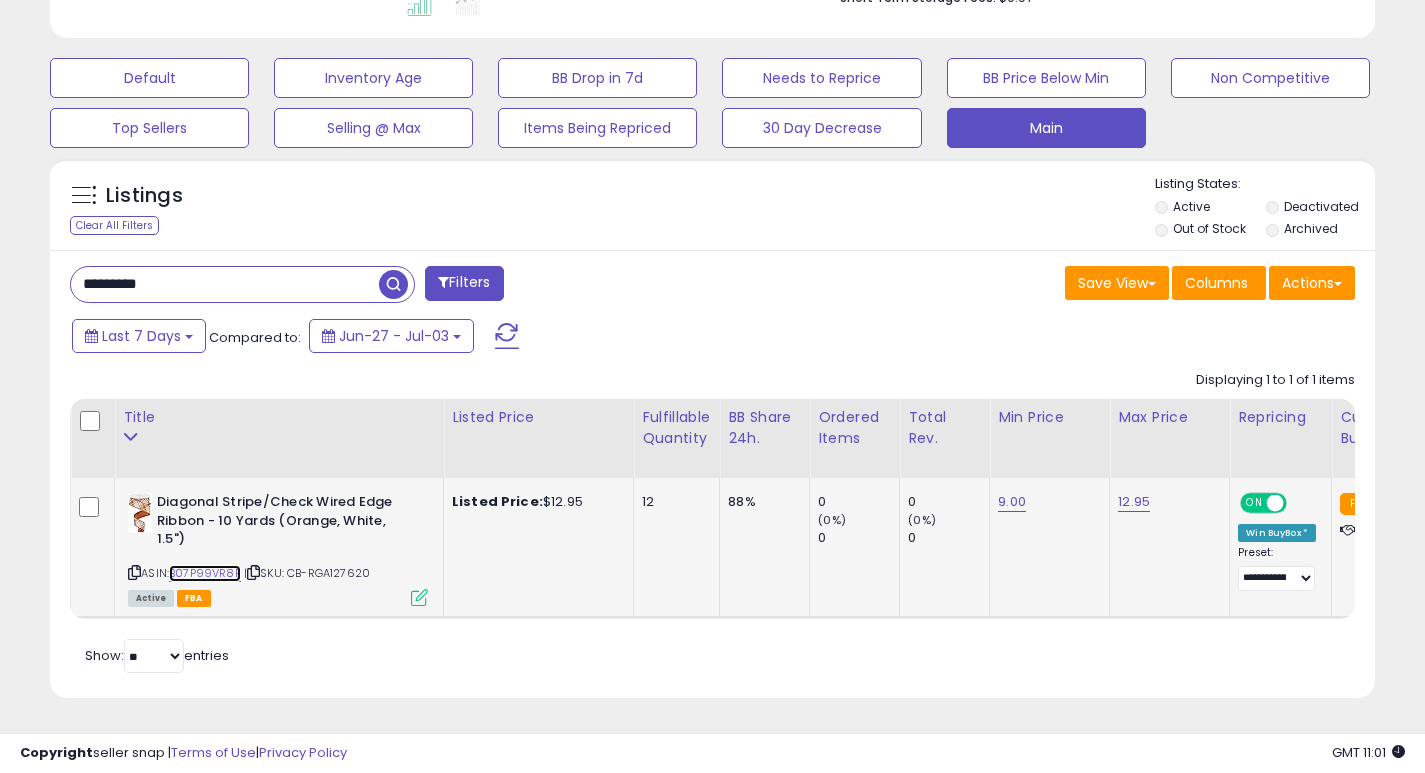 click on "B07P99VR8P" at bounding box center [205, 573] 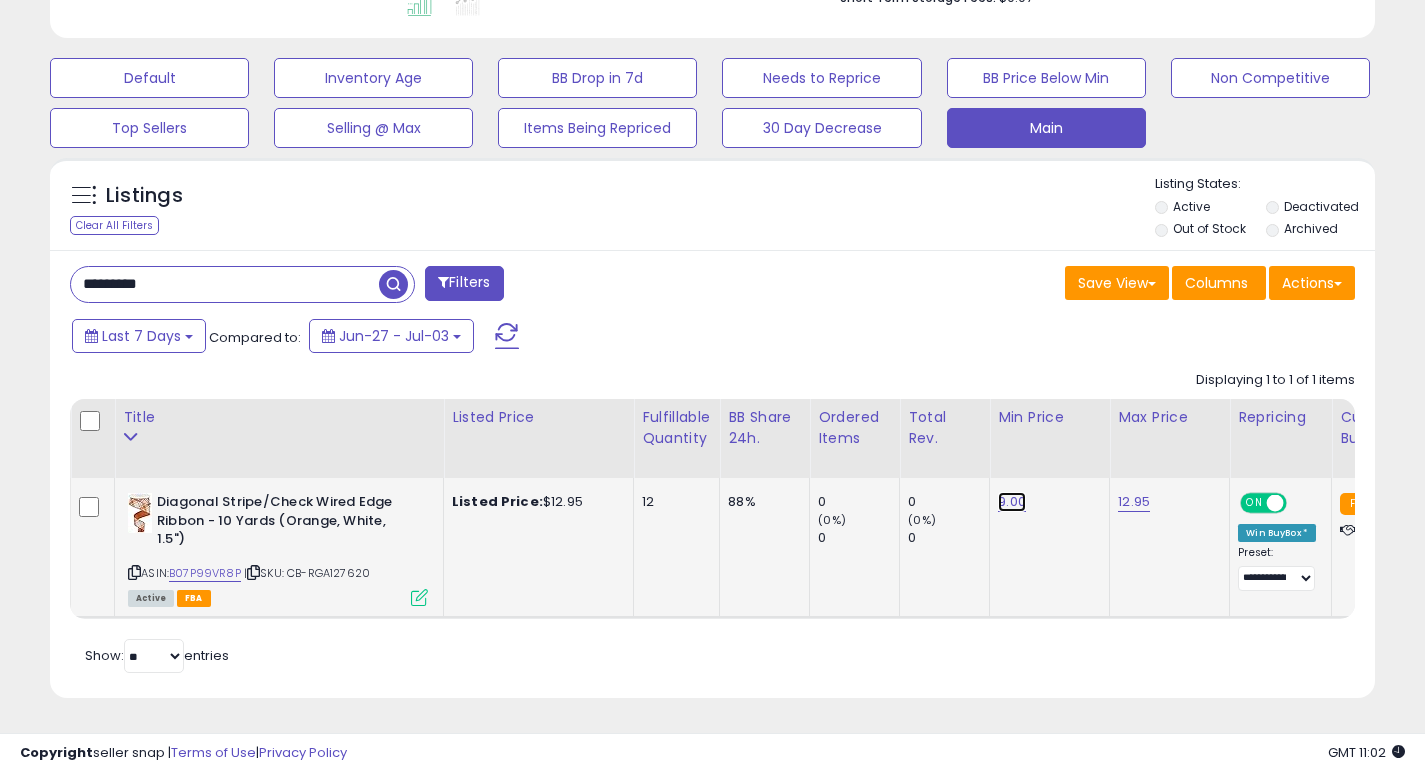 click on "9.00" at bounding box center [1012, 502] 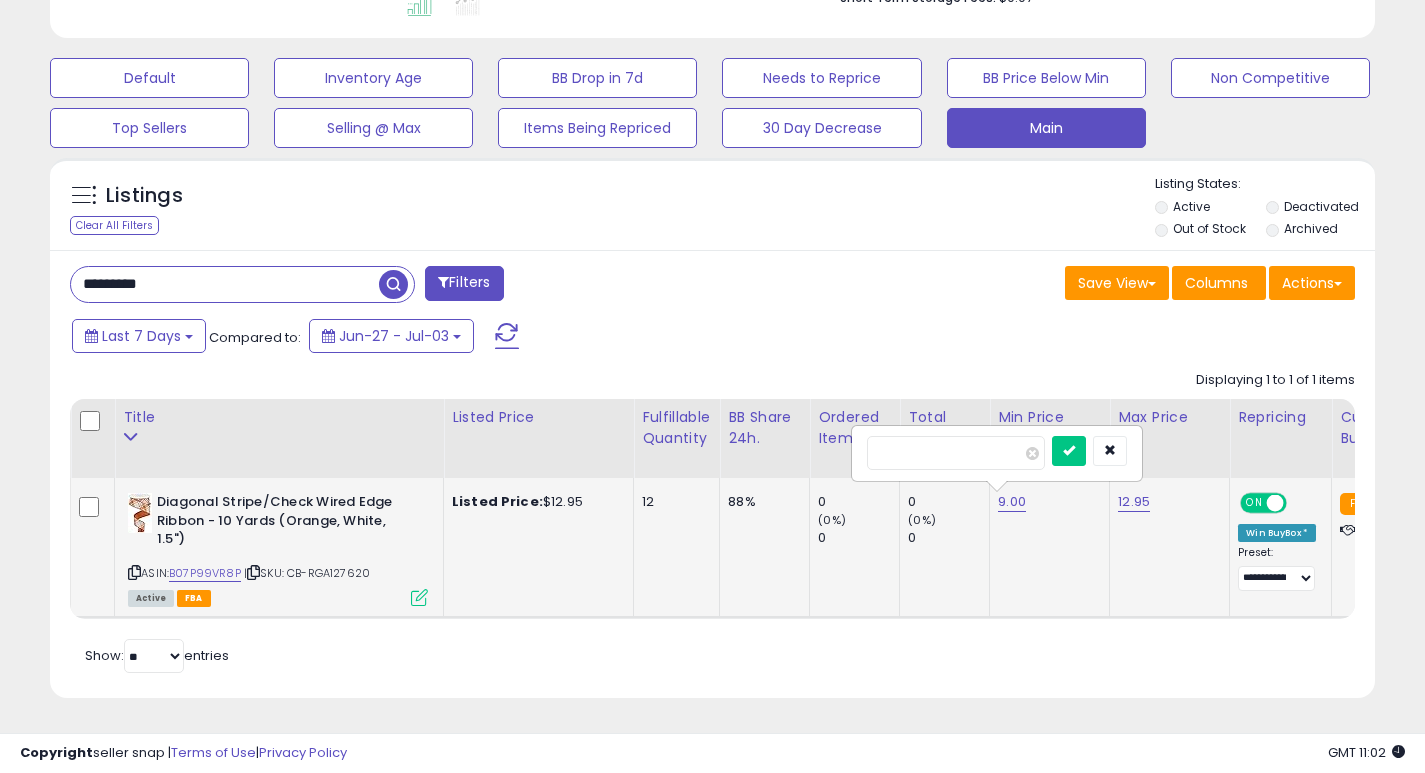 type on "*" 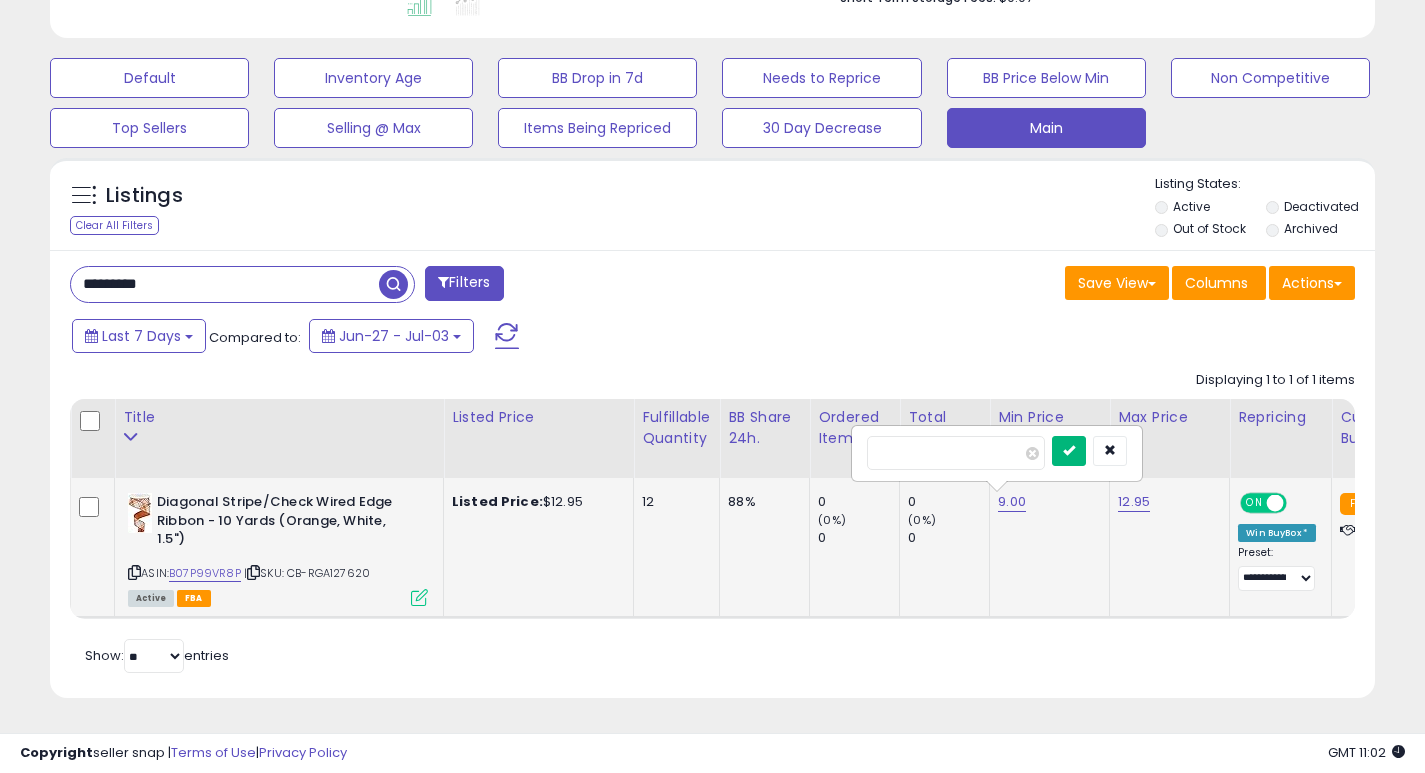 type on "*" 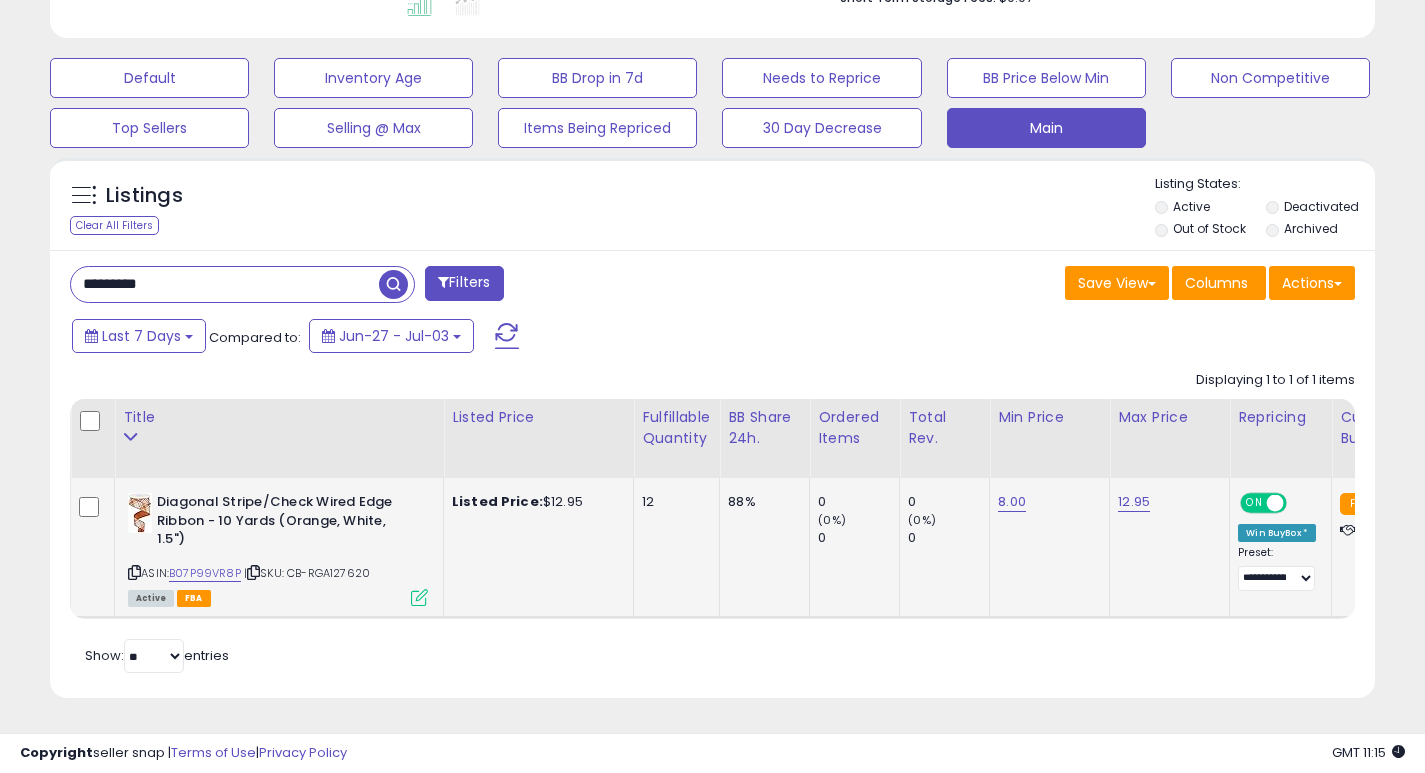 click on "*********" at bounding box center (225, 284) 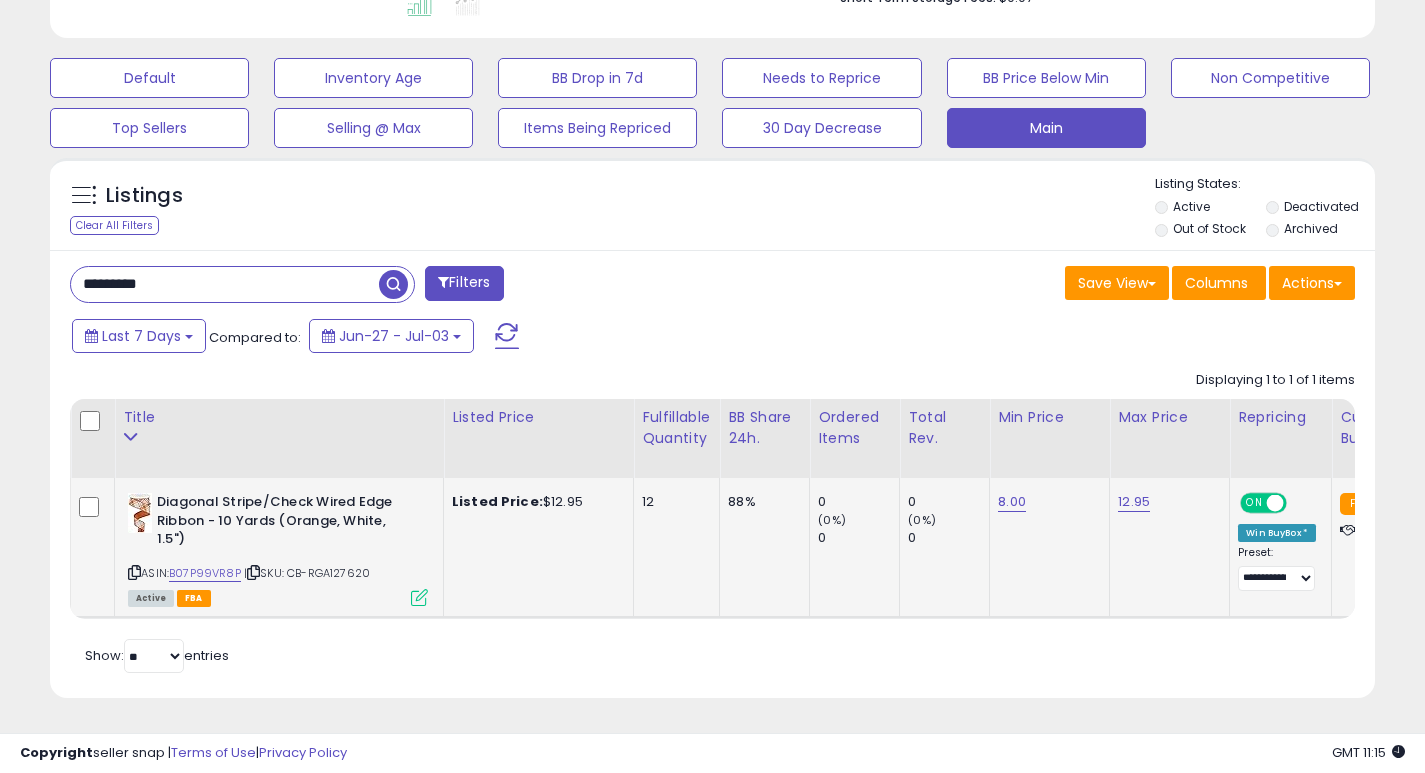 paste 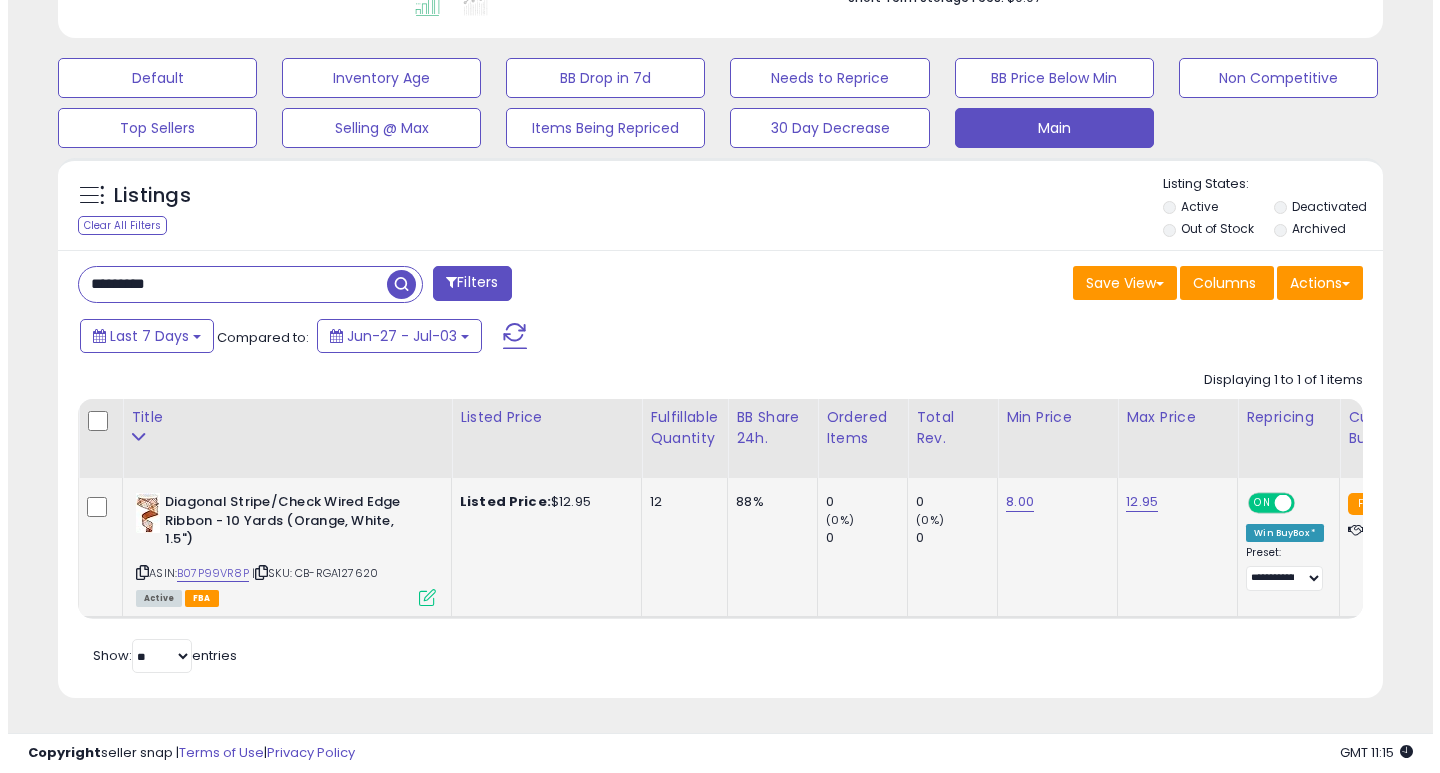 scroll, scrollTop: 447, scrollLeft: 0, axis: vertical 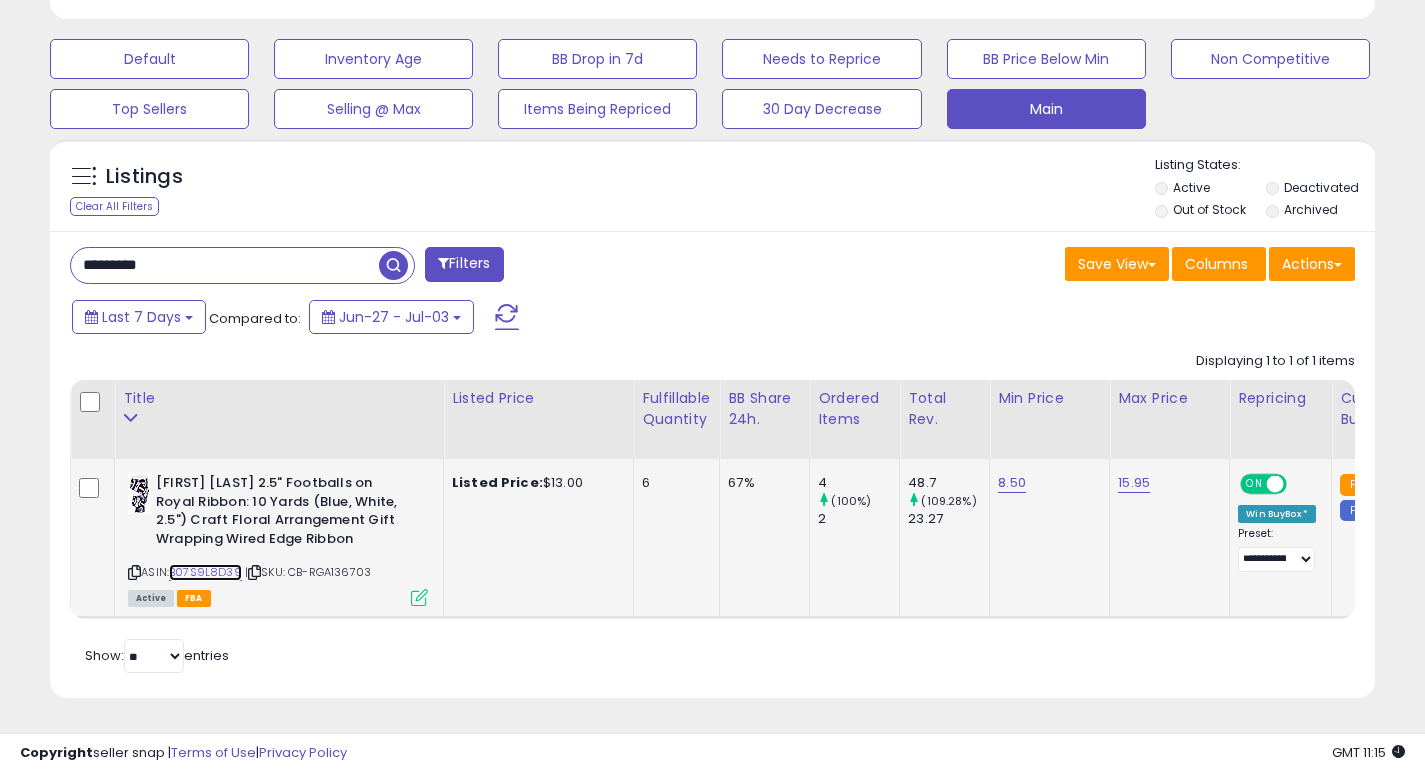 click on "B07S9L8D39" at bounding box center (205, 572) 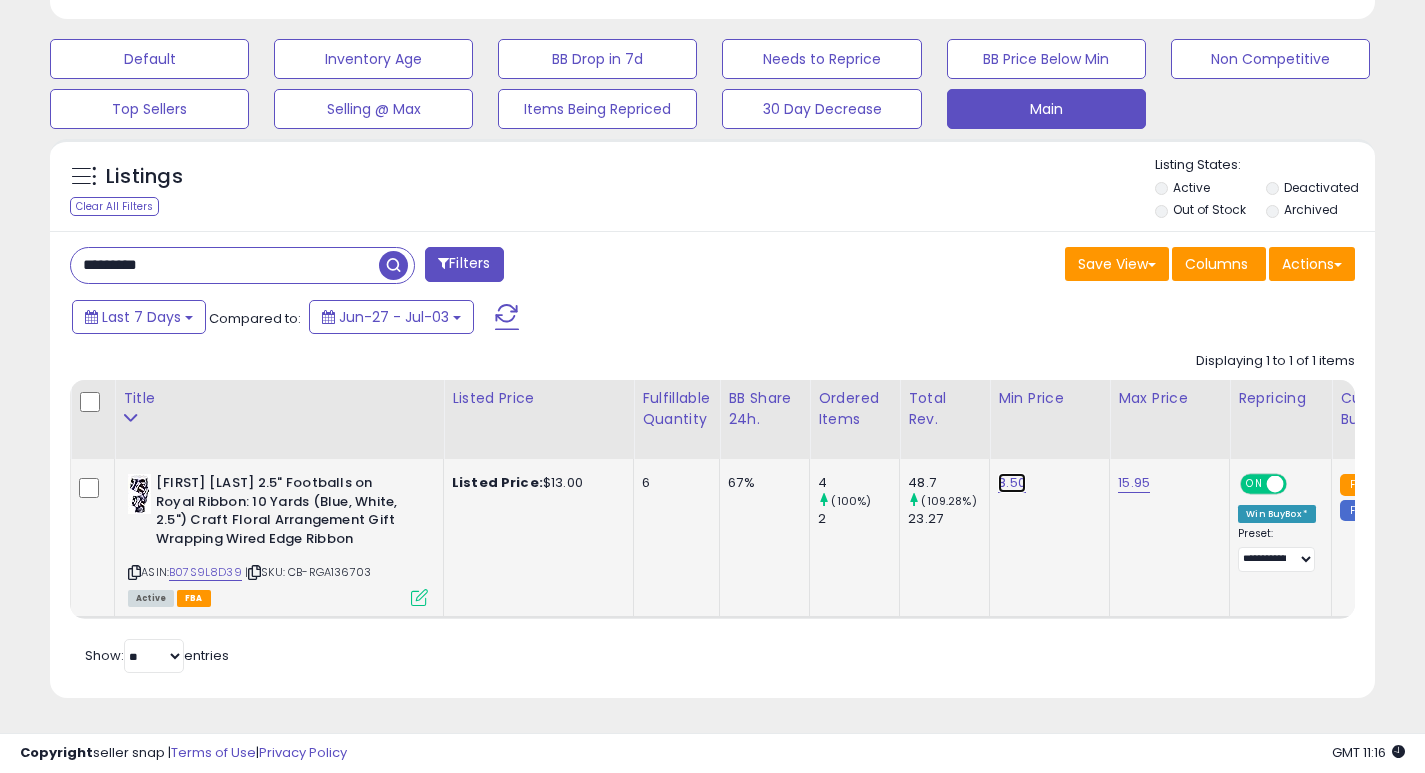 click on "8.50" at bounding box center [1012, 483] 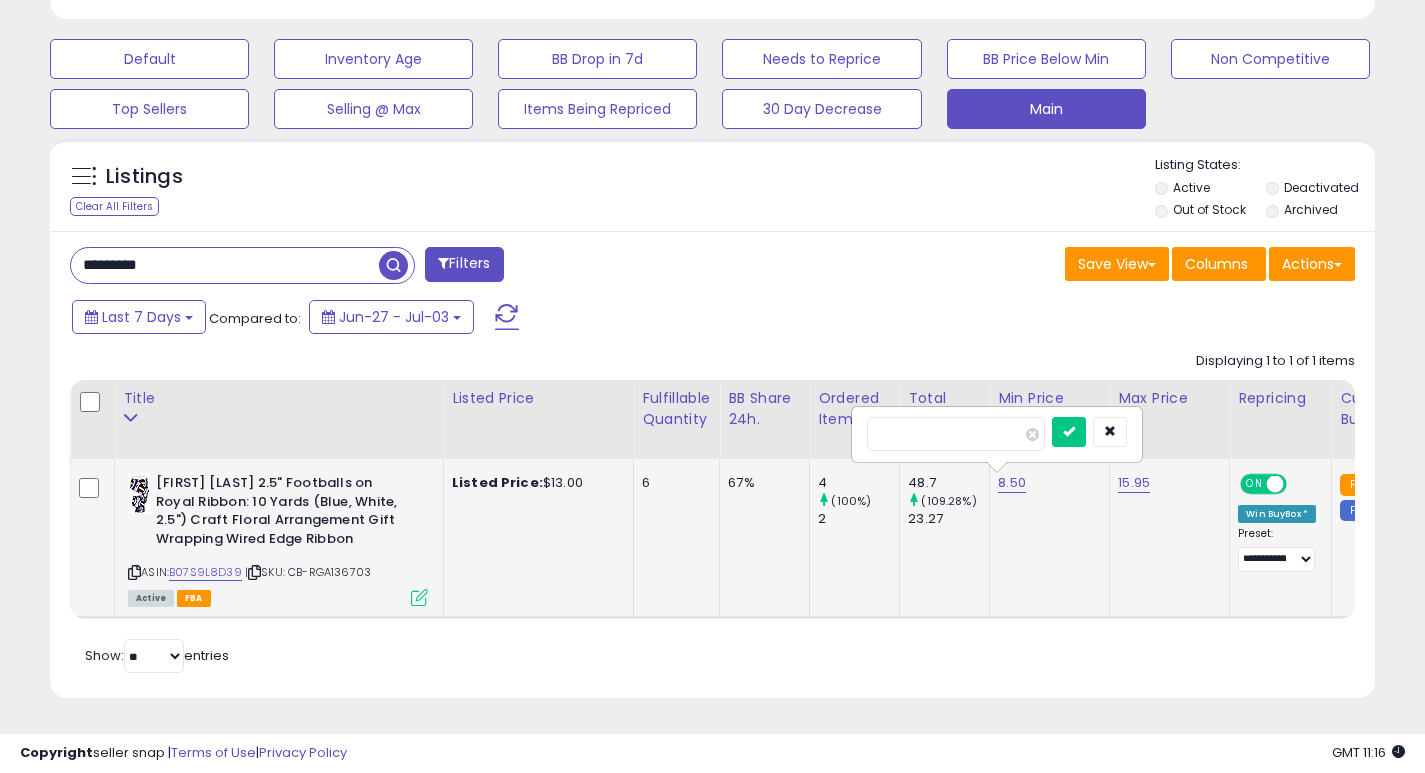 type on "*" 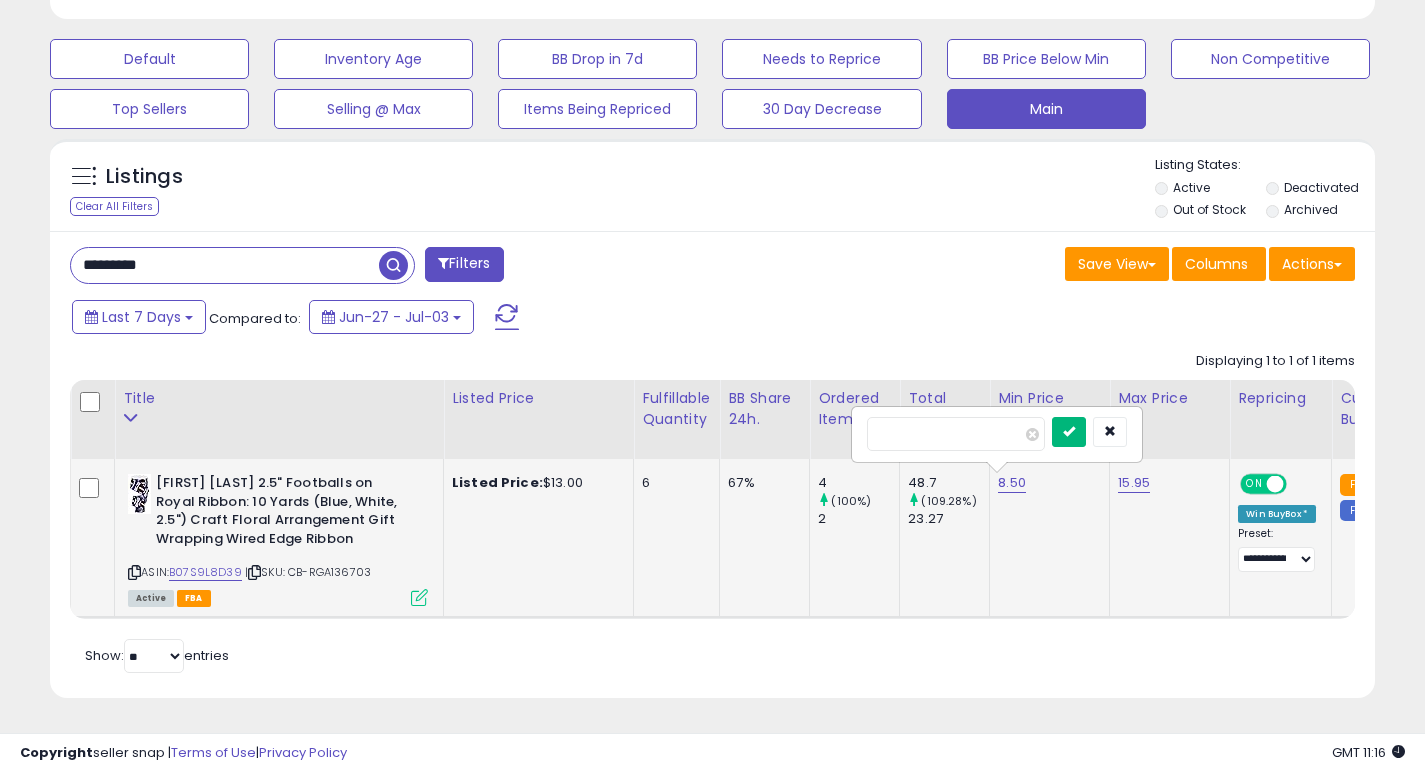 type on "***" 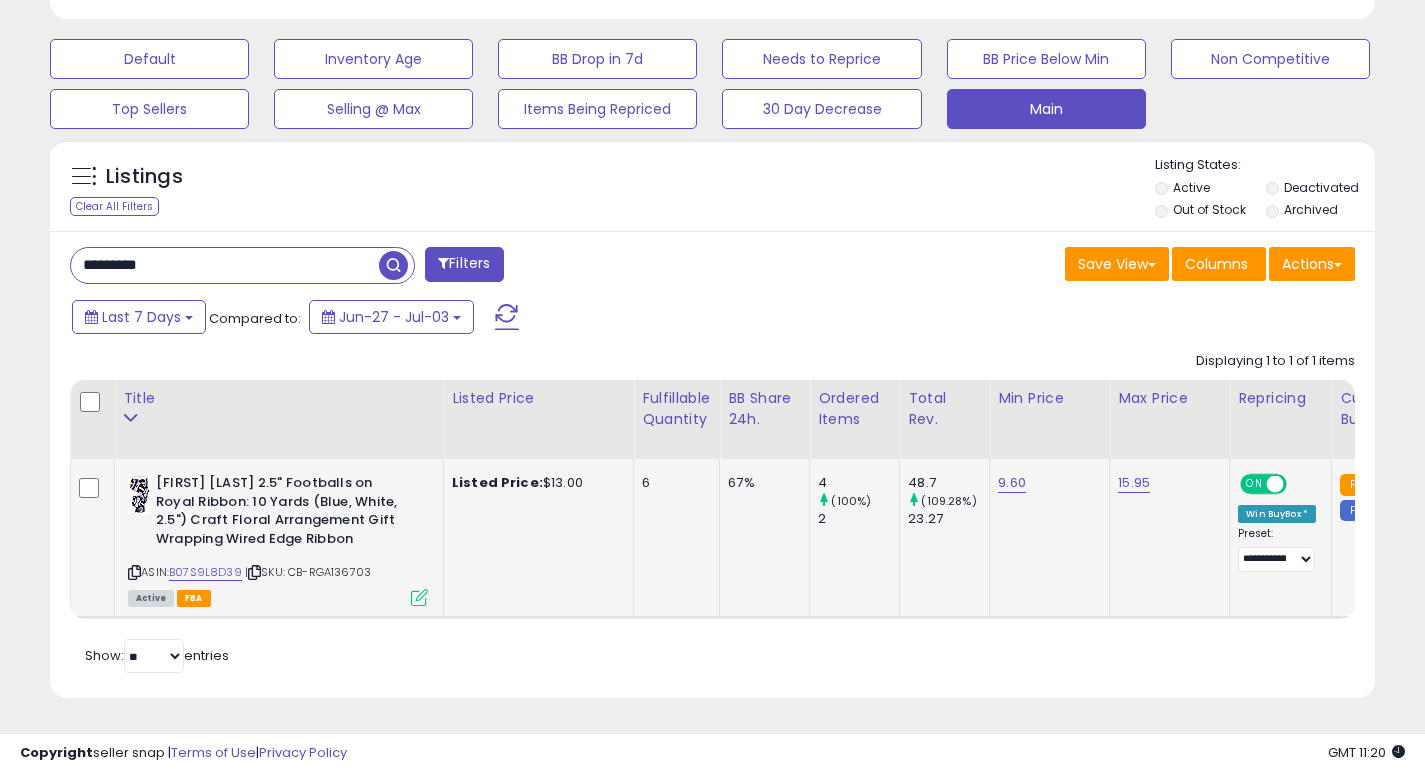 click on "*********" at bounding box center [225, 265] 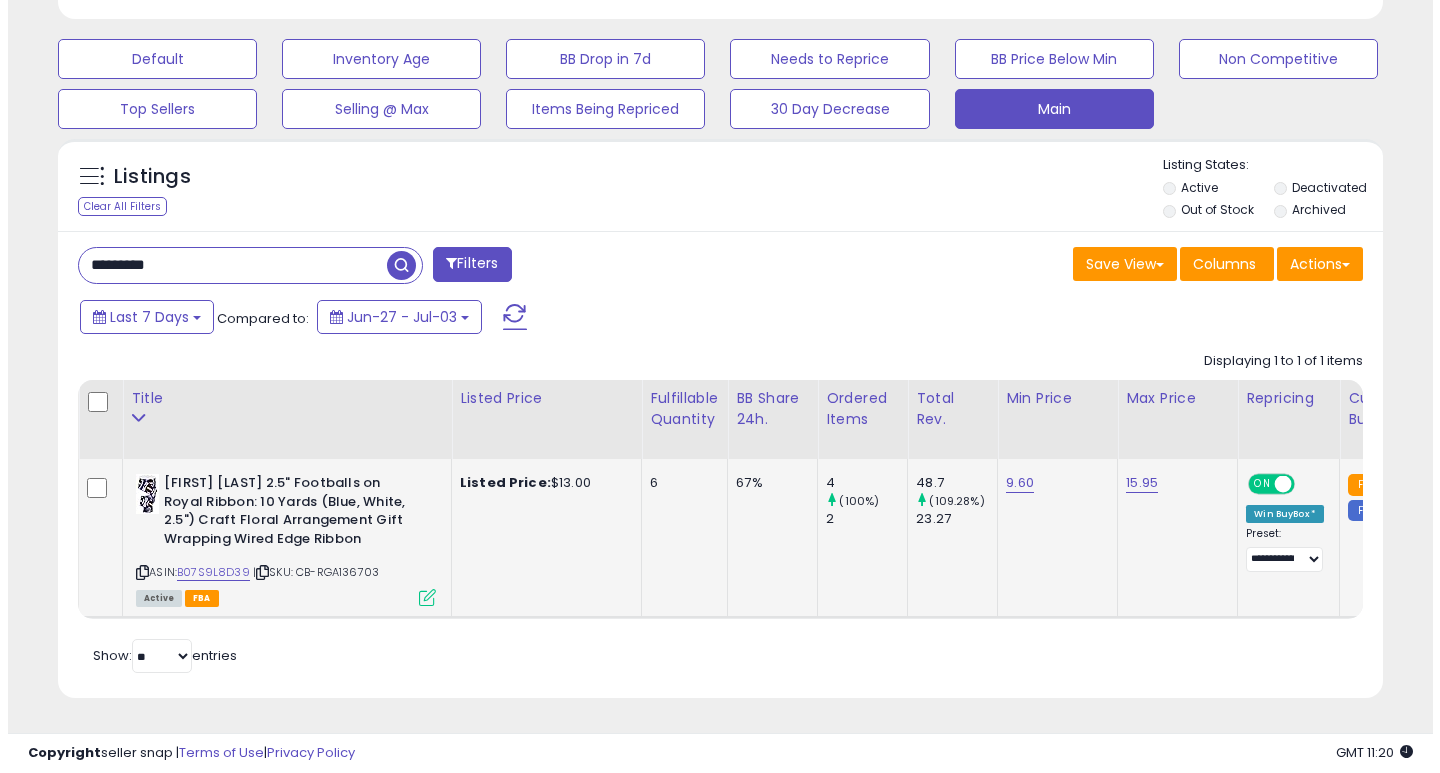 scroll, scrollTop: 447, scrollLeft: 0, axis: vertical 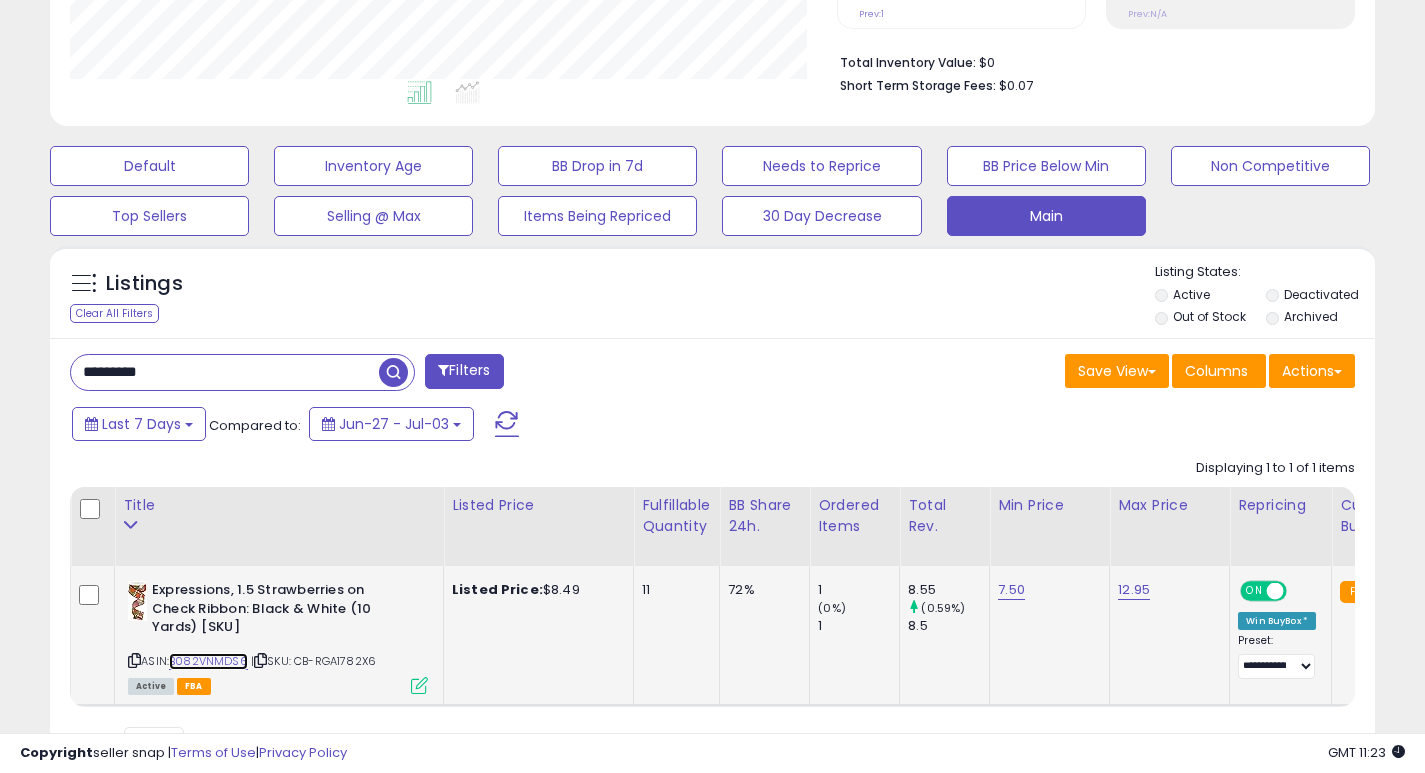 click on "B082VNMDS6" at bounding box center [208, 661] 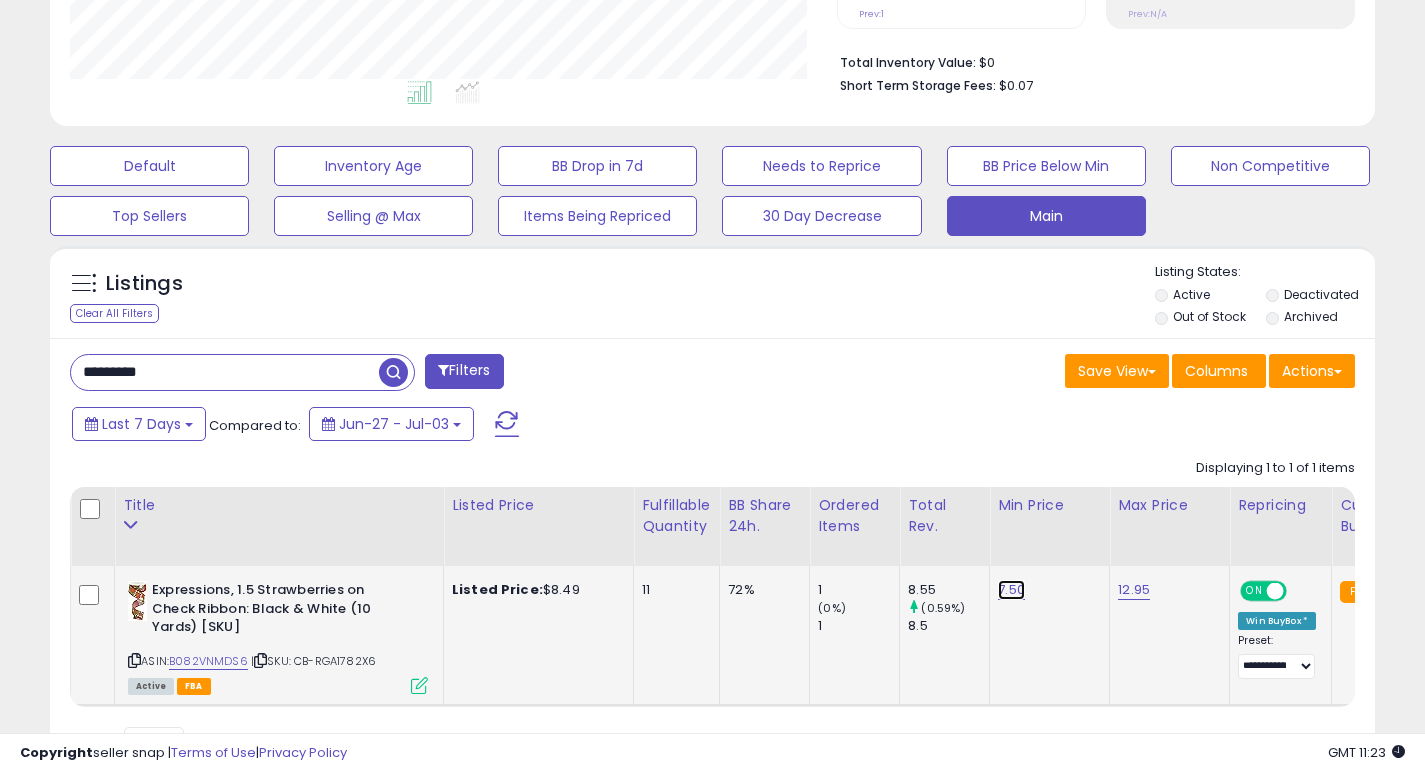 click on "7.50" at bounding box center [1011, 590] 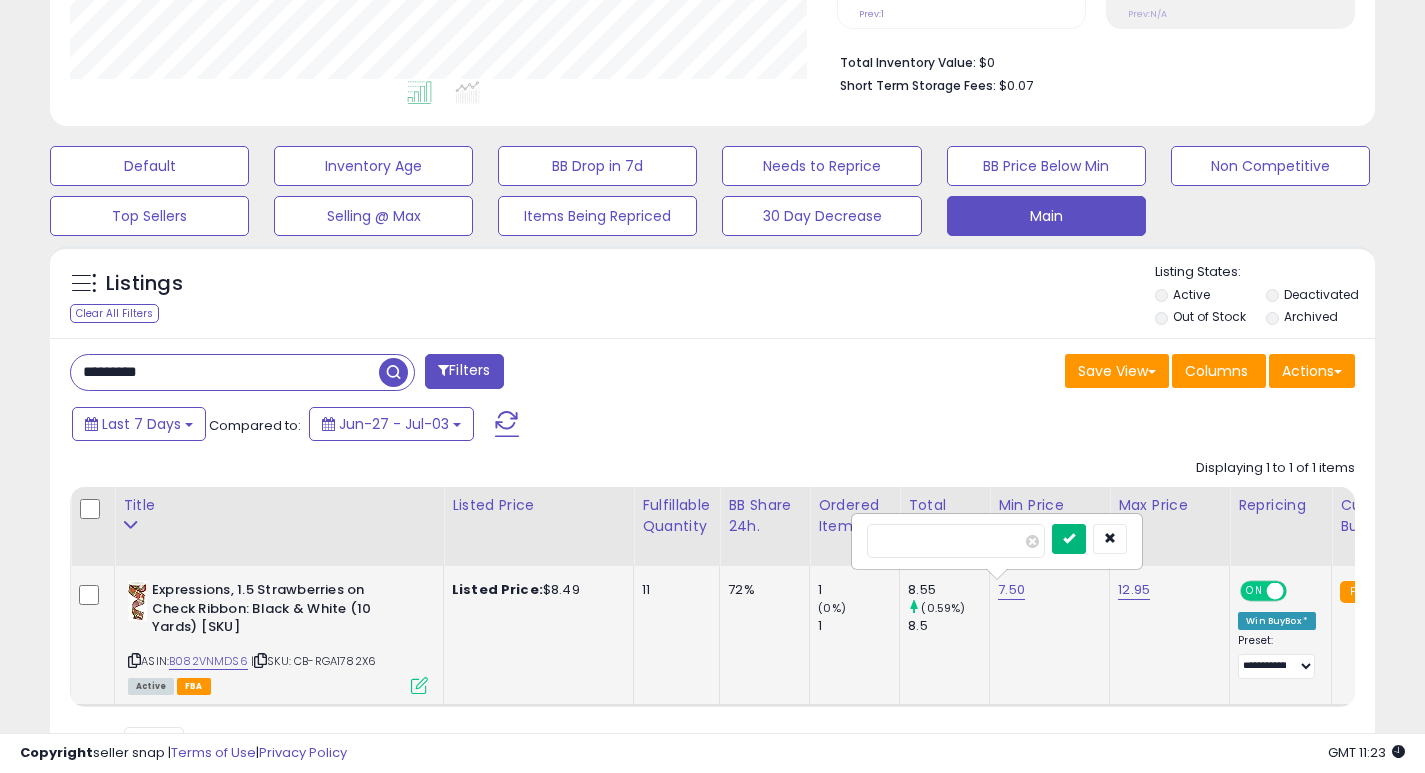 type on "***" 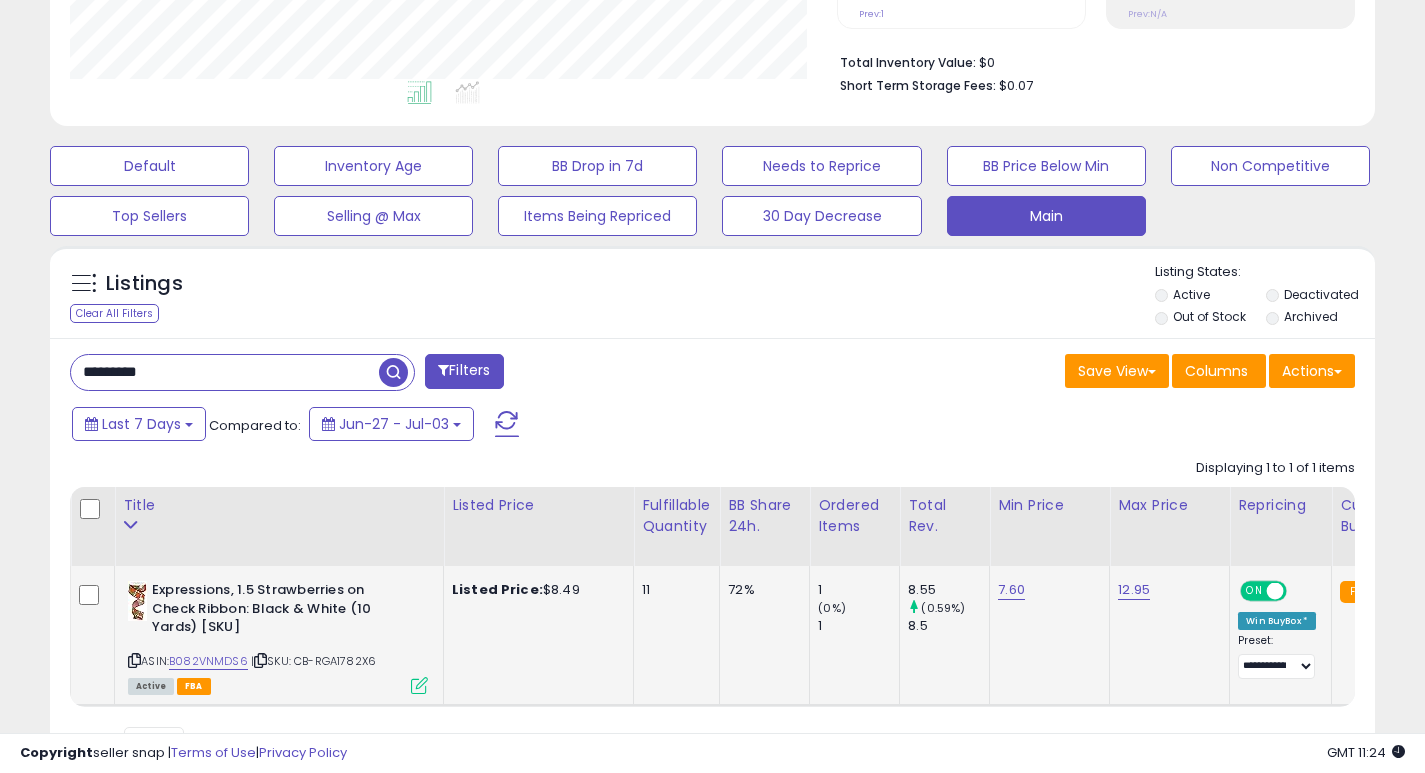 click on "*********" at bounding box center (225, 372) 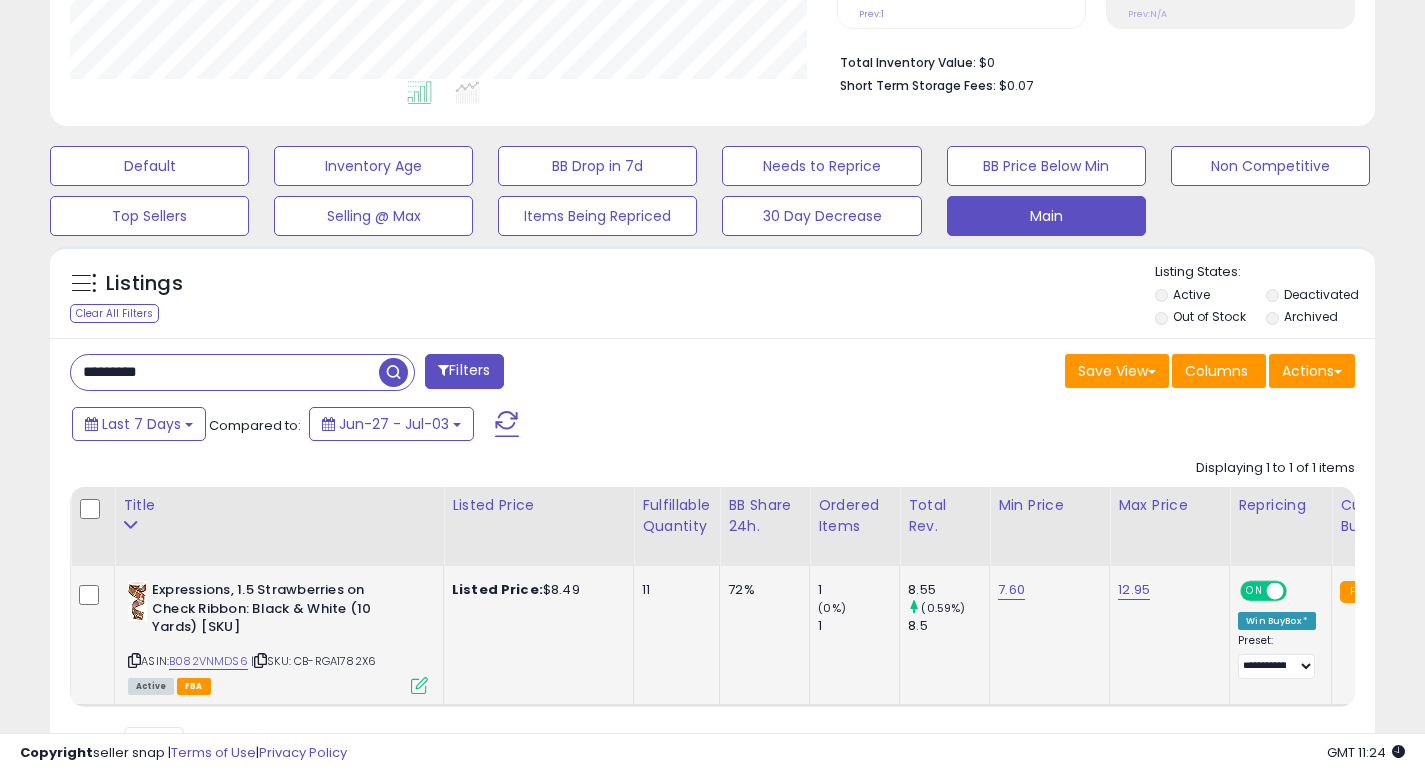 paste 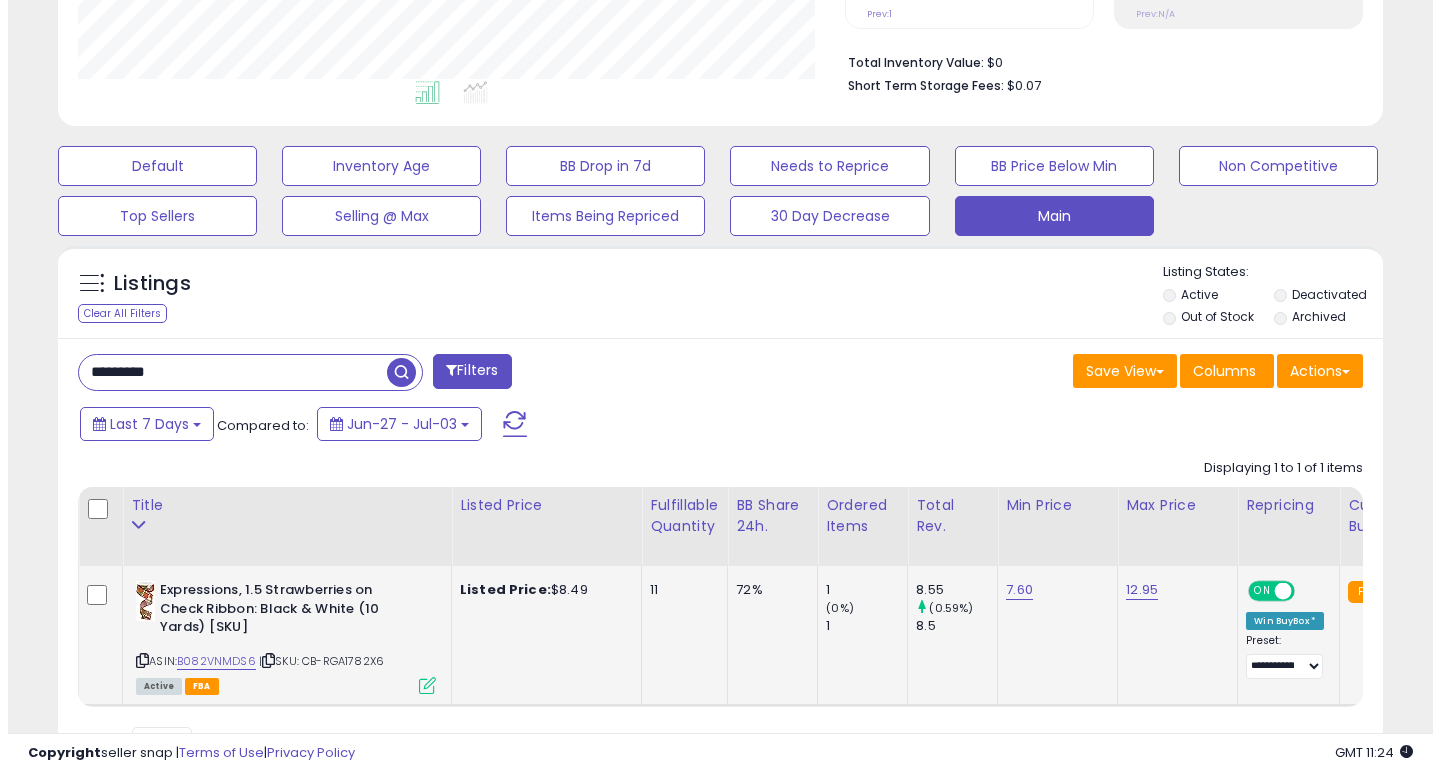 scroll, scrollTop: 447, scrollLeft: 0, axis: vertical 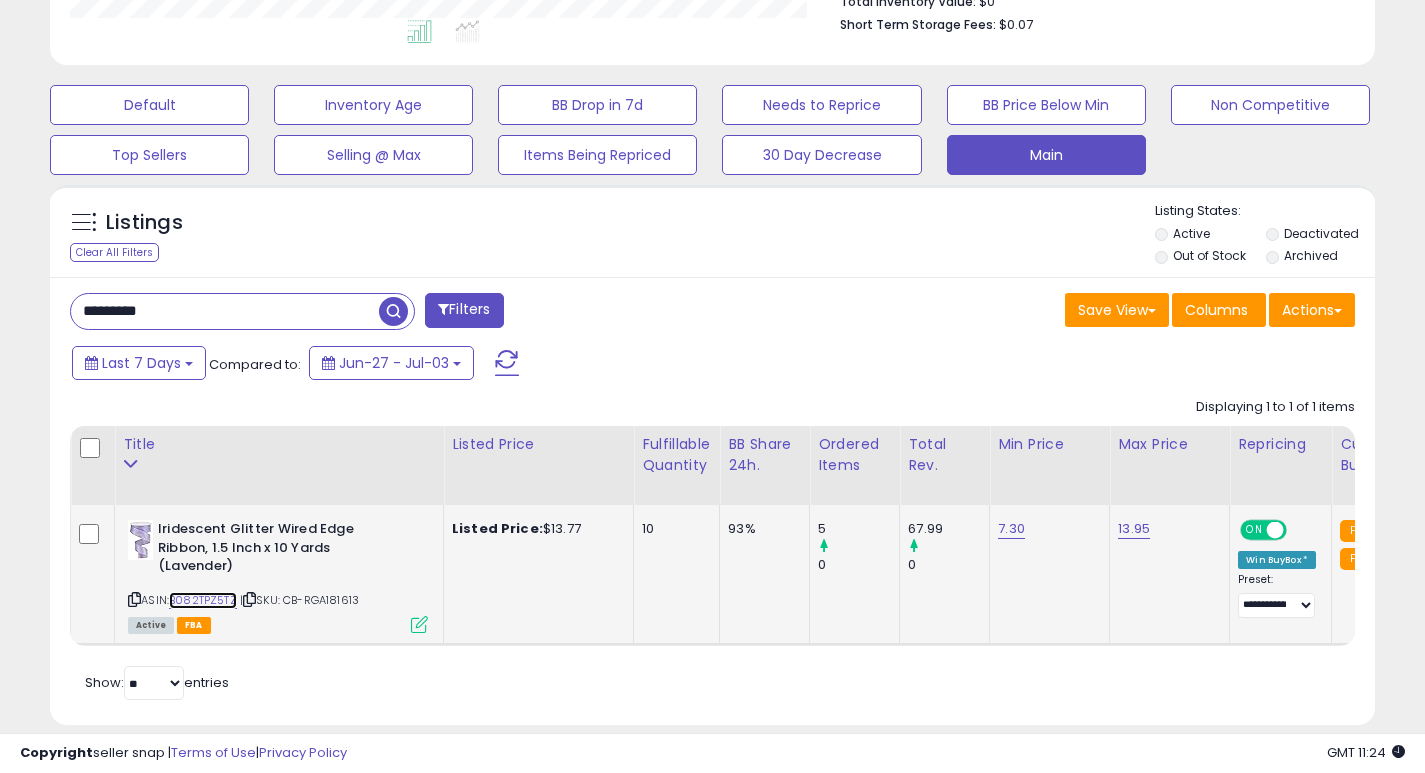 click on "B082TPZ5TZ" at bounding box center (203, 600) 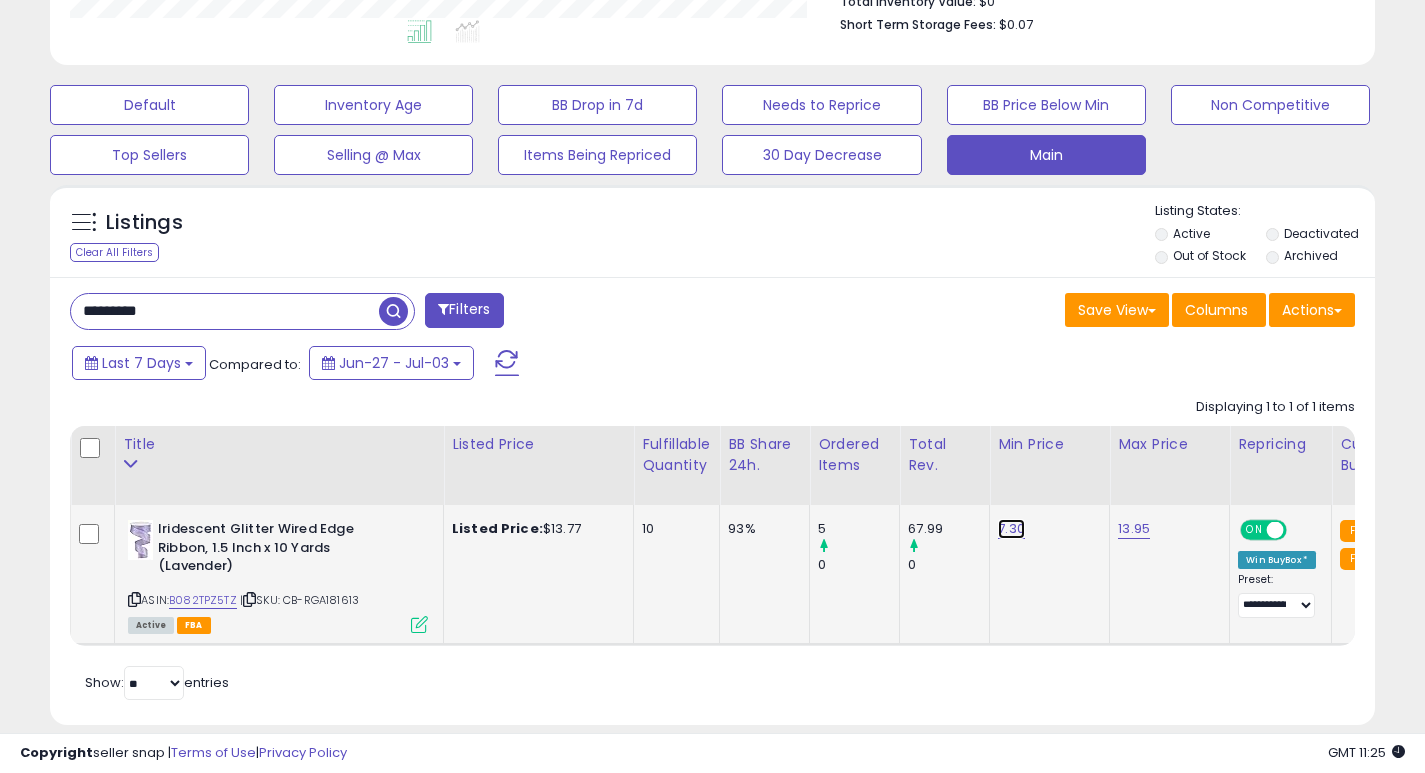 click on "7.30" at bounding box center (1011, 529) 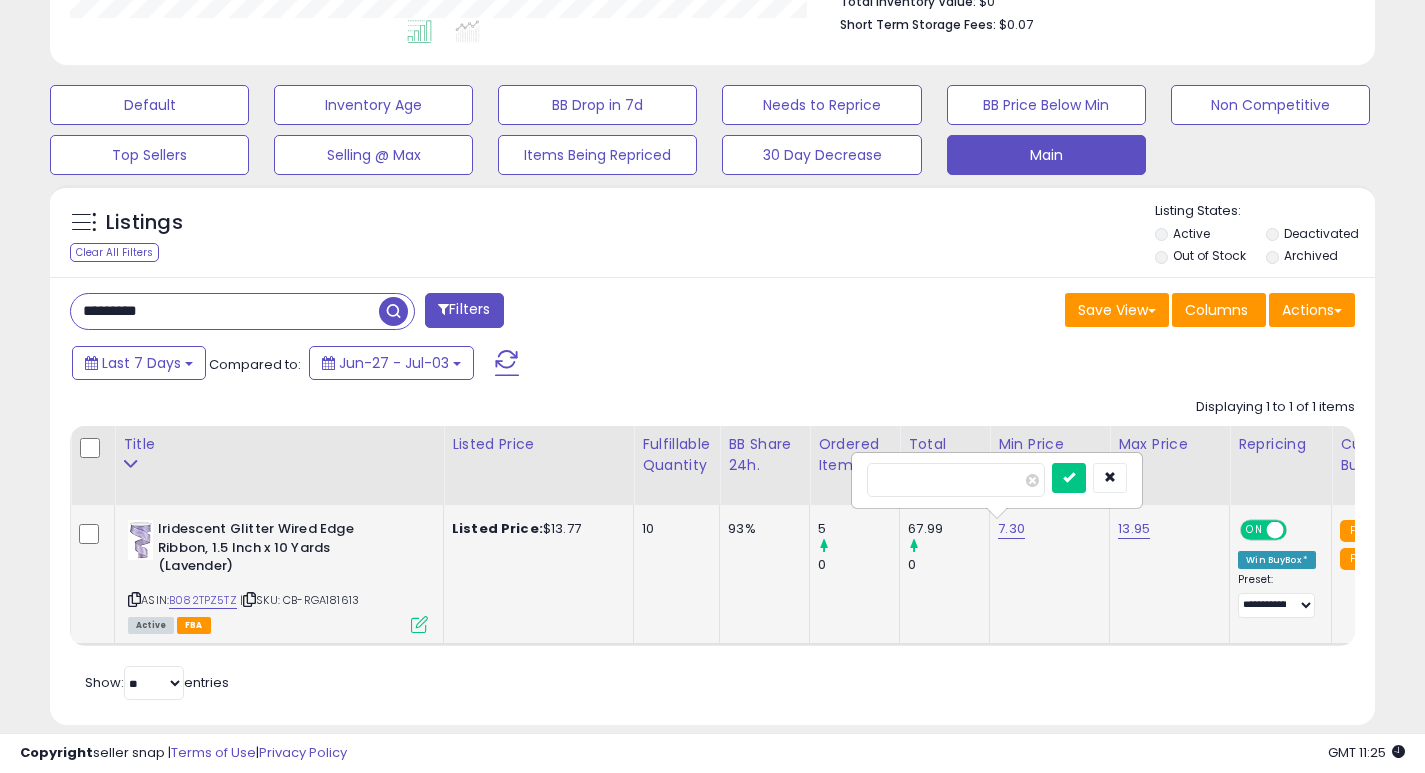 type on "*" 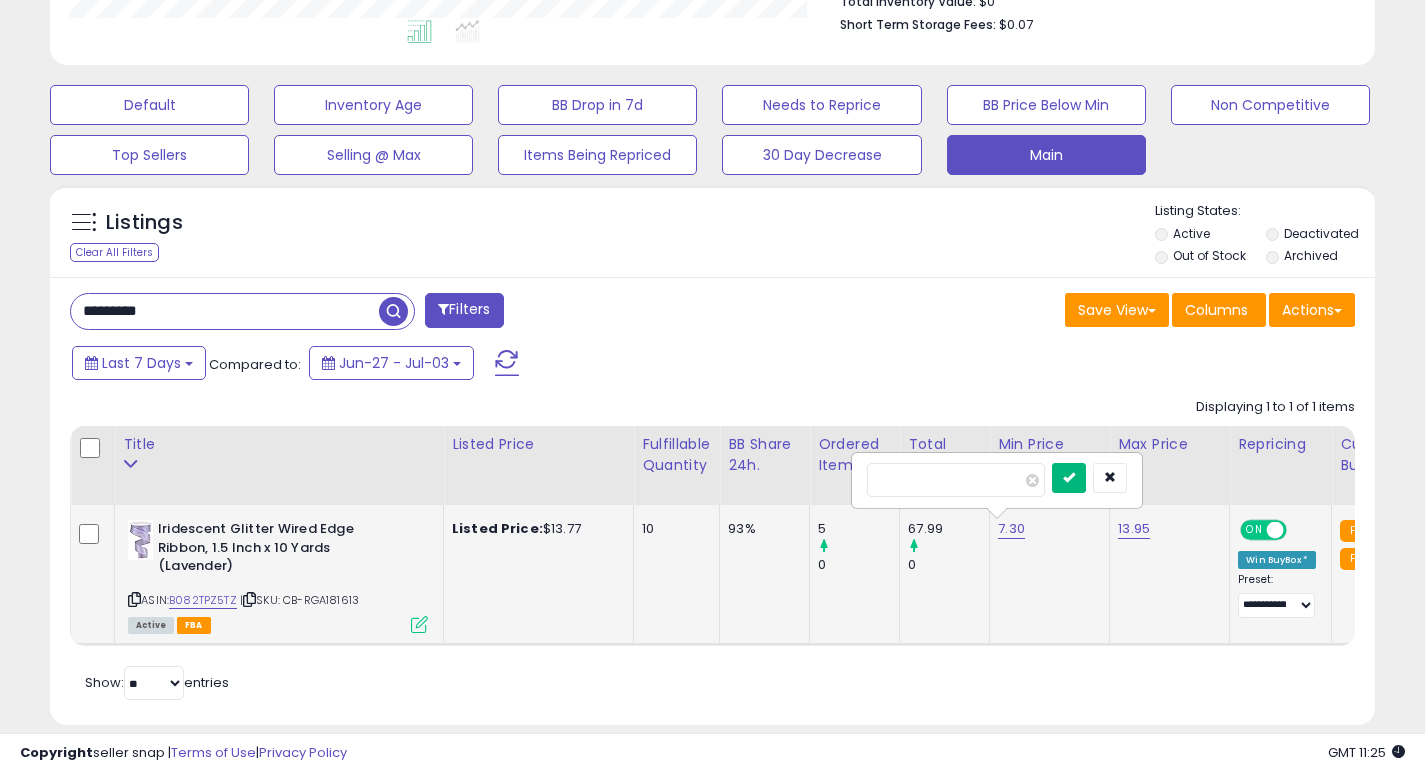 type on "***" 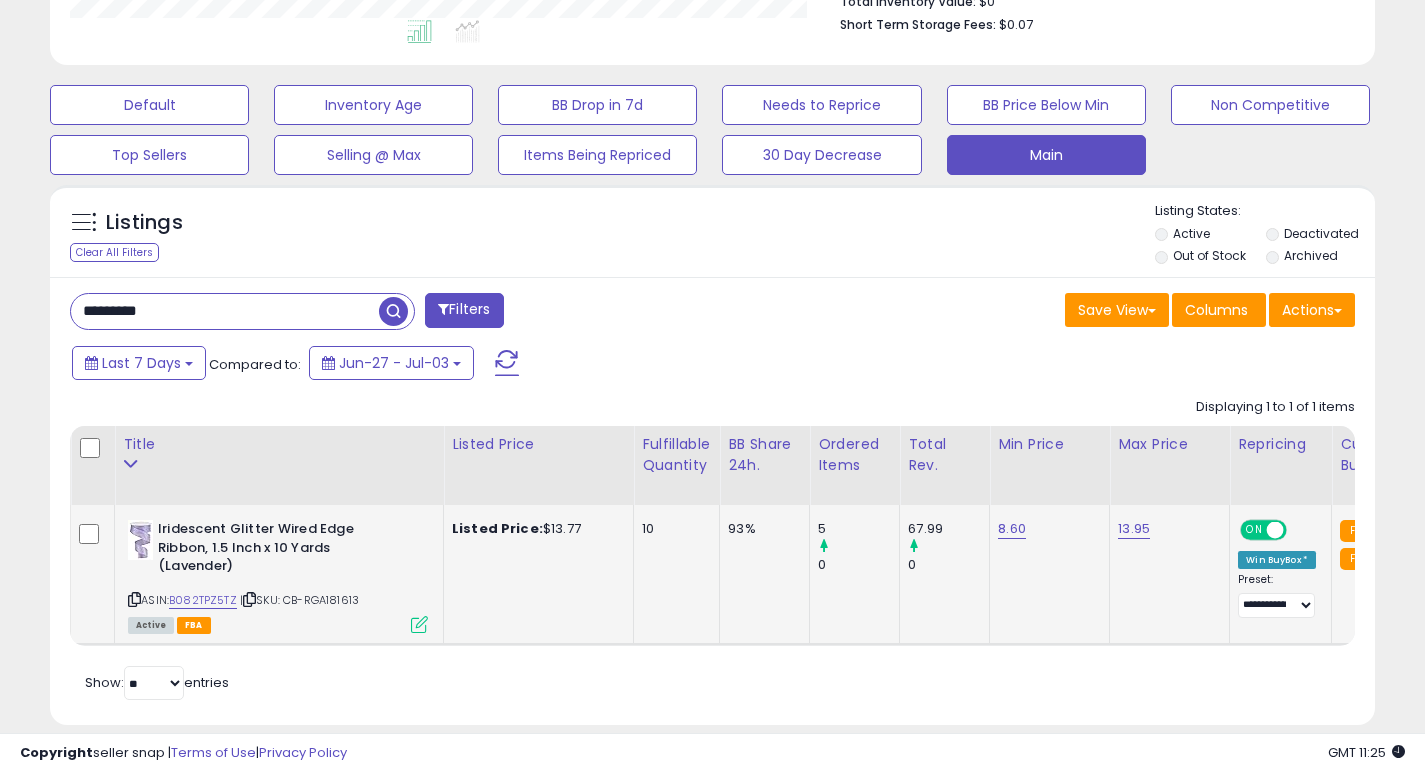 click on "*********" at bounding box center [225, 311] 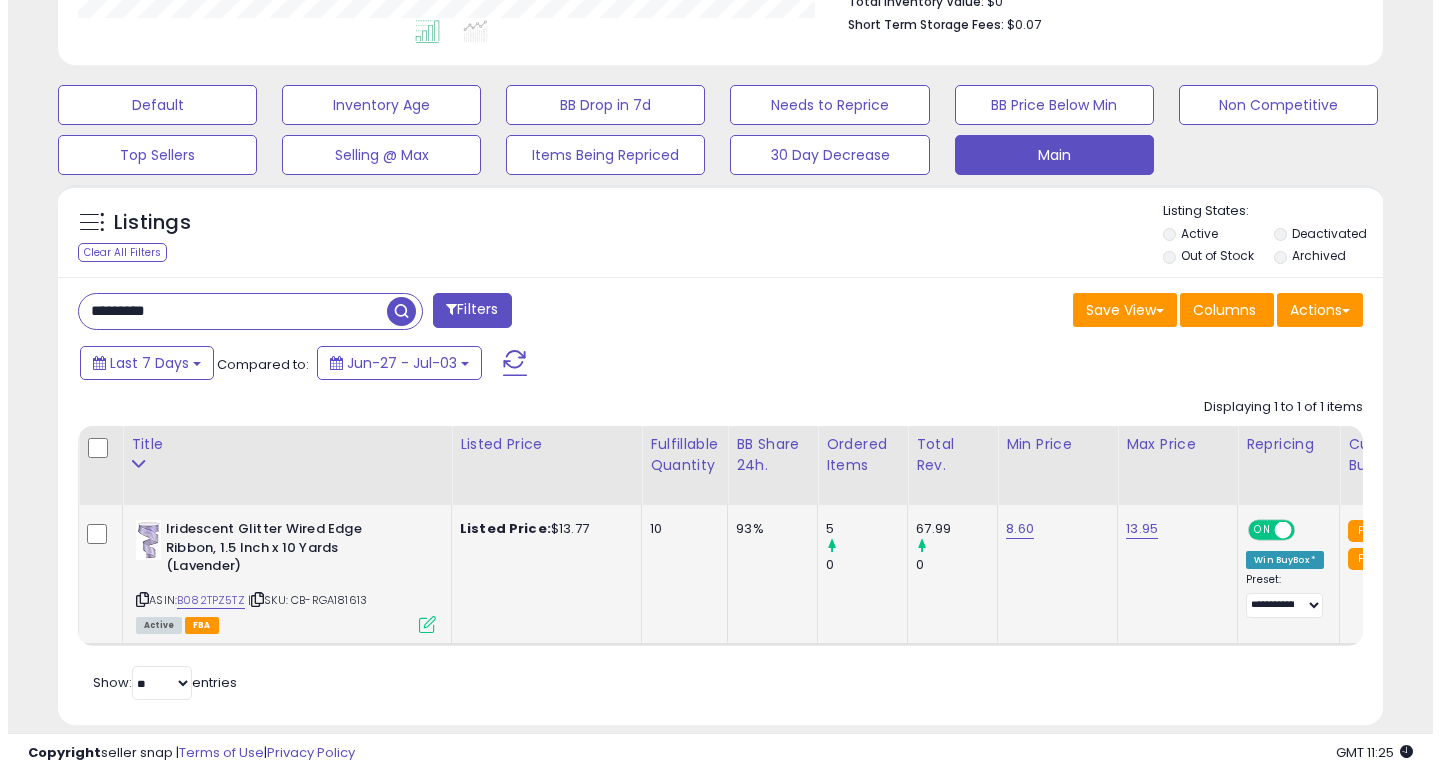 scroll, scrollTop: 447, scrollLeft: 0, axis: vertical 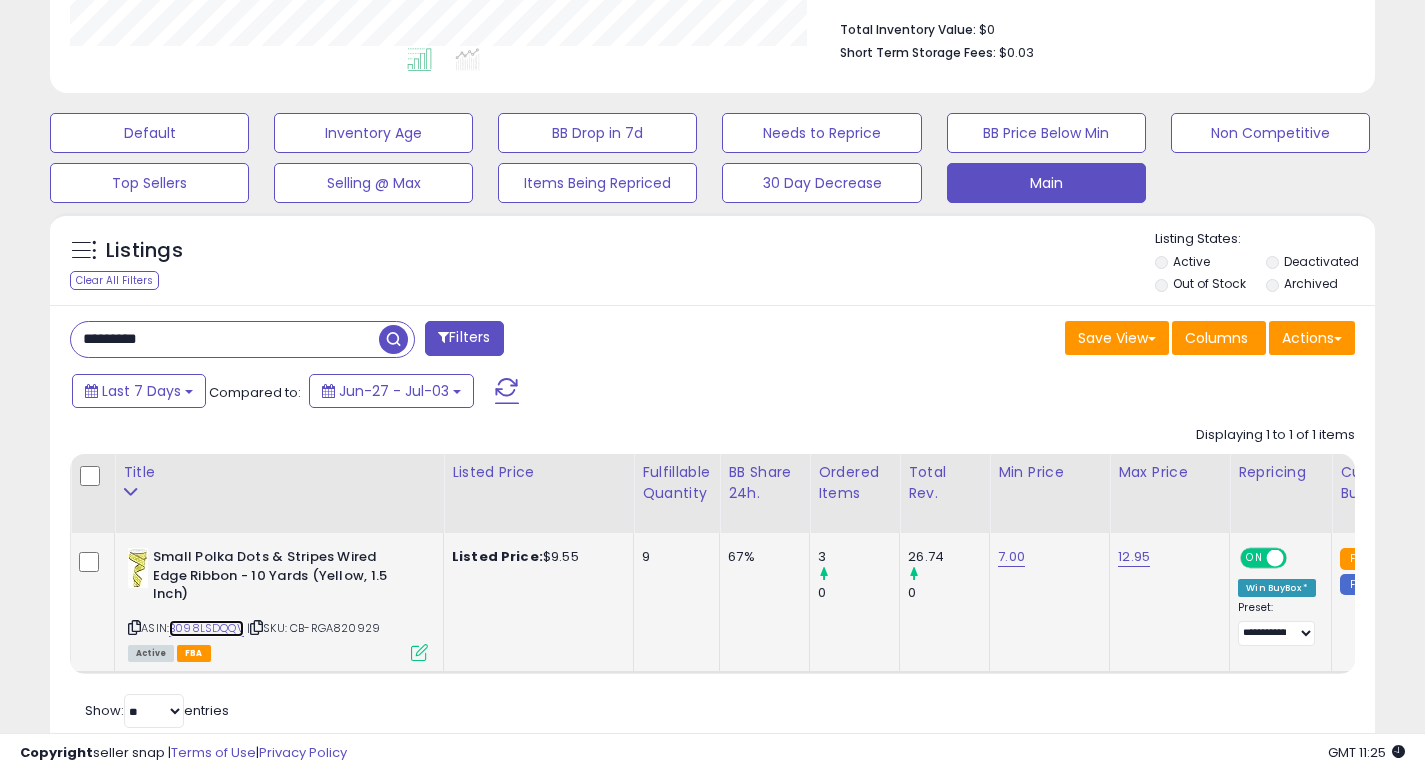 click on "B098LSDQQV" at bounding box center (206, 628) 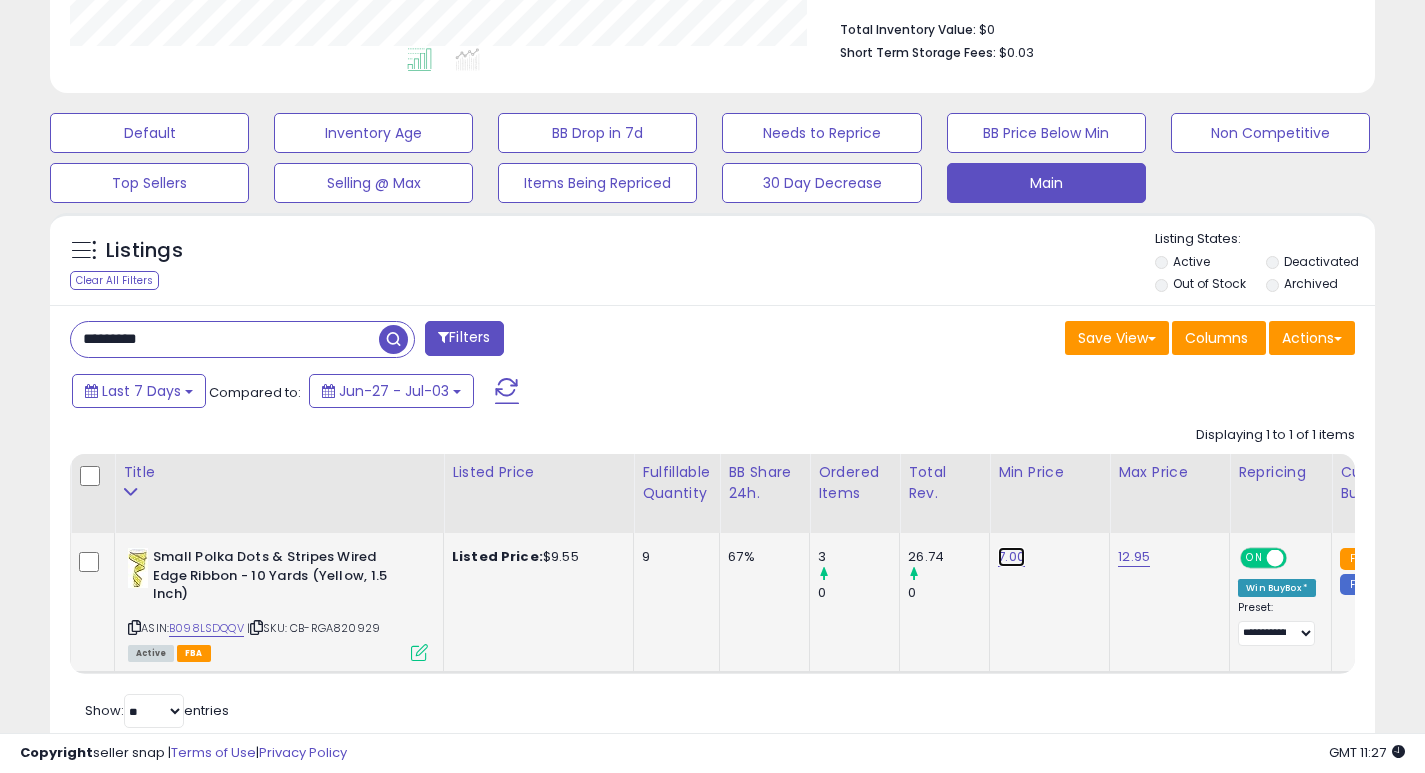 click on "7.00" at bounding box center [1011, 557] 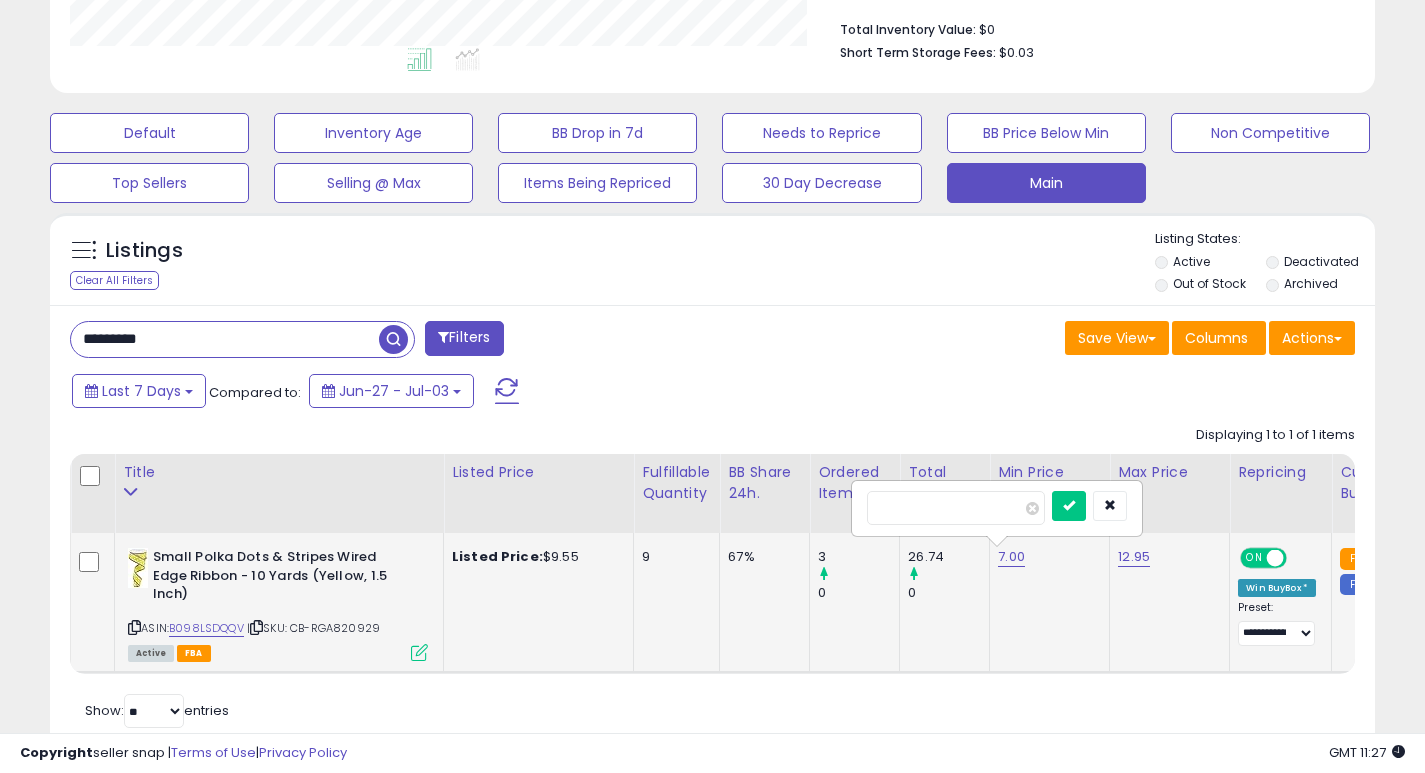 type on "*" 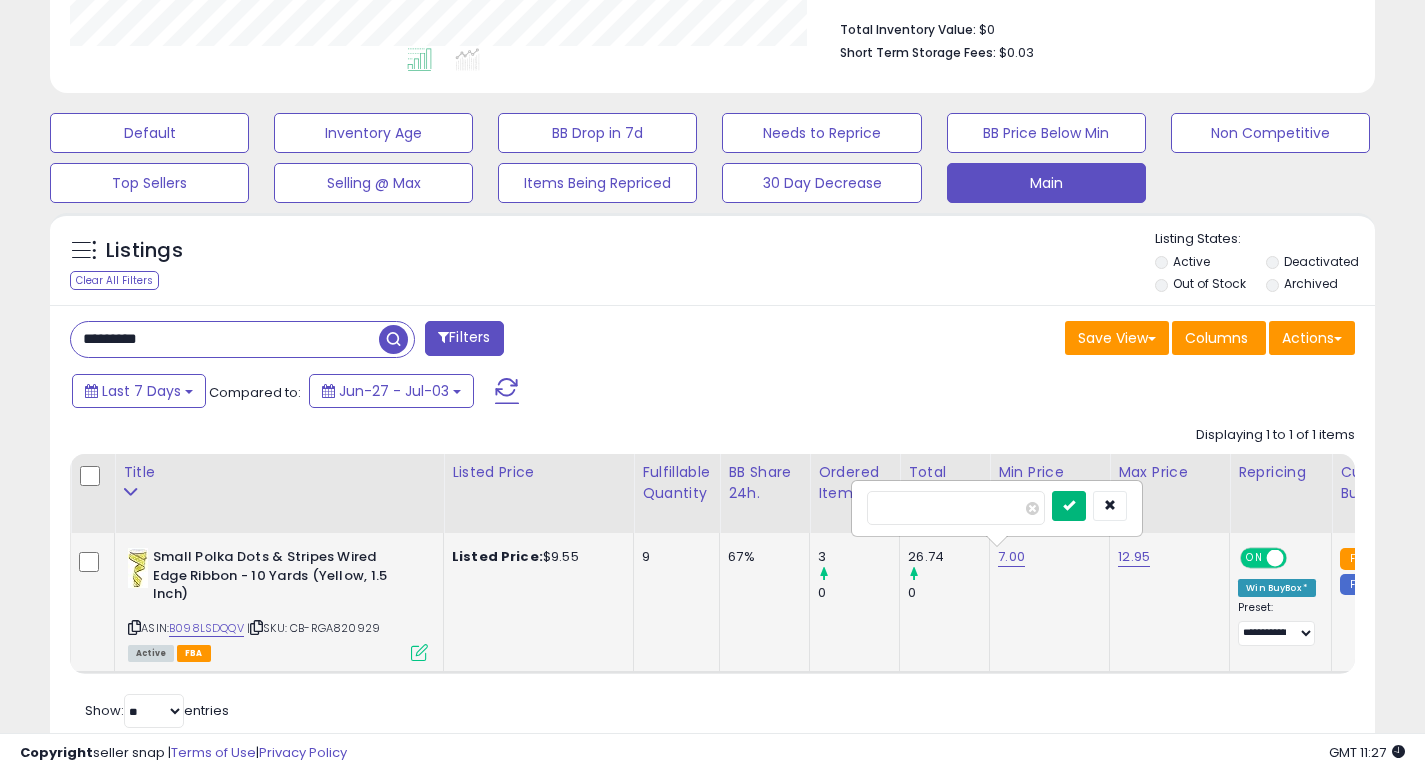 click at bounding box center [1069, 506] 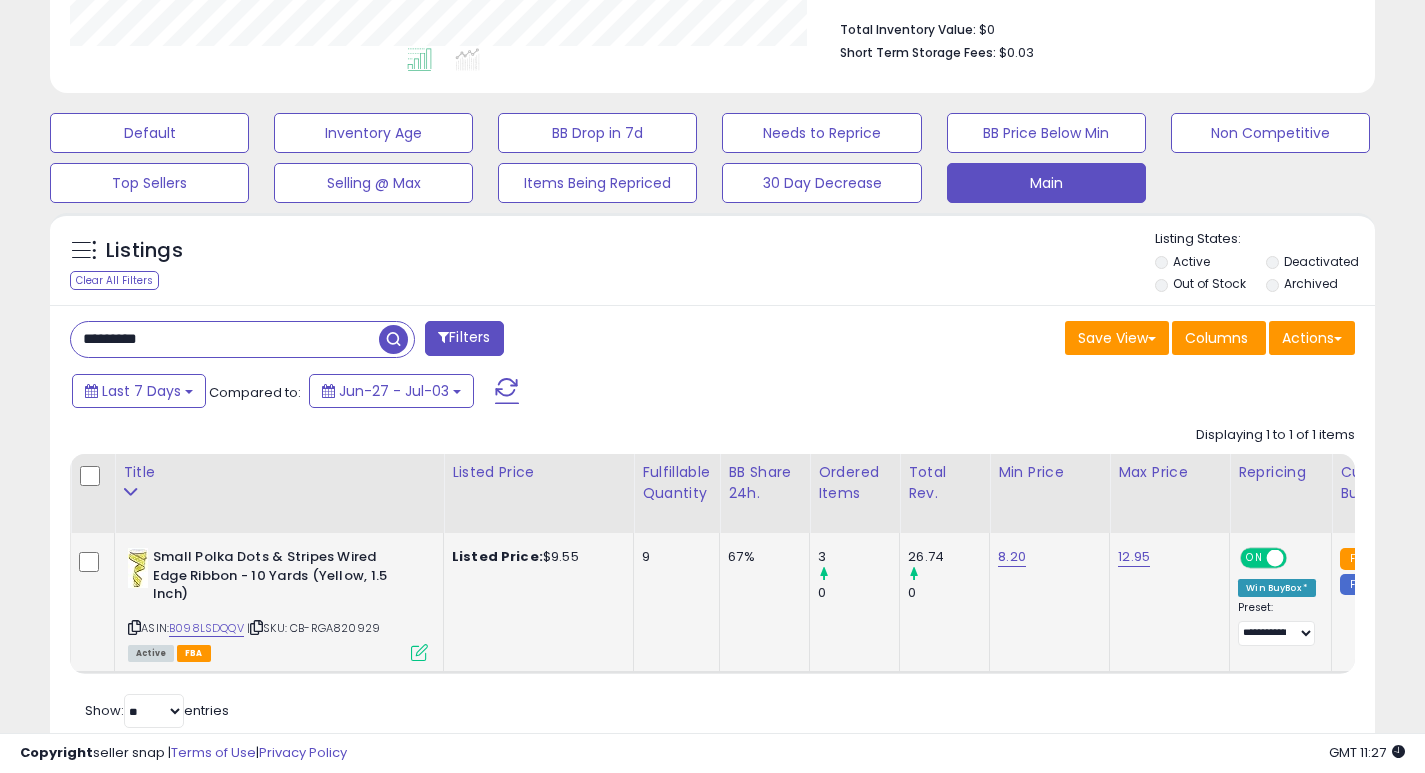 click on "*********" at bounding box center (225, 339) 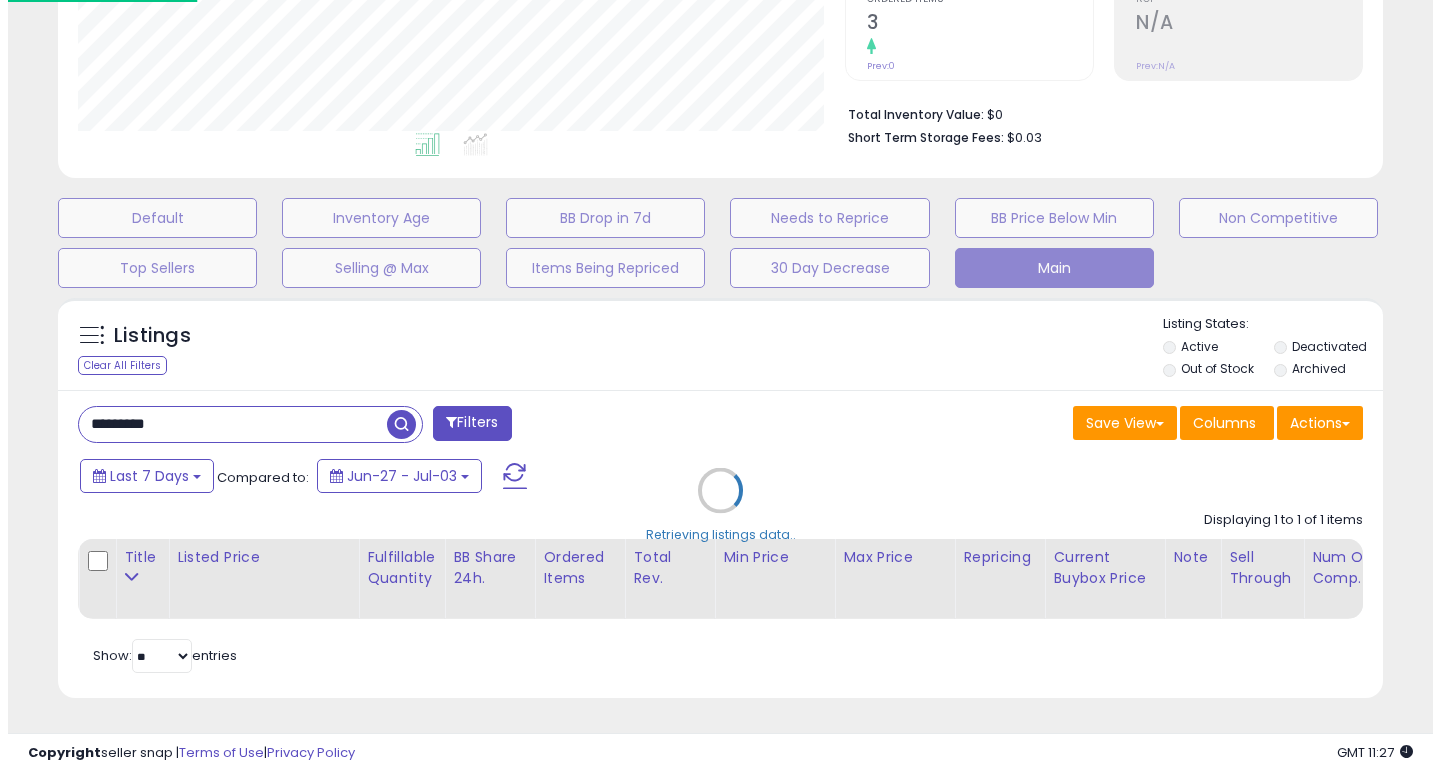 scroll, scrollTop: 447, scrollLeft: 0, axis: vertical 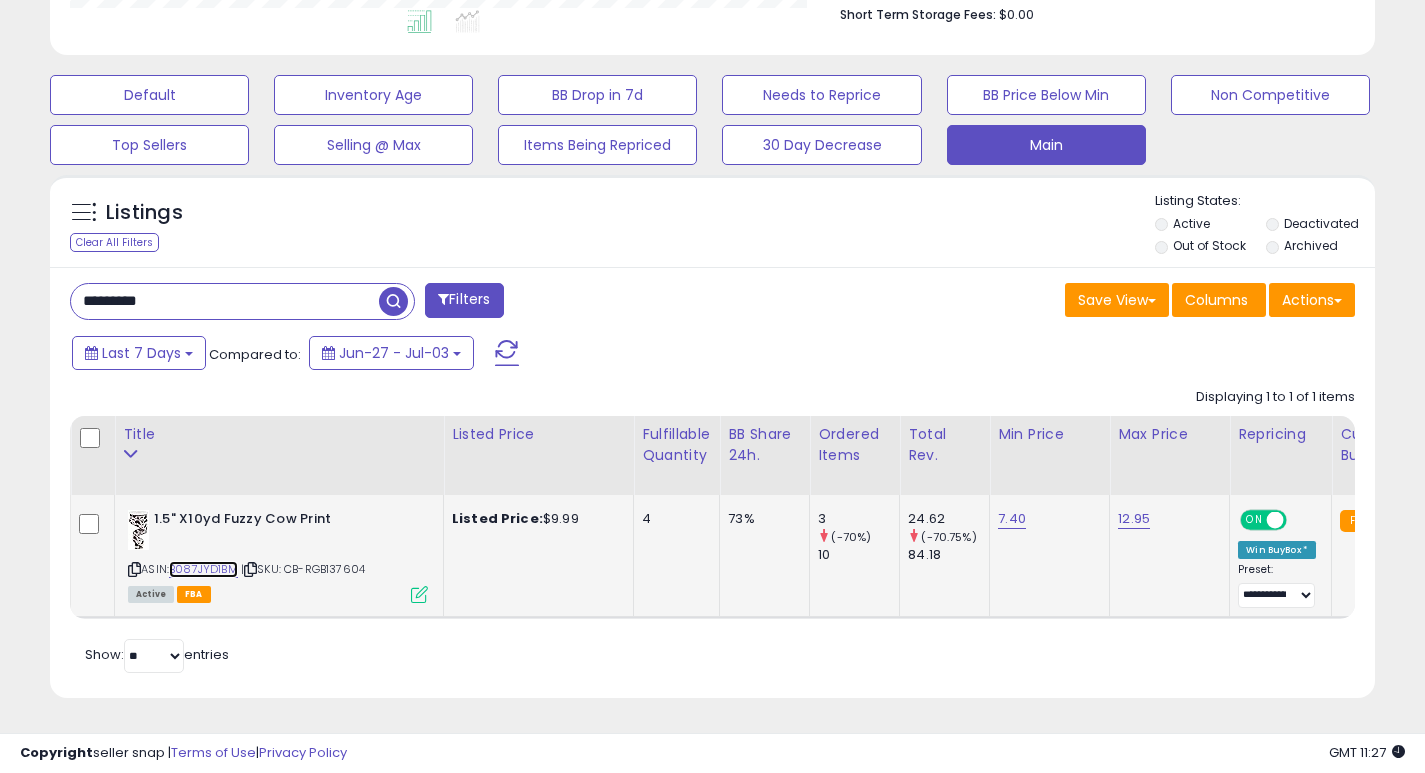click on "B087JYD1BM" at bounding box center [203, 569] 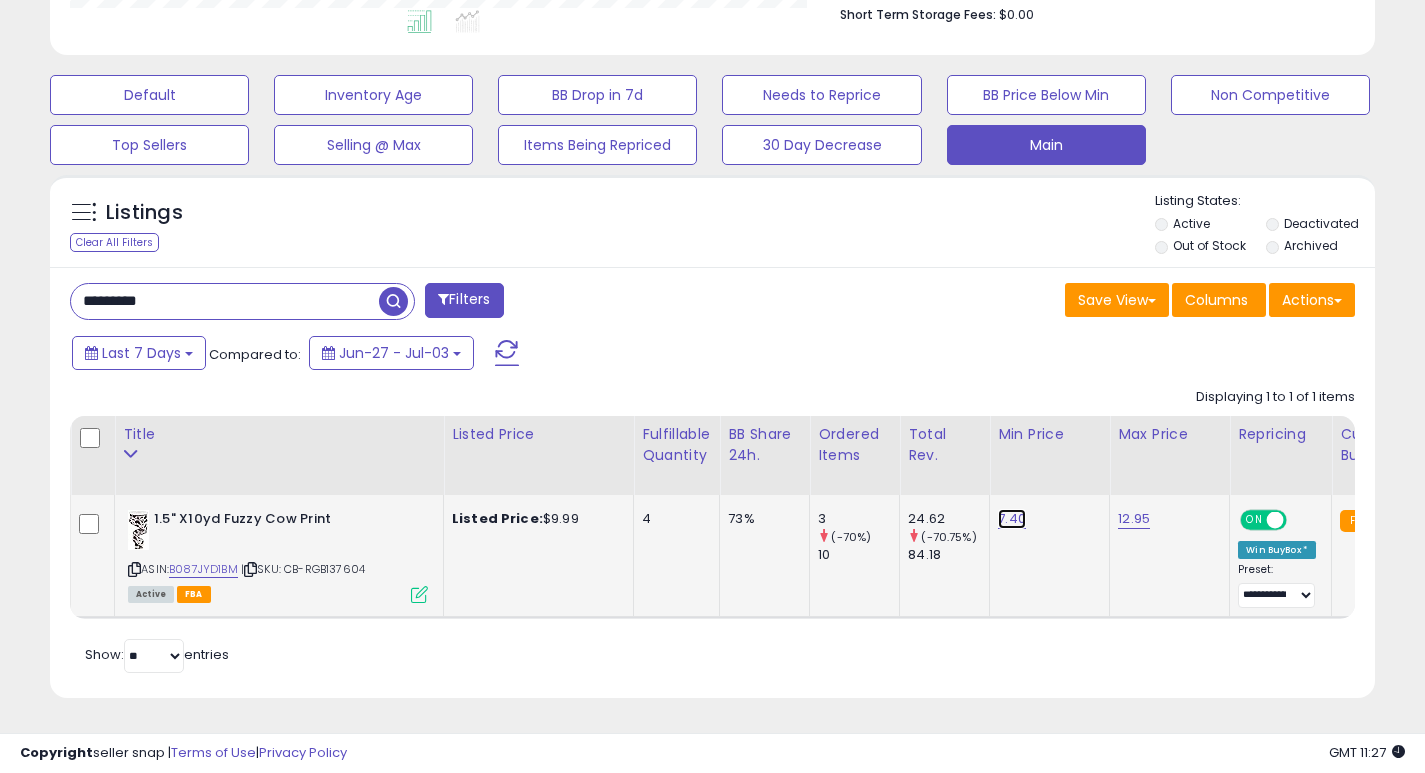 click on "7.40" at bounding box center [1012, 519] 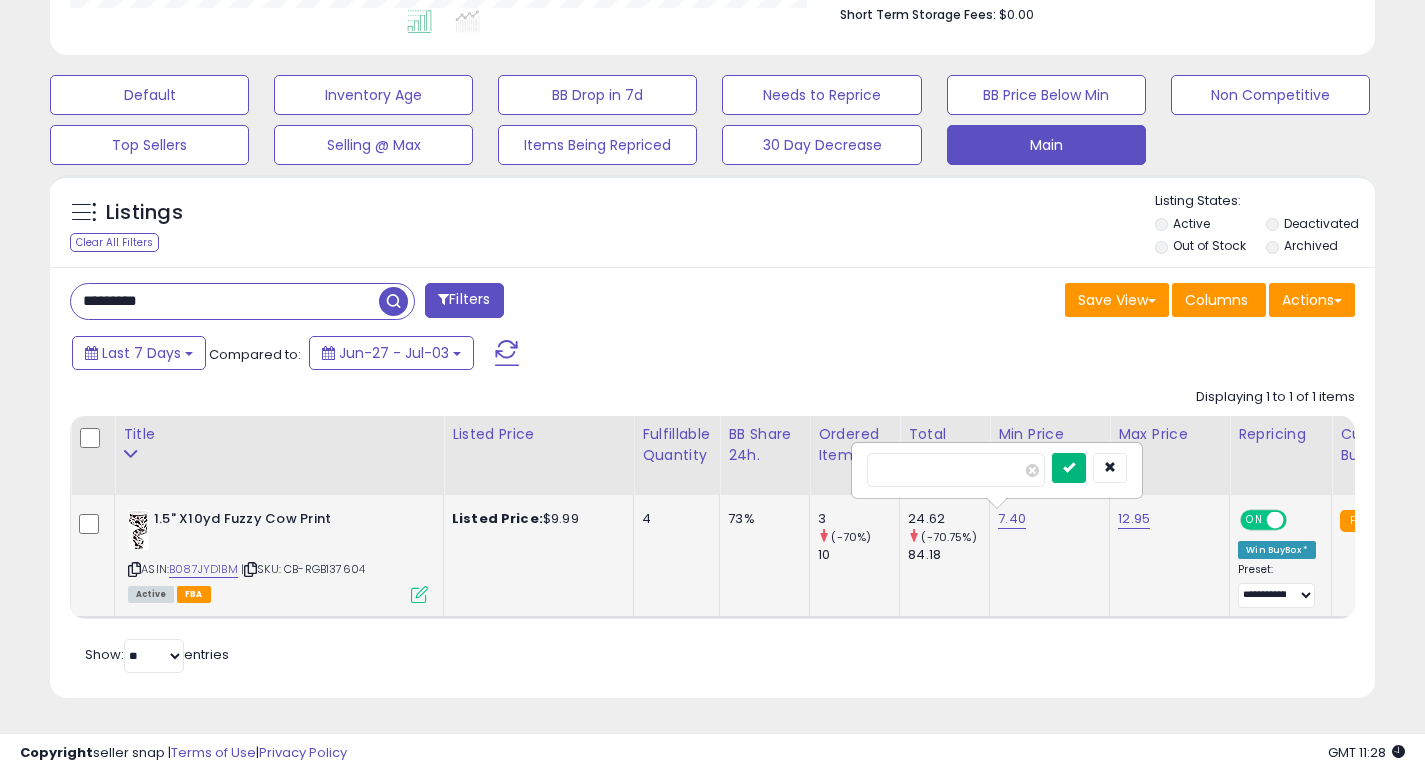 type on "***" 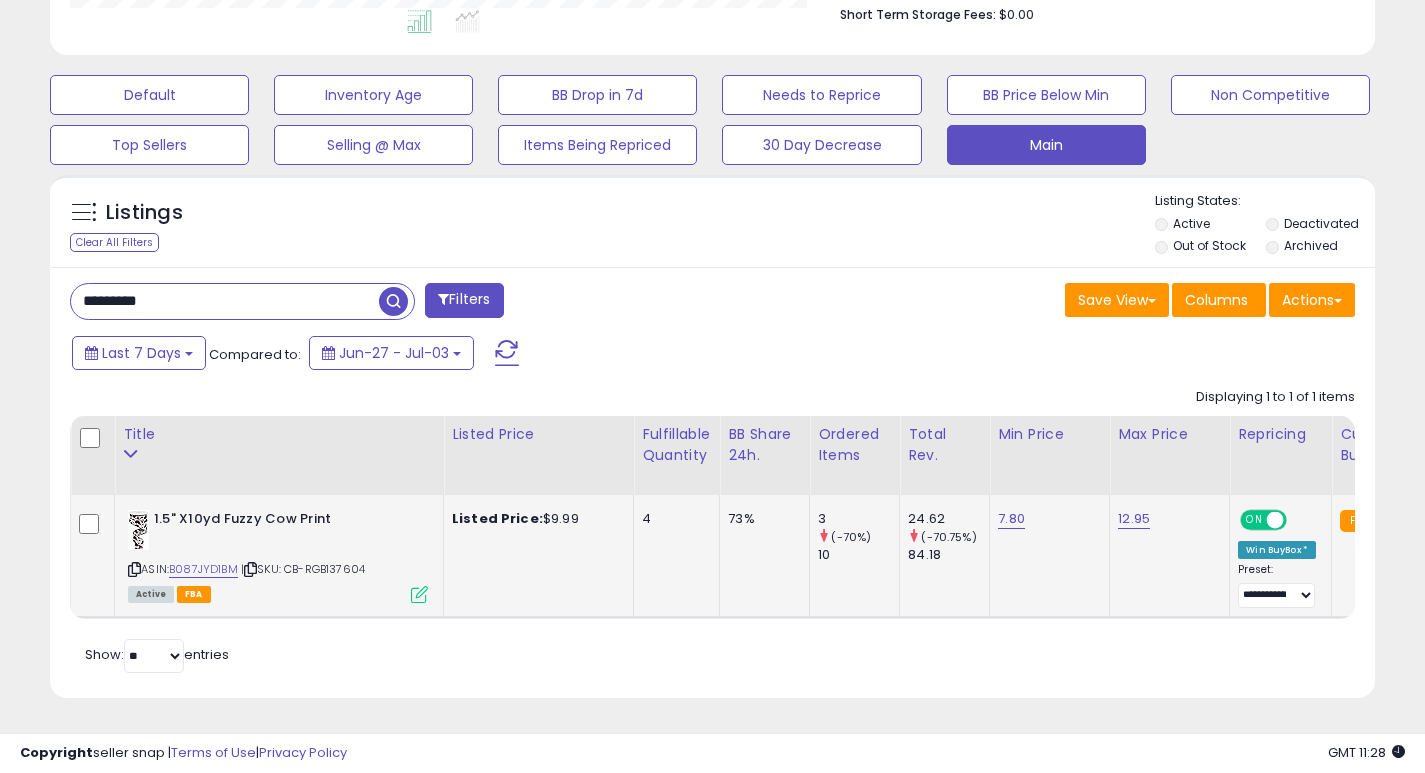click on "*********" at bounding box center [225, 301] 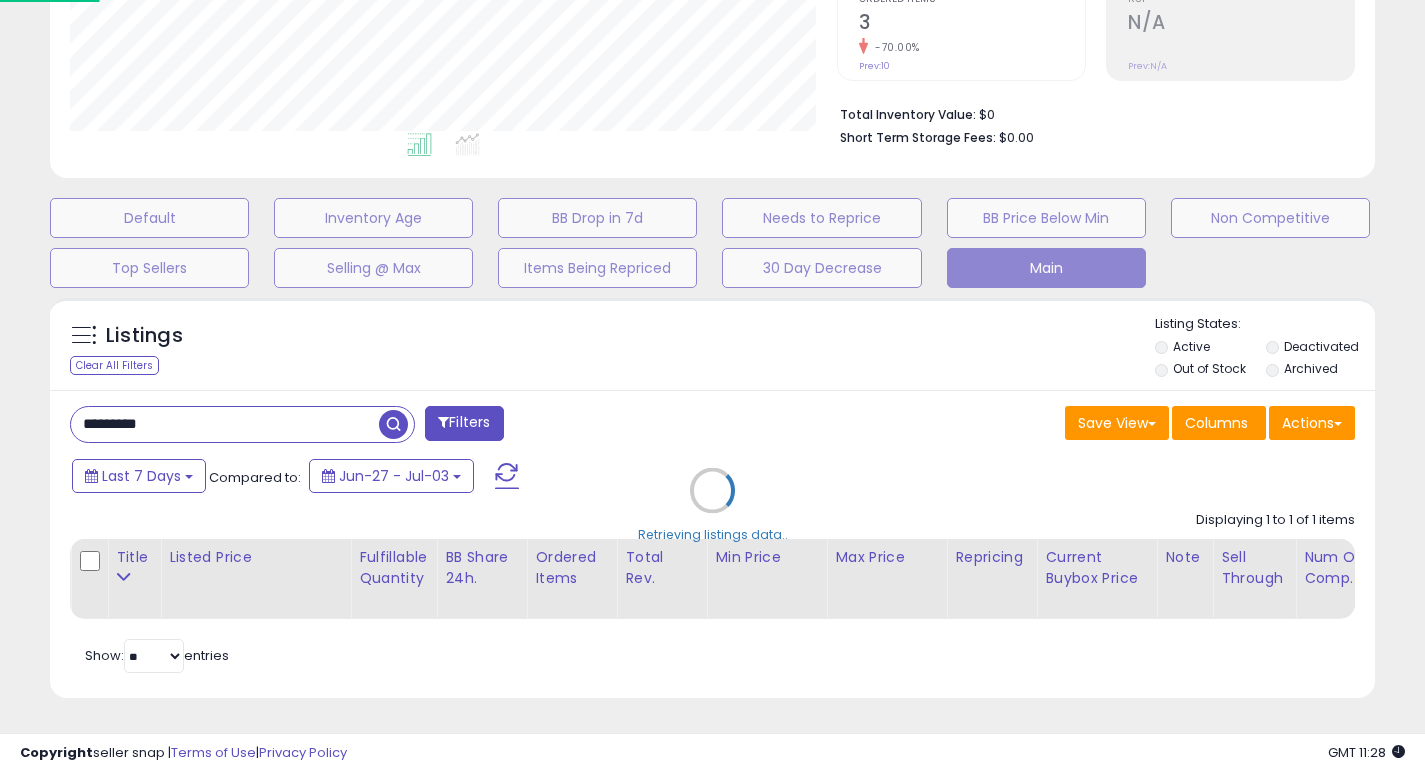 scroll, scrollTop: 999590, scrollLeft: 999224, axis: both 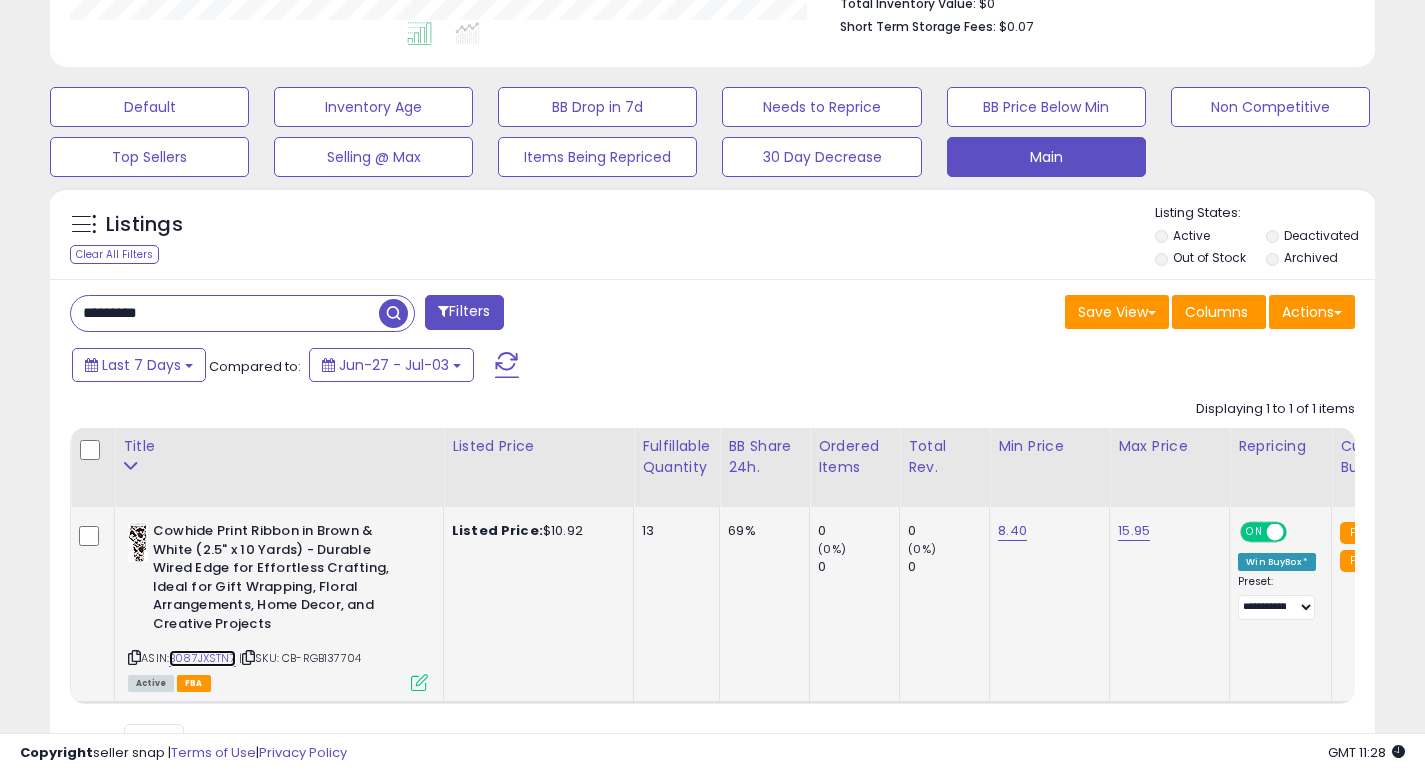 click on "B087JXSTN7" at bounding box center [202, 658] 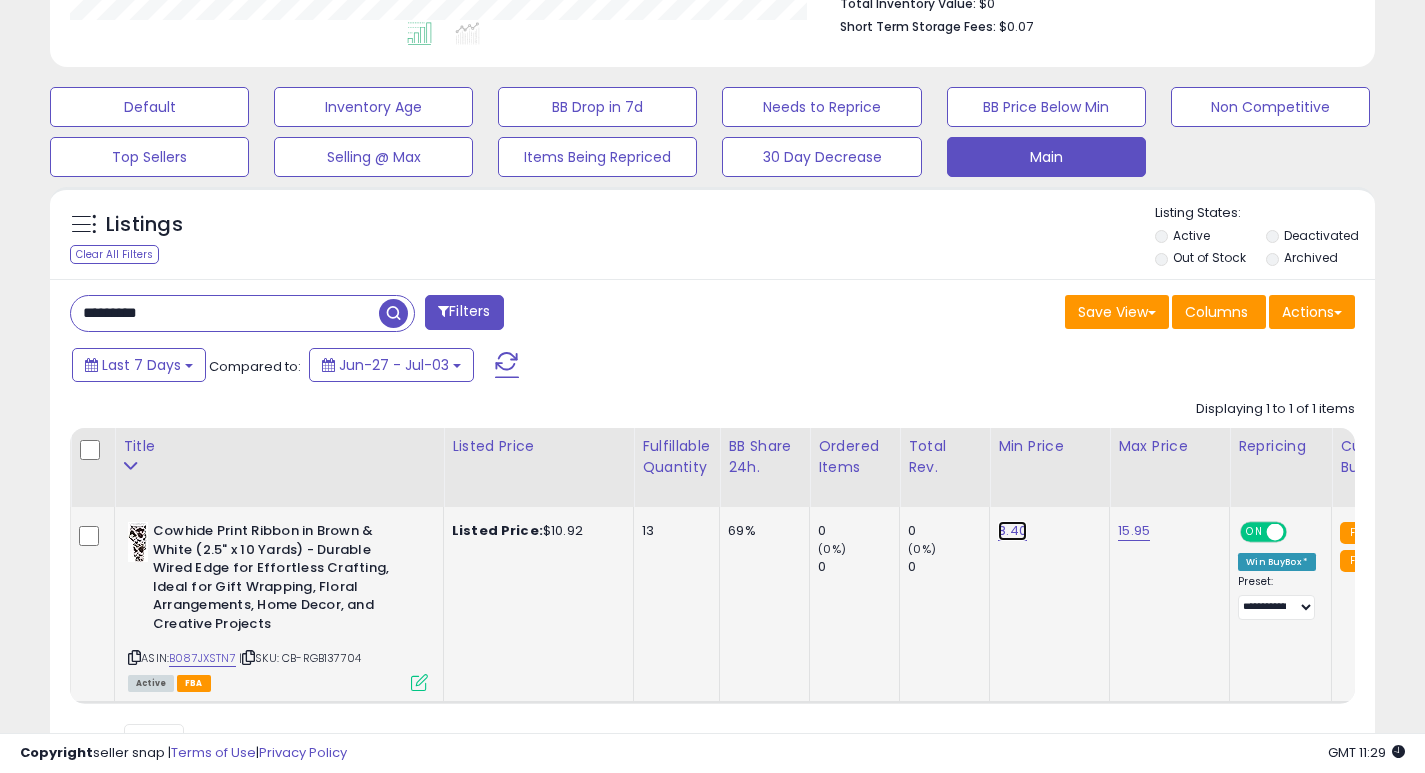 click on "8.40" at bounding box center (1012, 531) 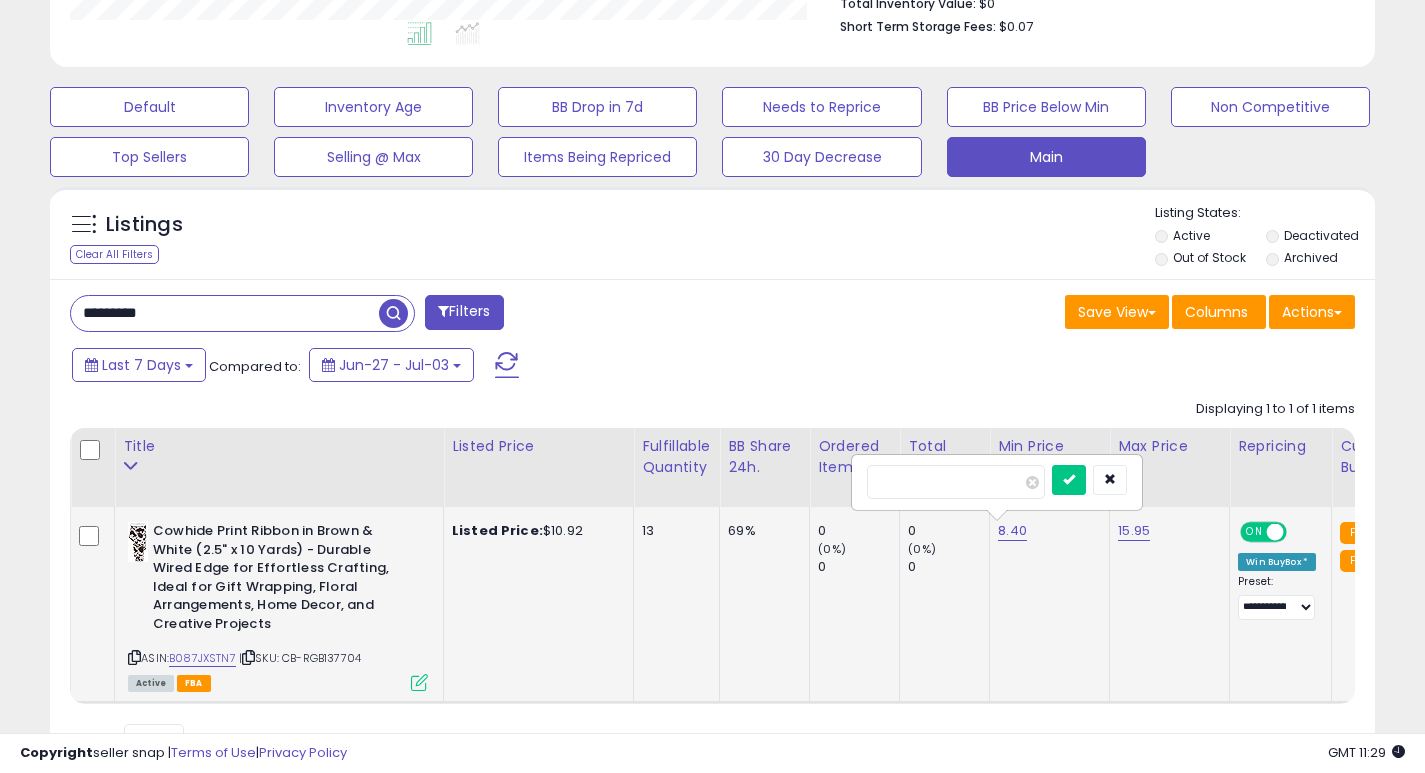 type on "*" 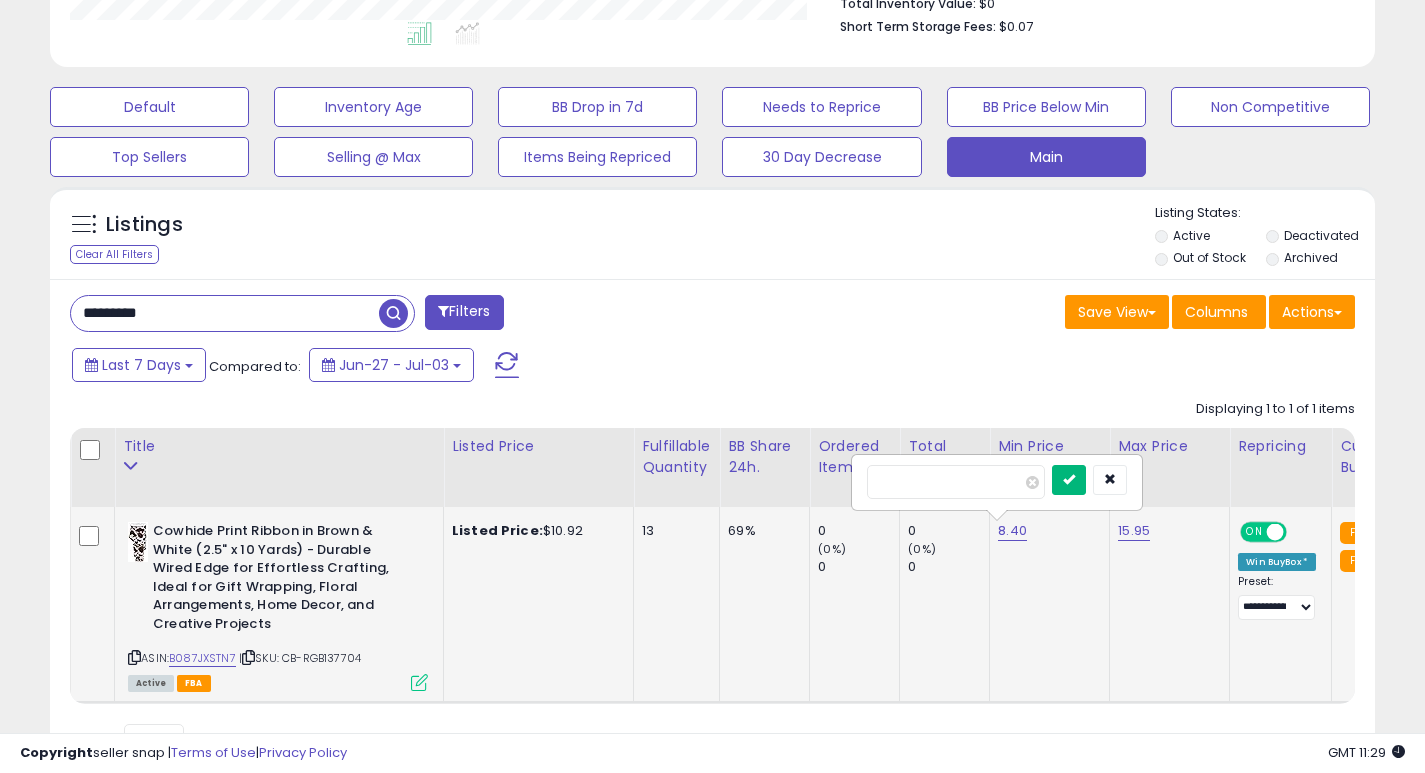type on "***" 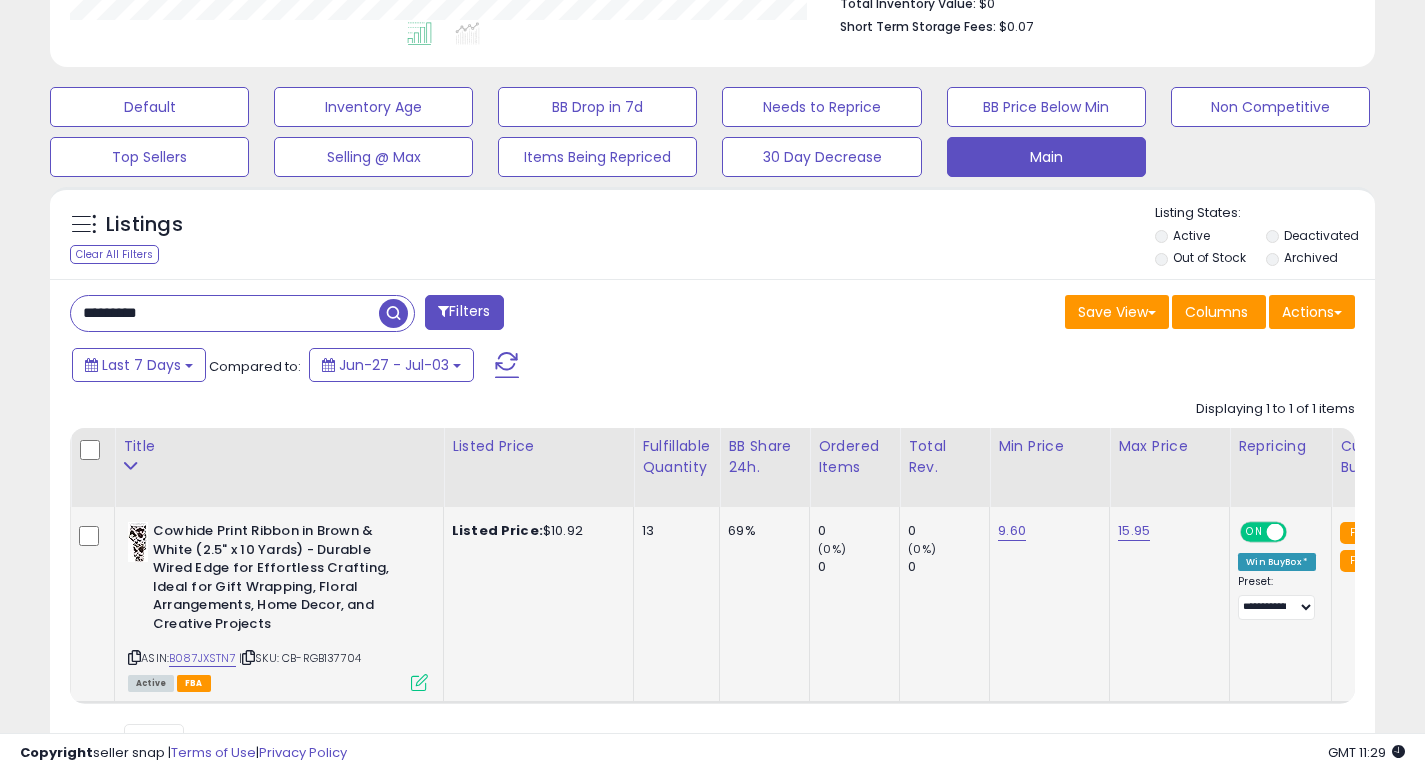 click on "*********" at bounding box center (225, 313) 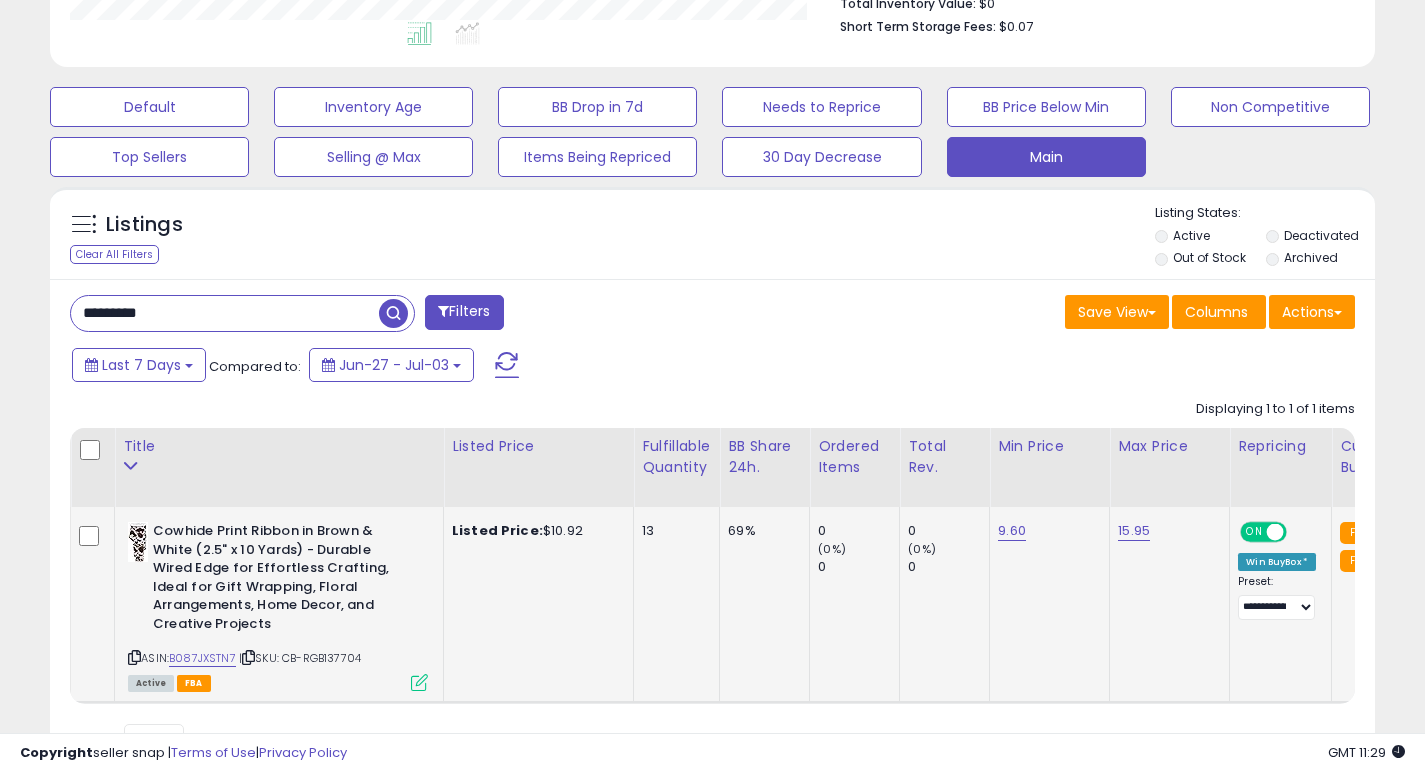 click on "*********" at bounding box center (225, 313) 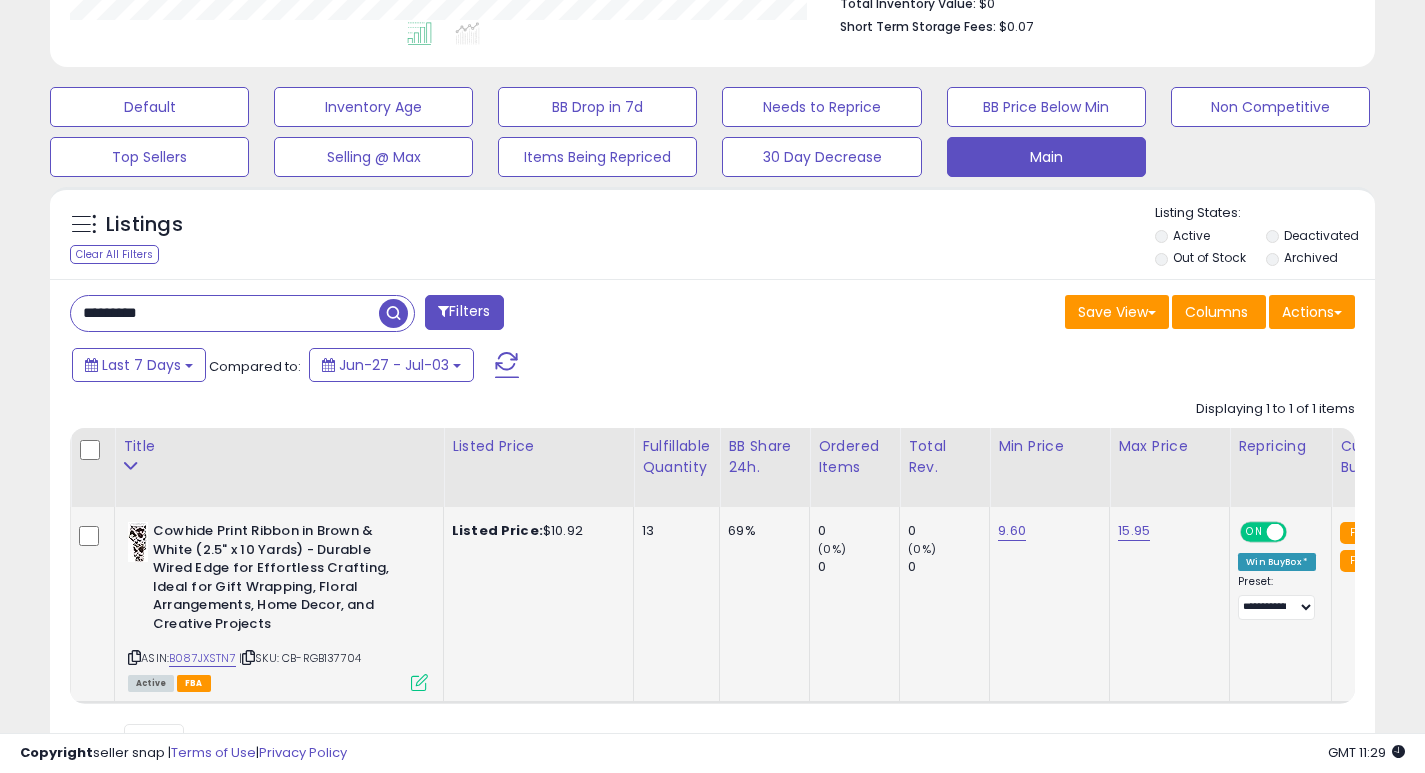 paste 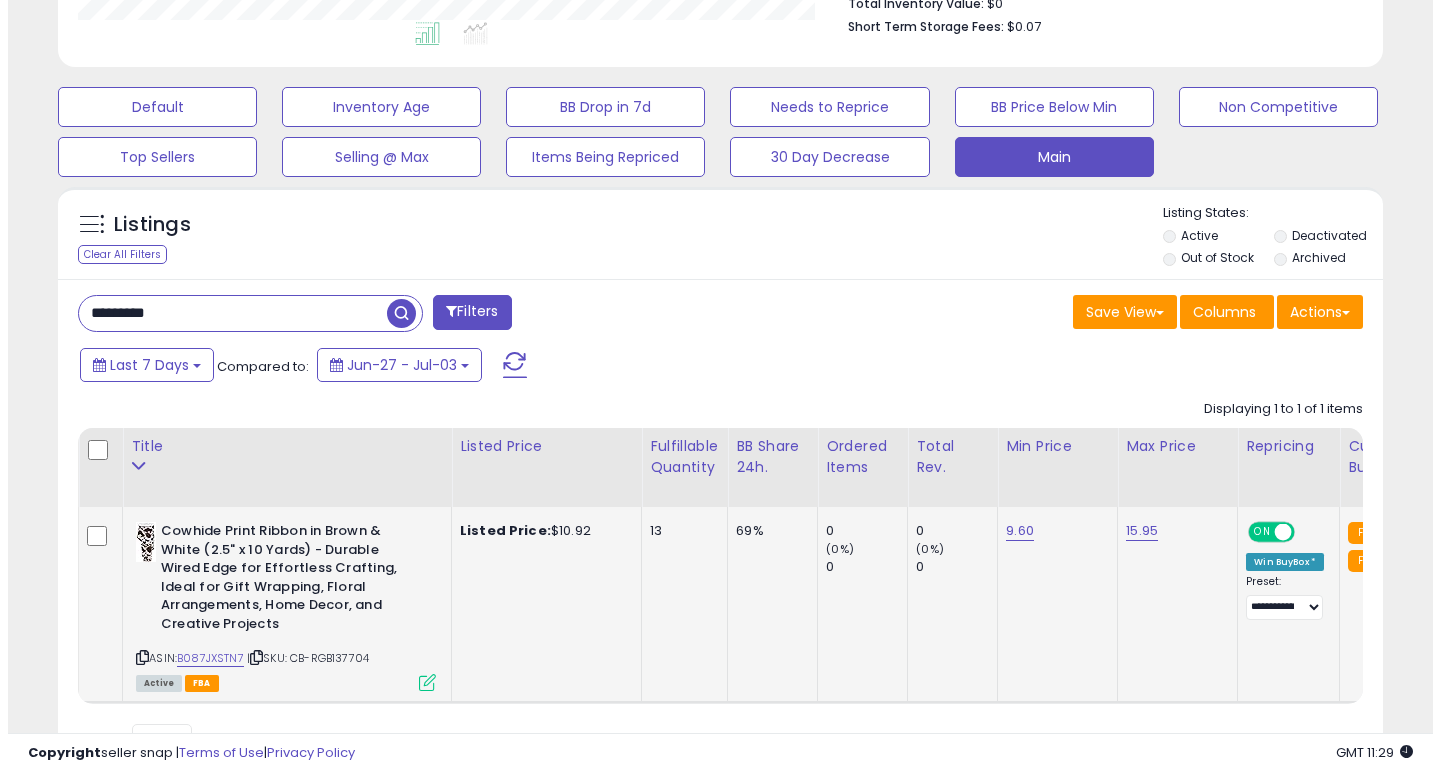 scroll, scrollTop: 447, scrollLeft: 0, axis: vertical 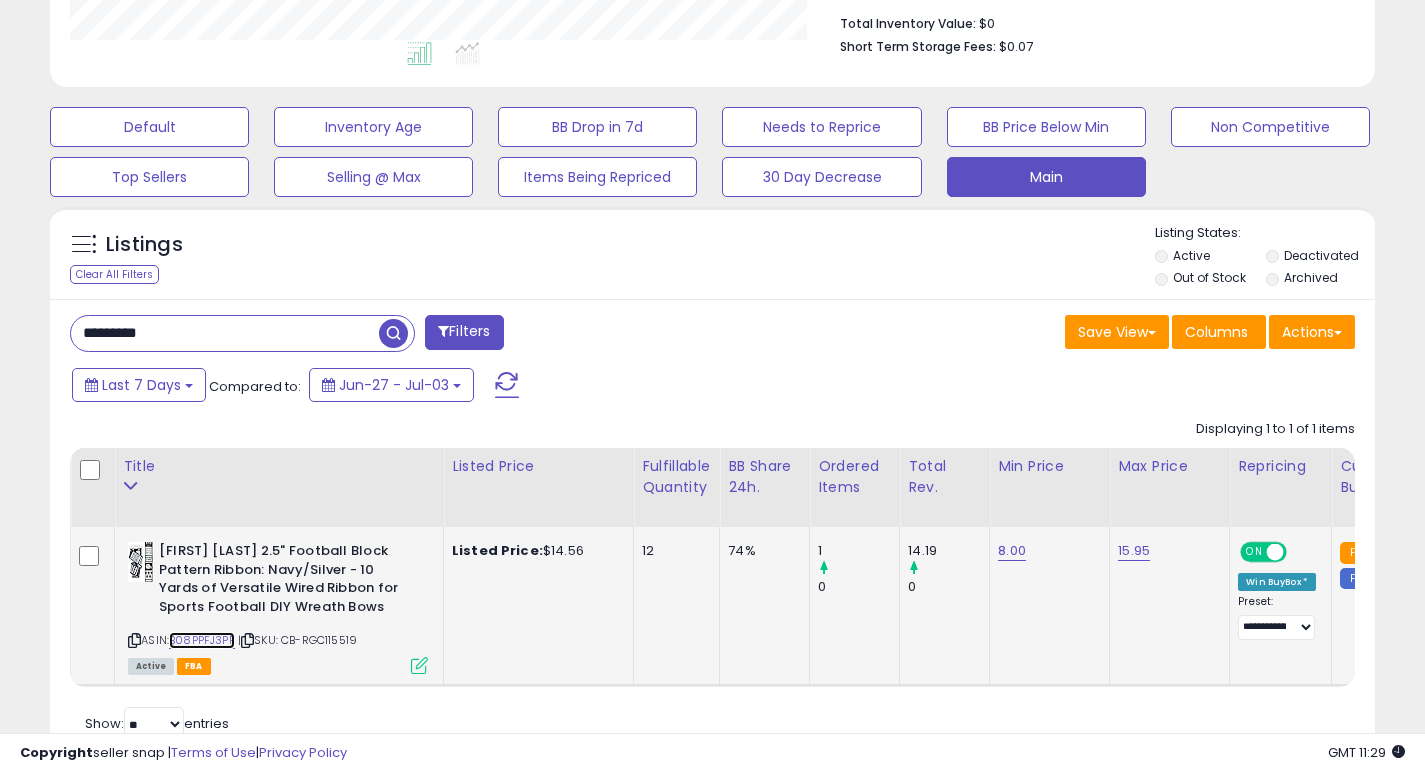 click on "B08PPFJ3PP" at bounding box center [202, 640] 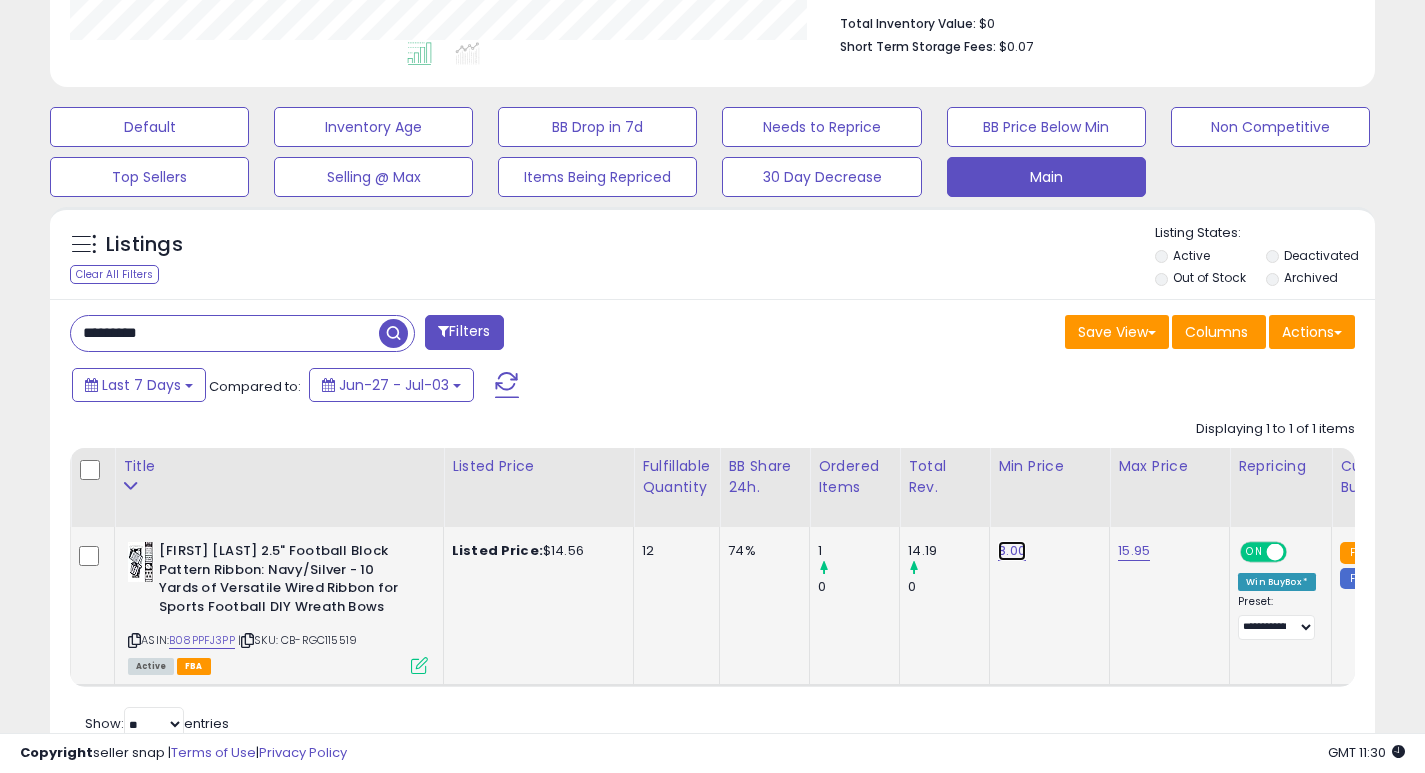 click on "8.00" at bounding box center [1012, 551] 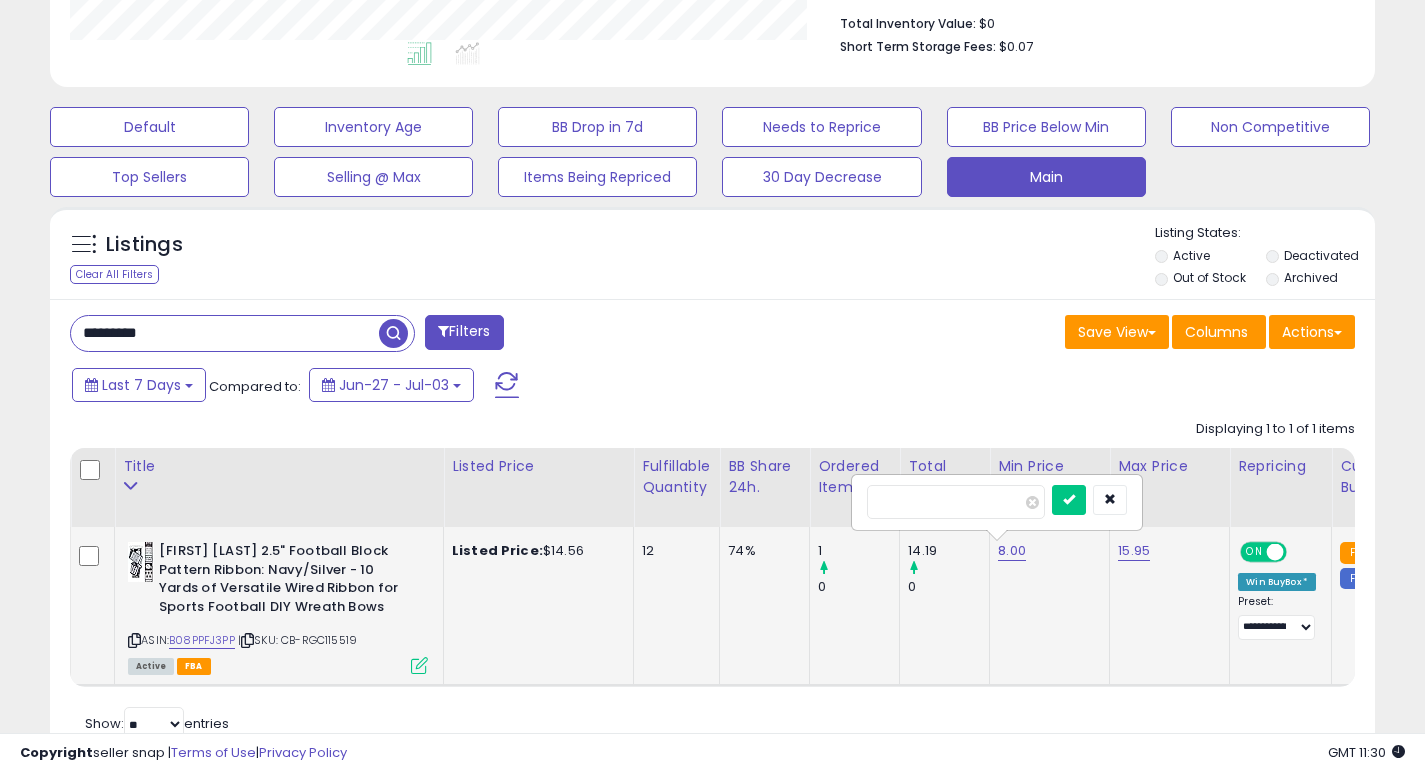 type on "*" 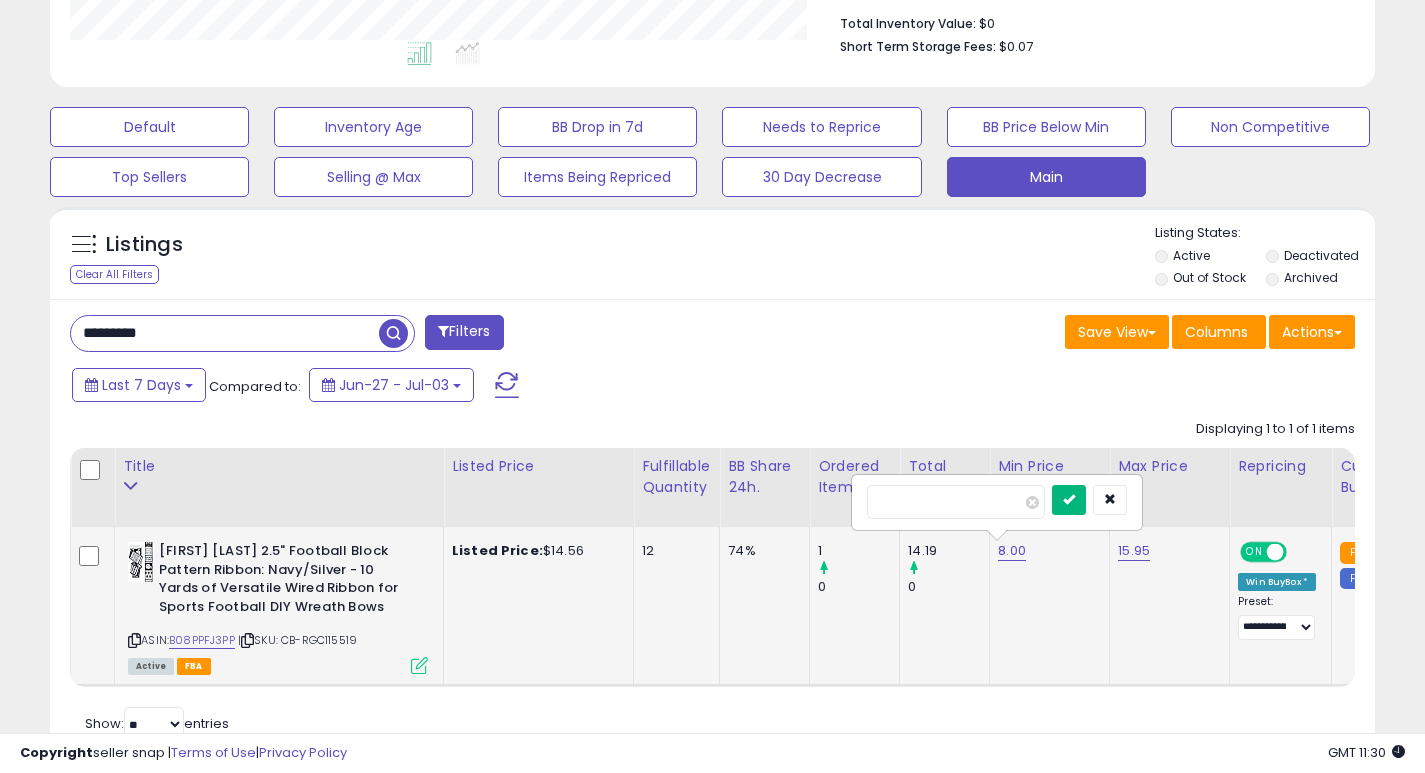 type on "***" 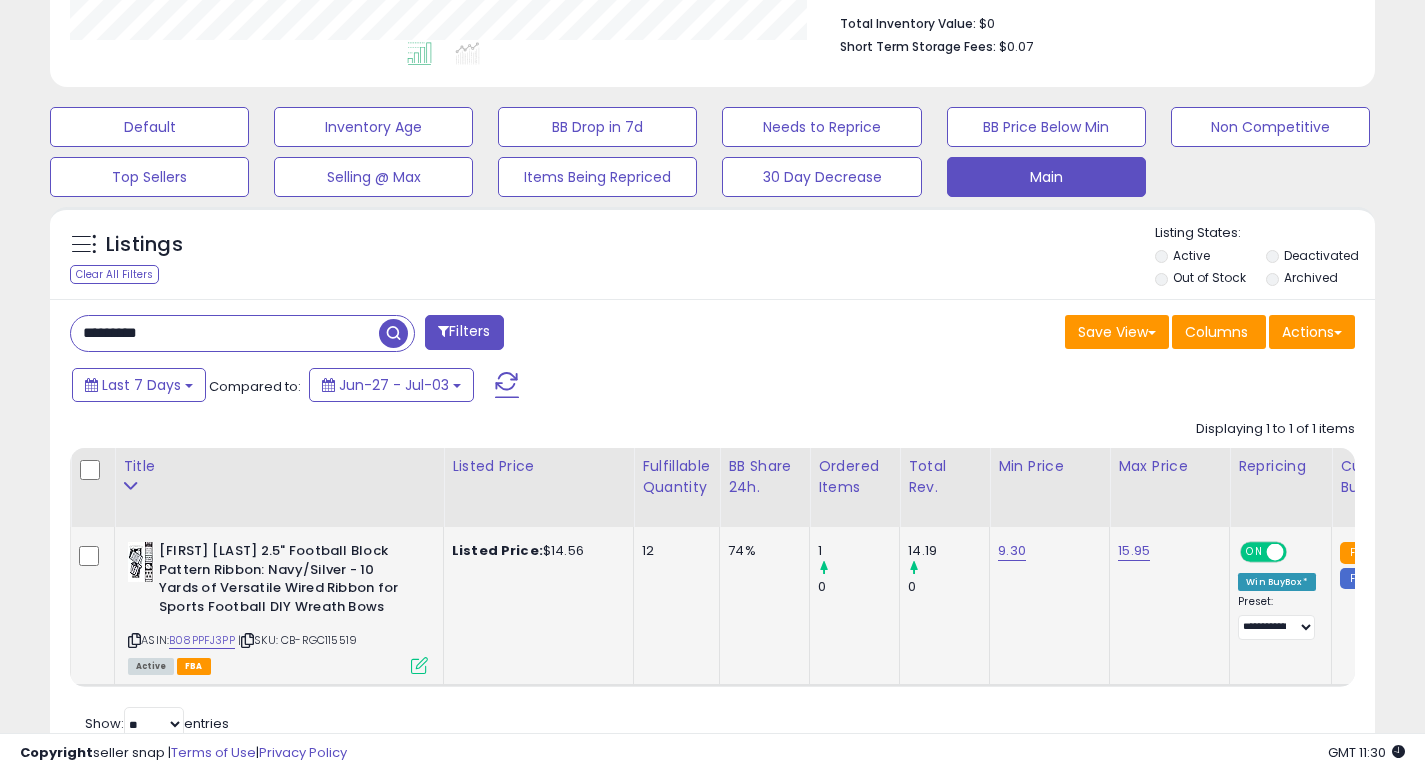 click on "*********" at bounding box center [225, 333] 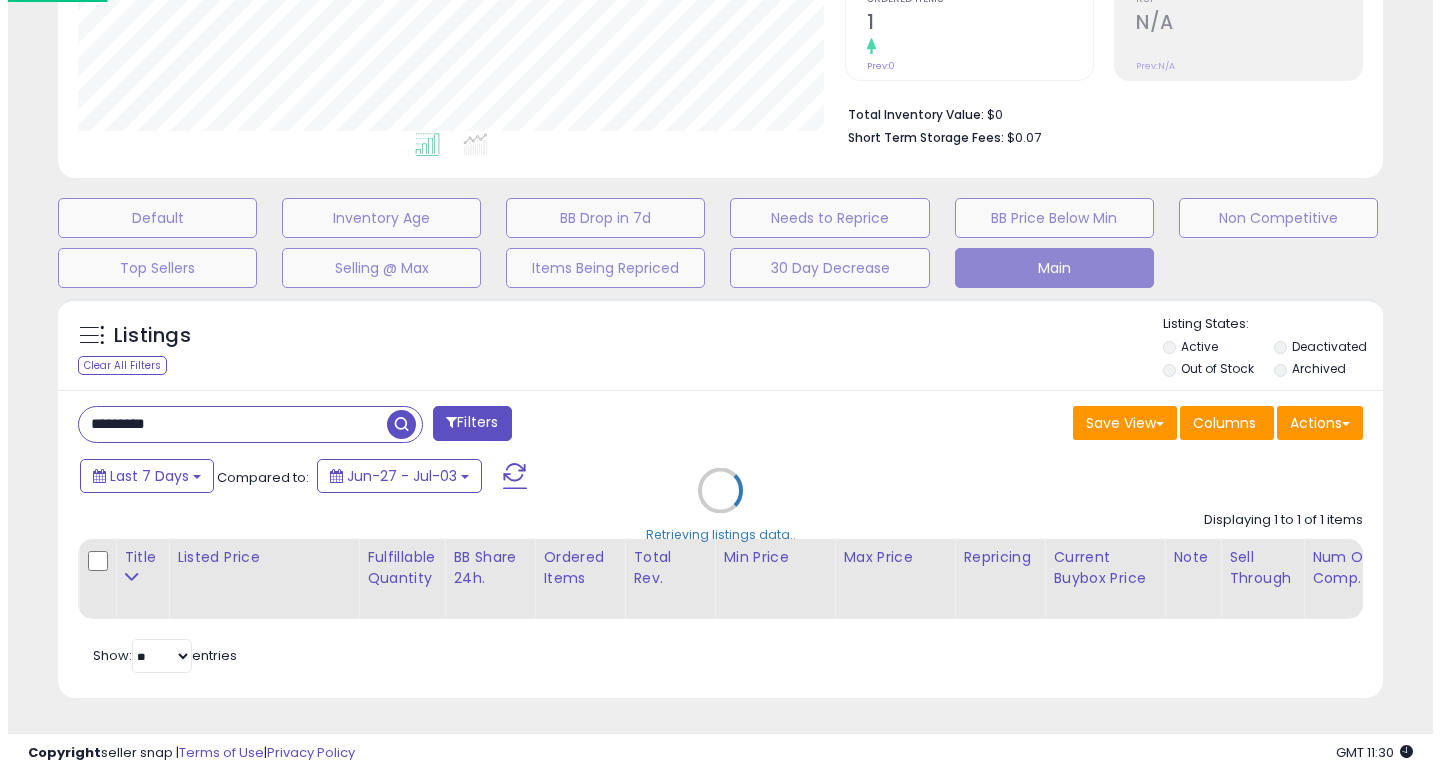 scroll, scrollTop: 447, scrollLeft: 0, axis: vertical 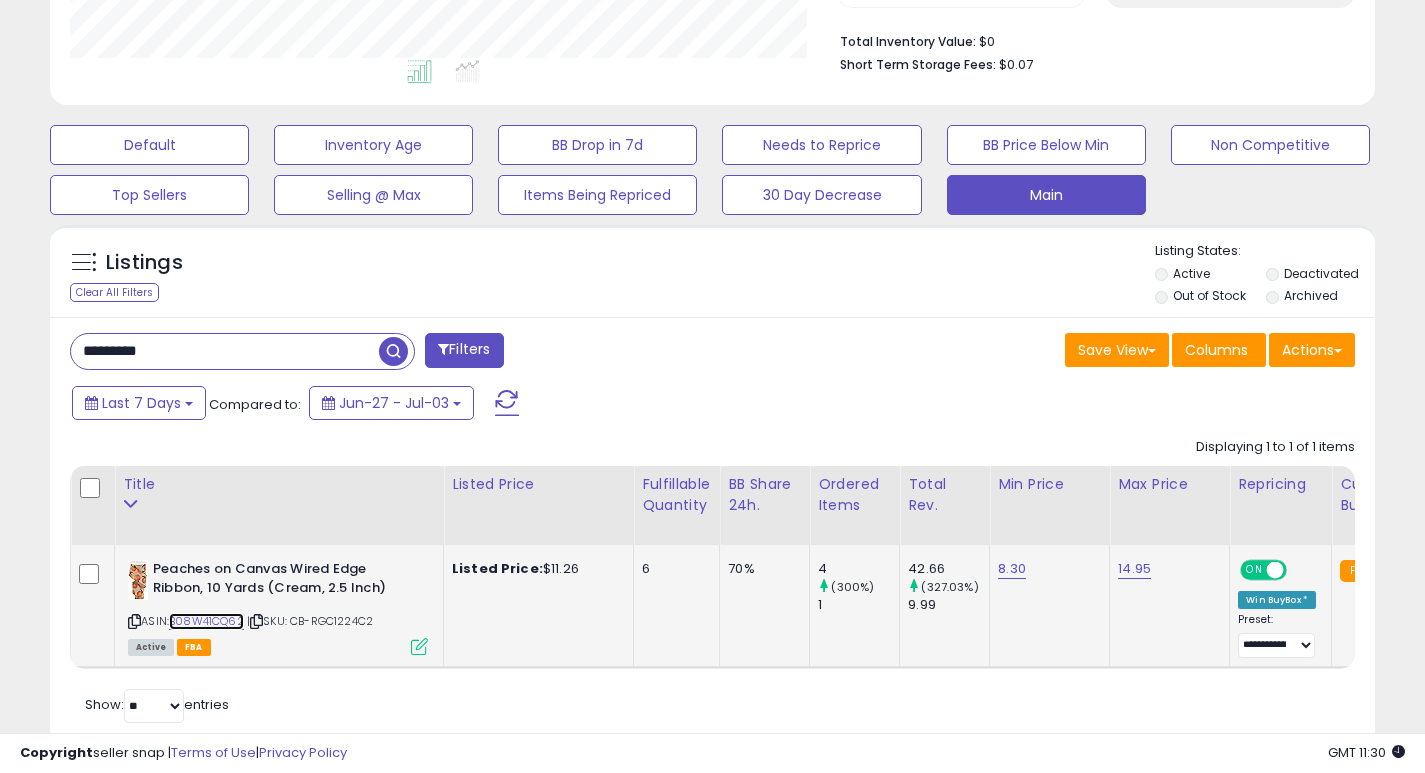 click on "B08W41CQ62" at bounding box center [206, 621] 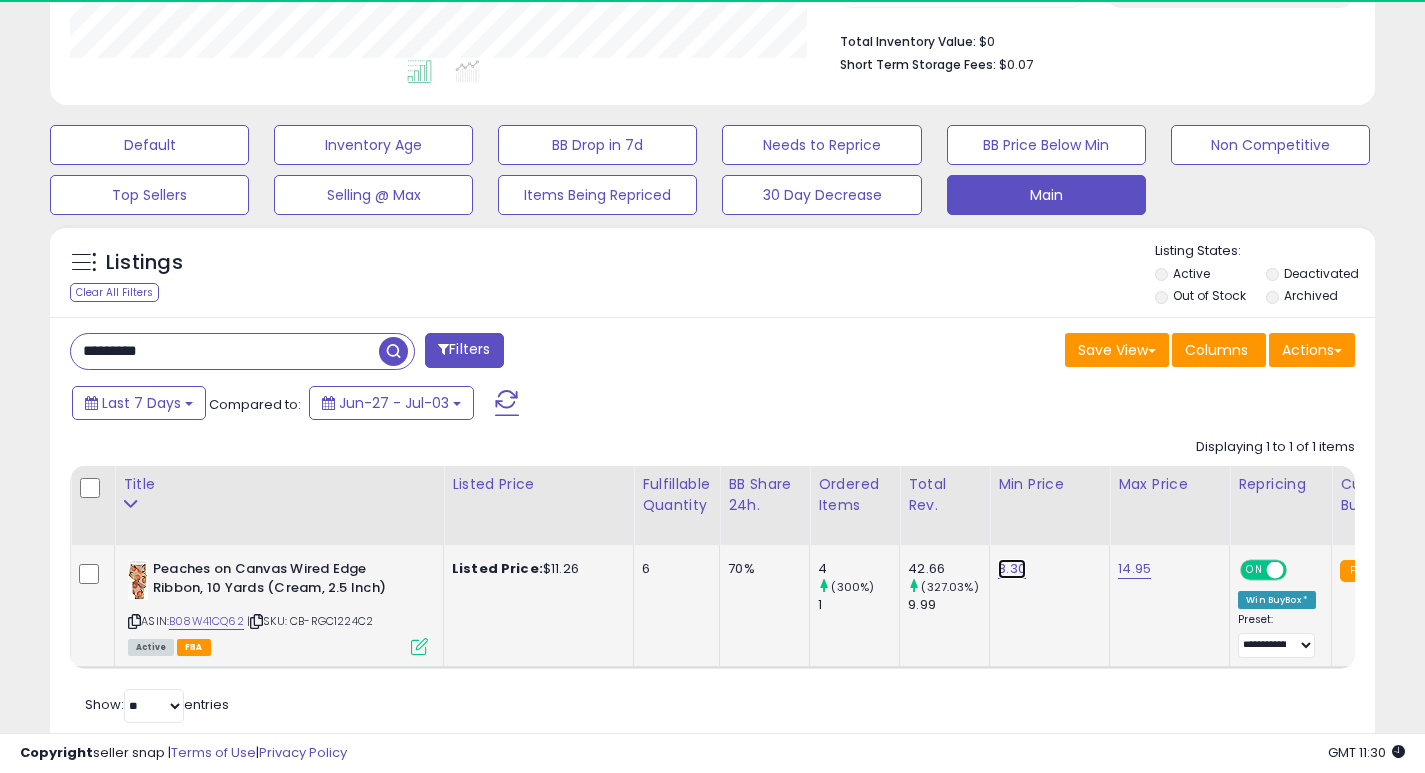 click on "8.30" at bounding box center [1012, 569] 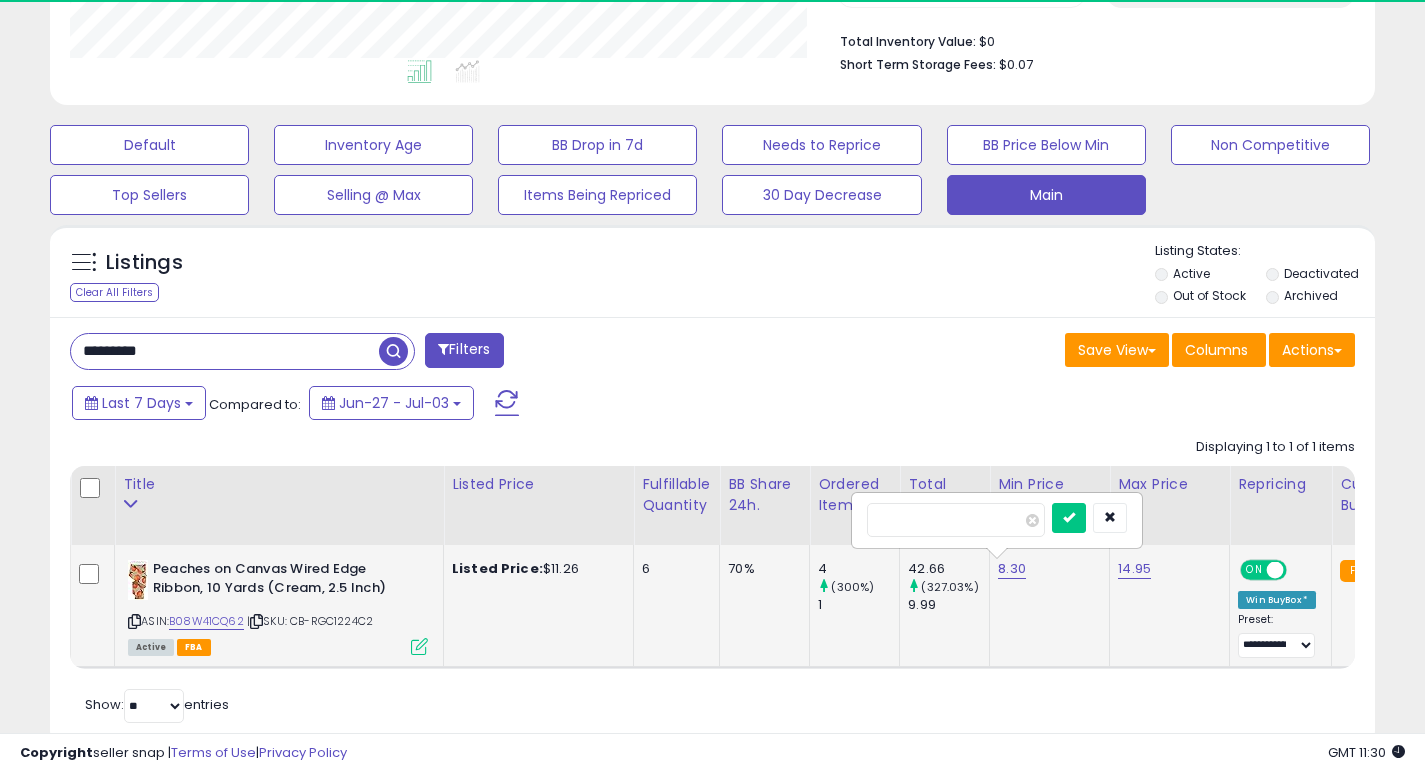 type on "*" 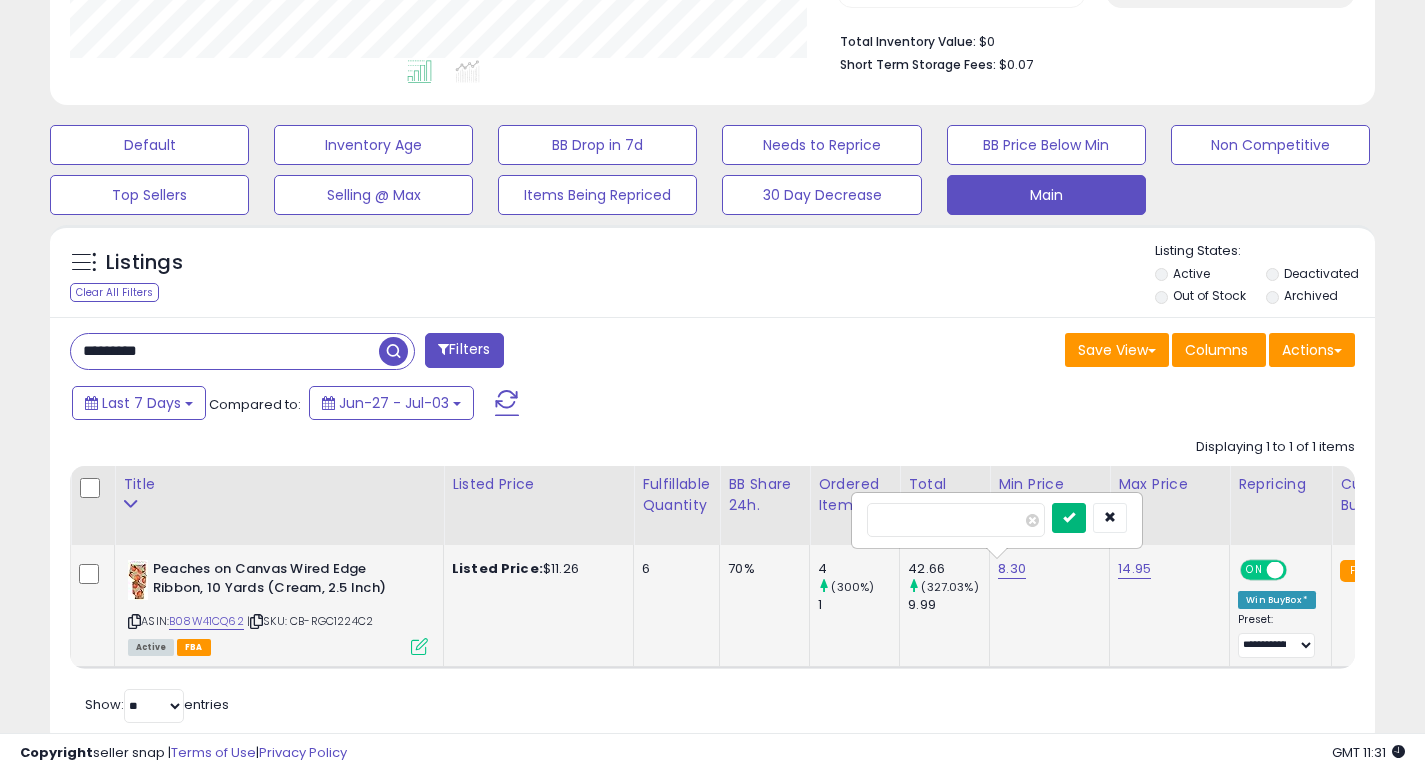 type on "***" 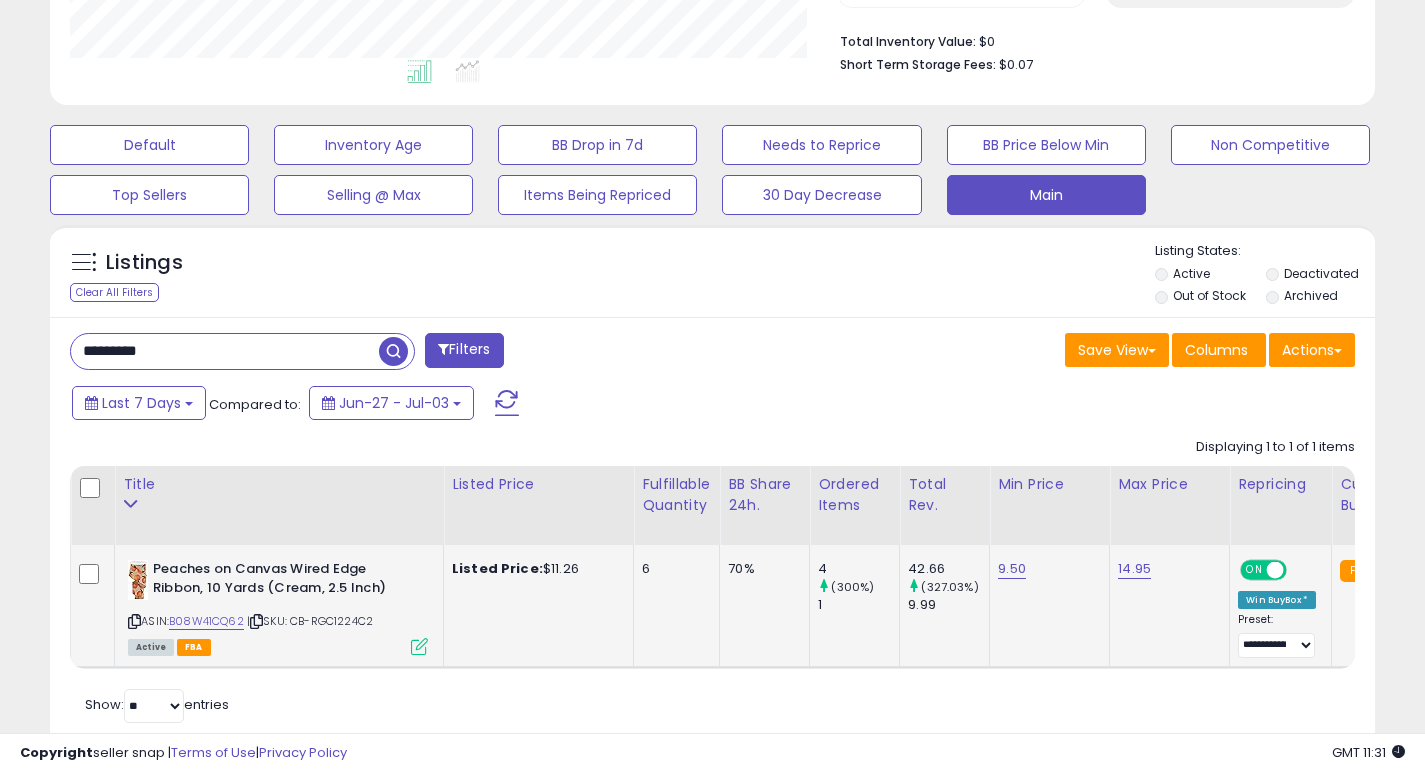 click on "*********" at bounding box center [225, 351] 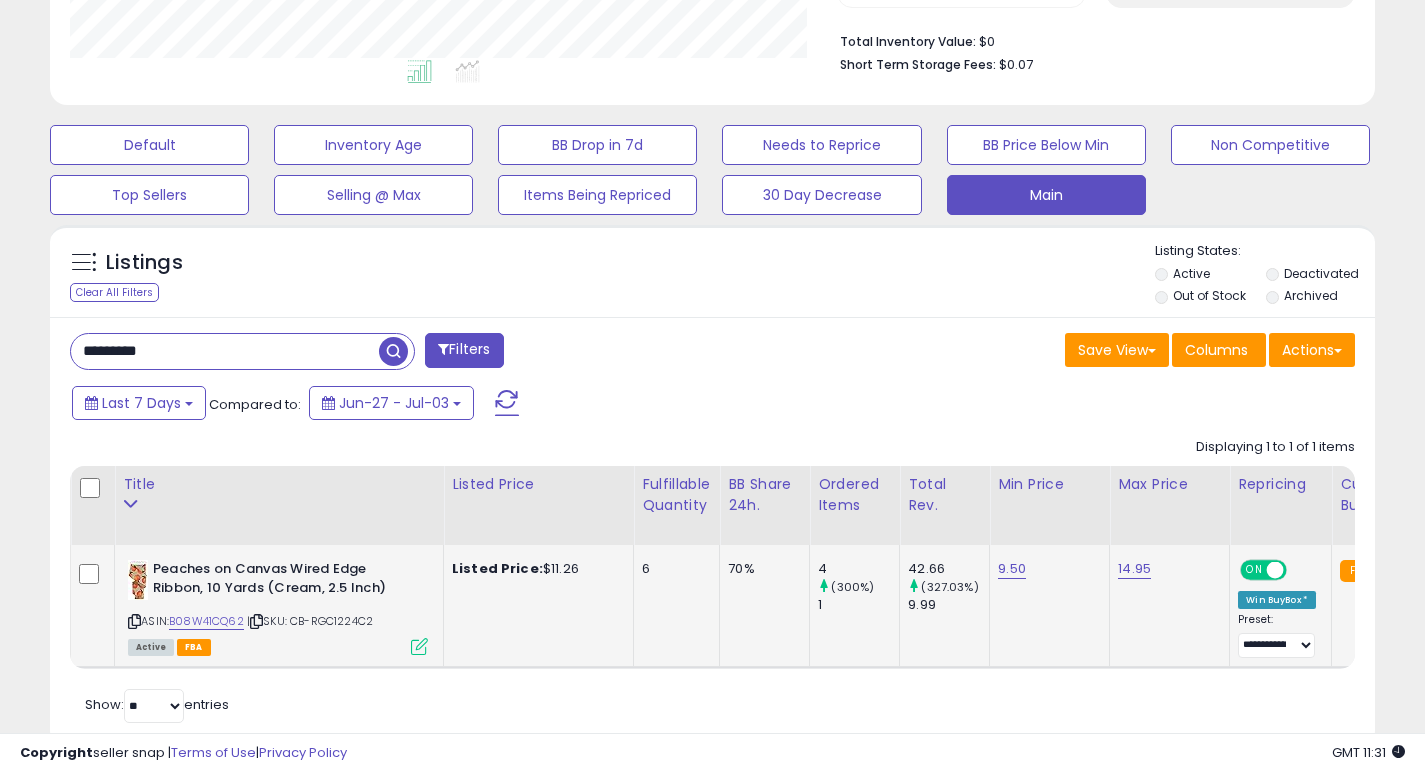 paste 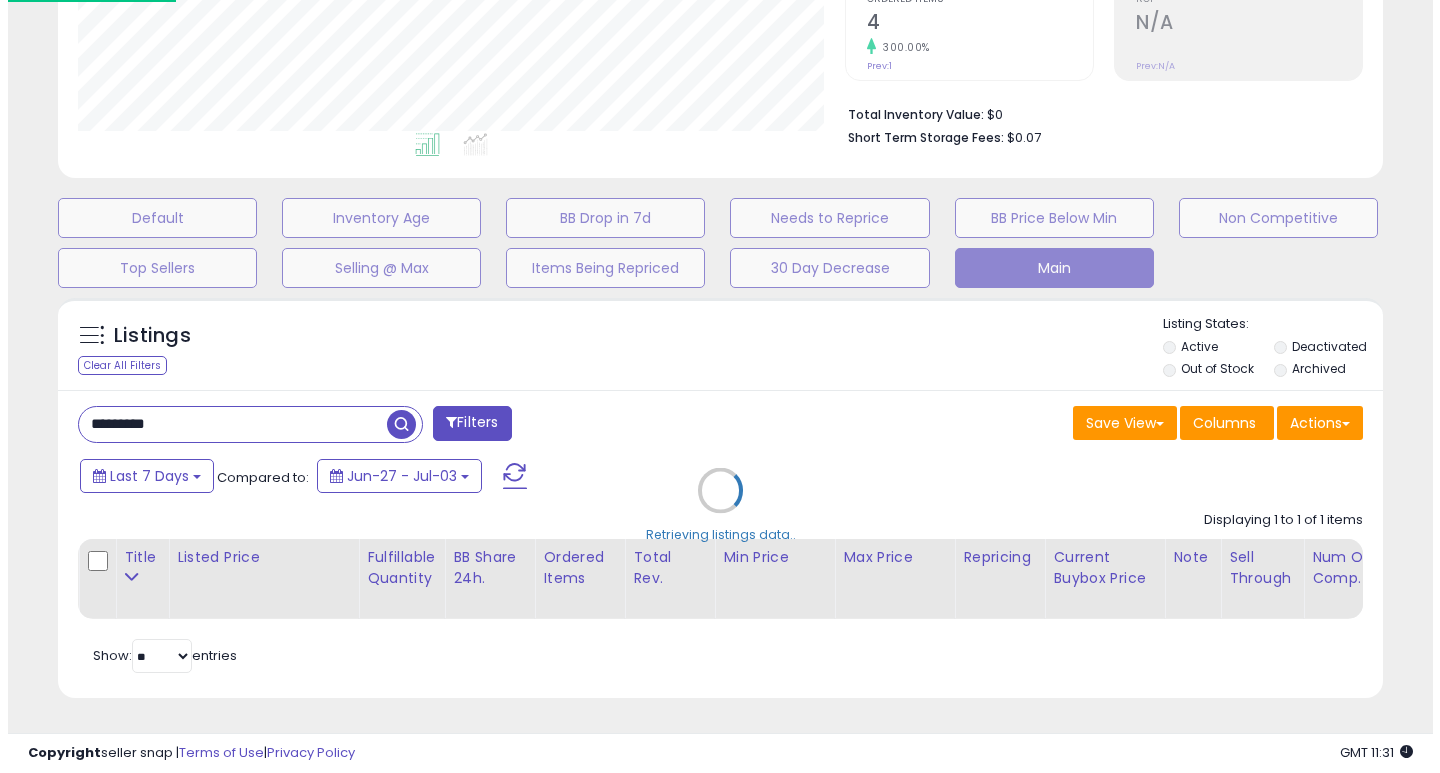 scroll, scrollTop: 447, scrollLeft: 0, axis: vertical 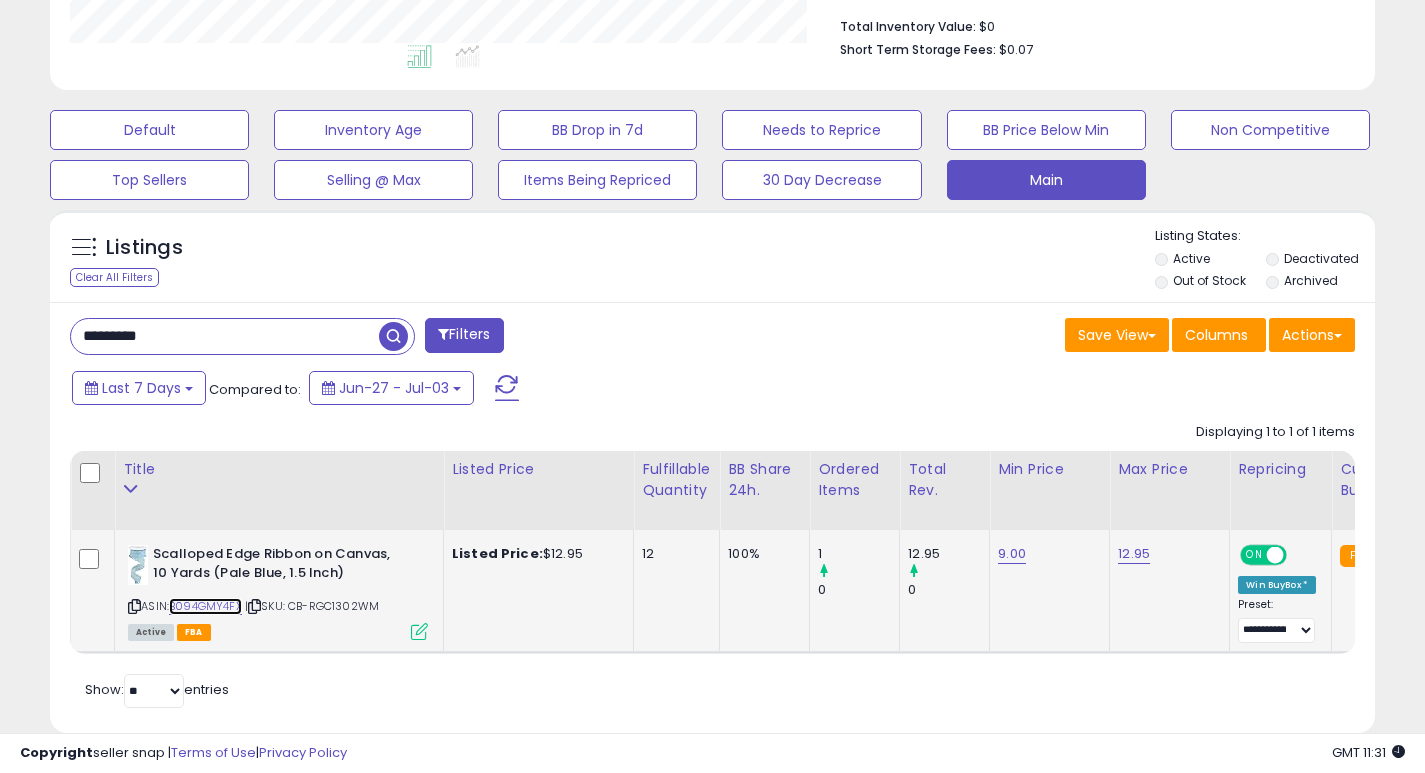 click on "B094GMY4FX" at bounding box center [205, 606] 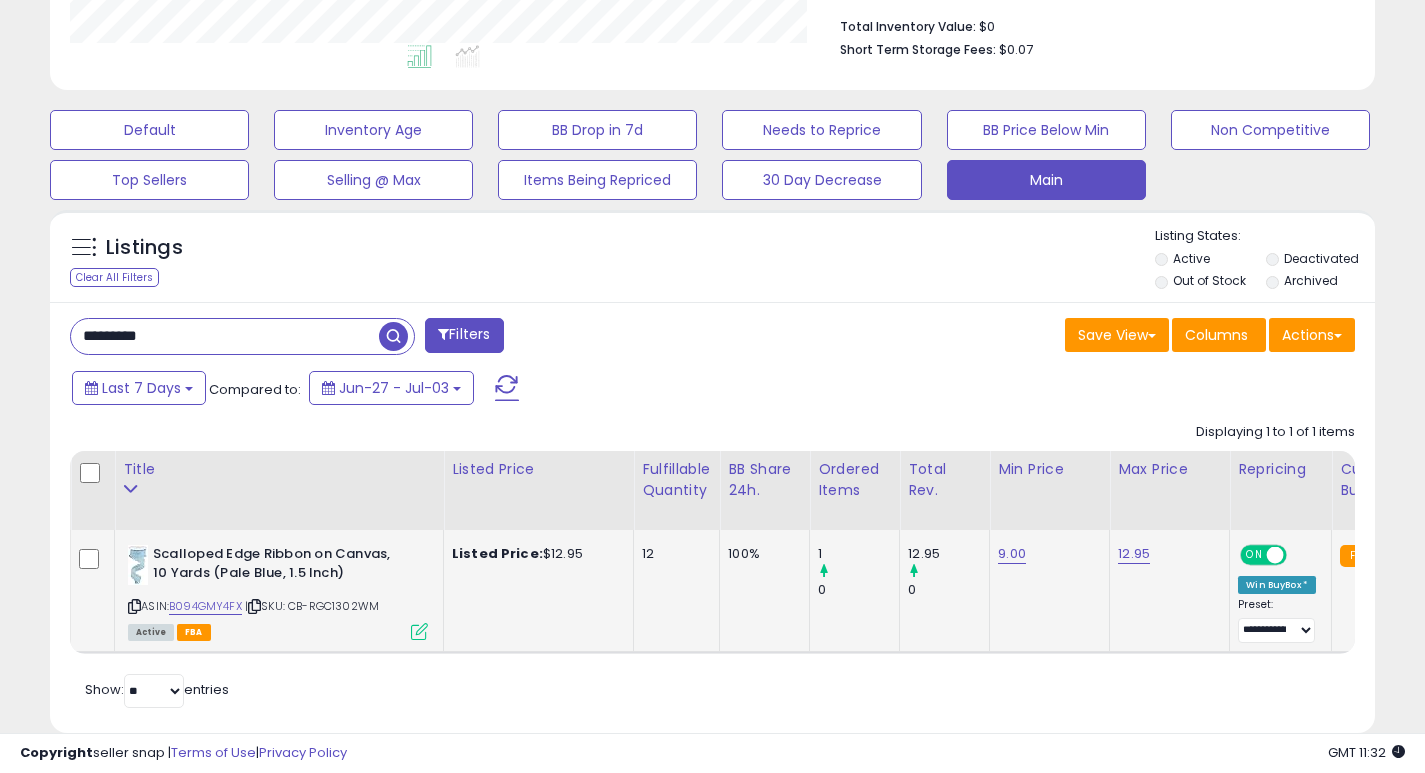 click on "9.00" 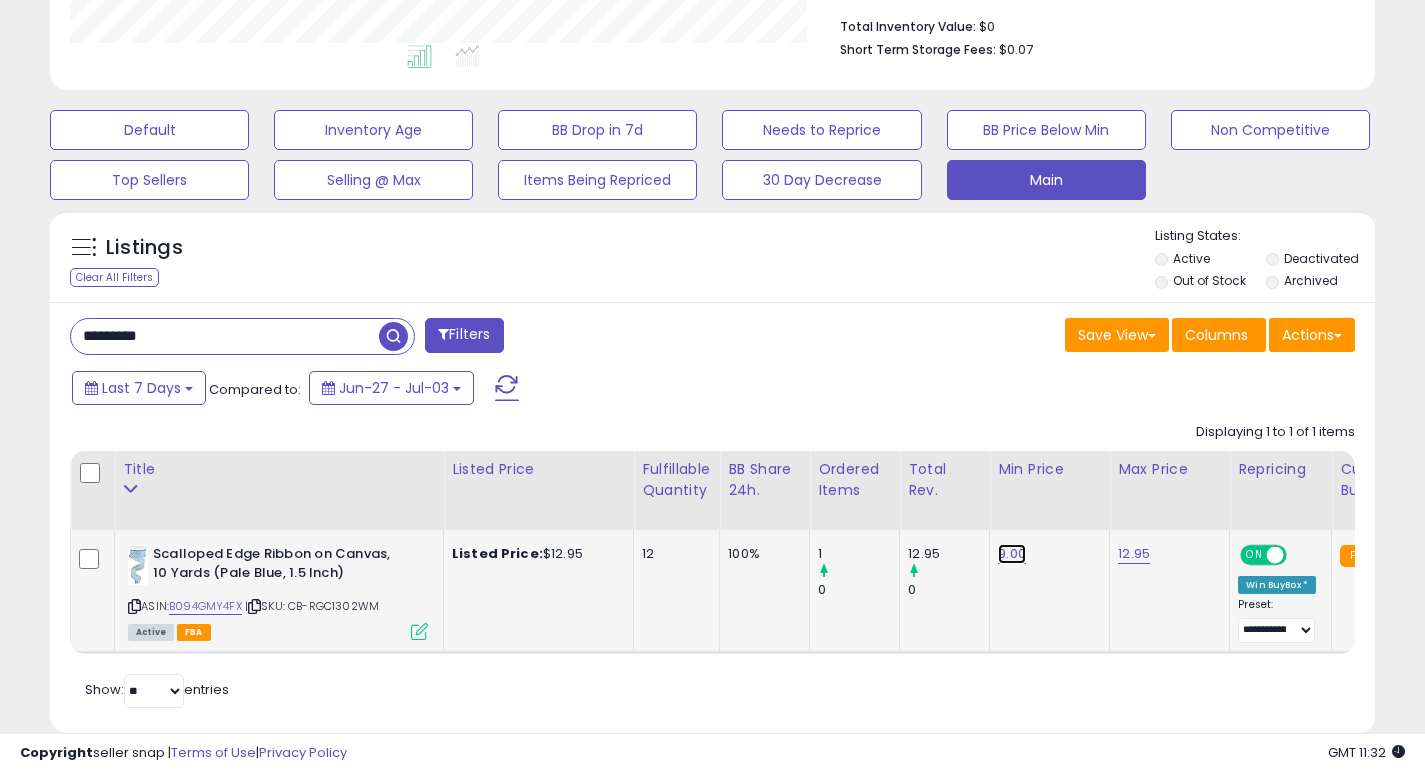 click on "9.00" at bounding box center [1012, 554] 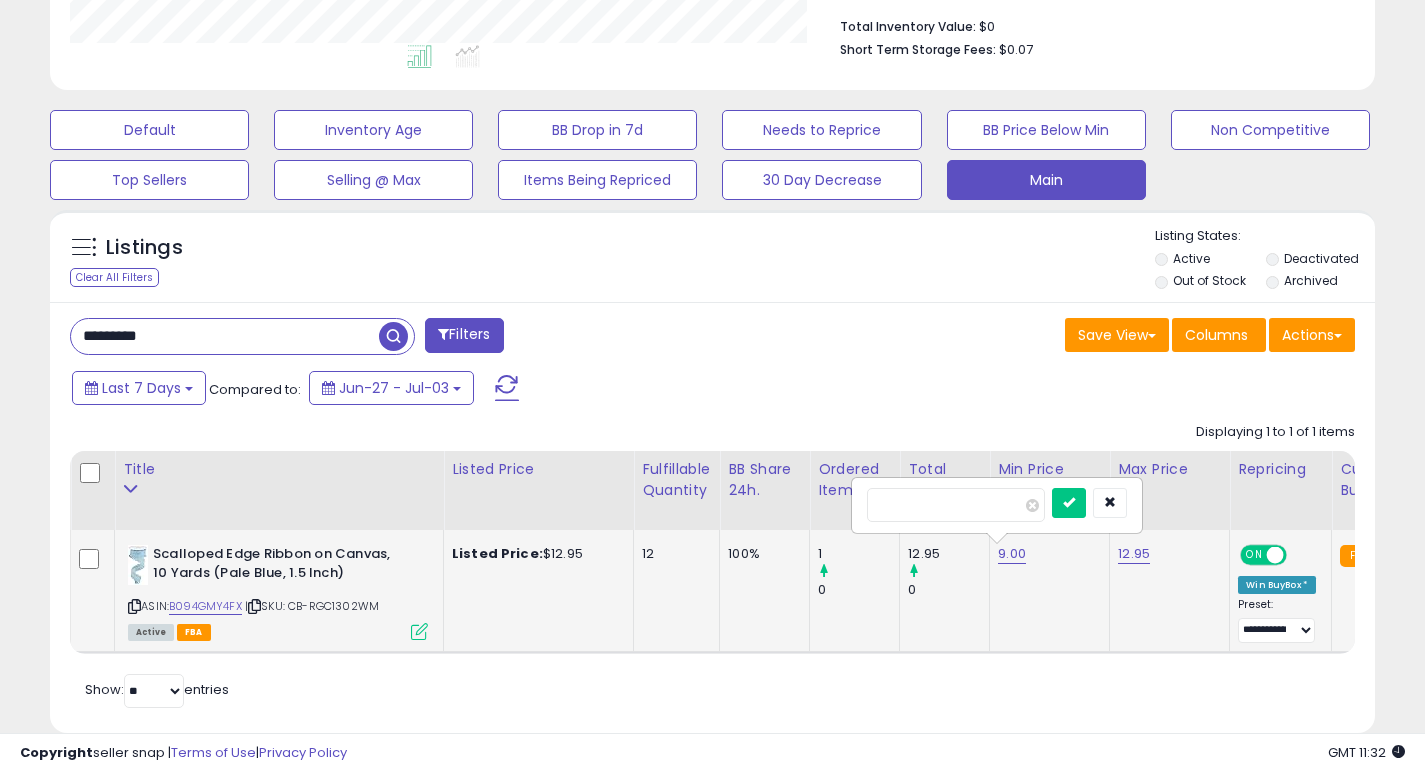 type on "*" 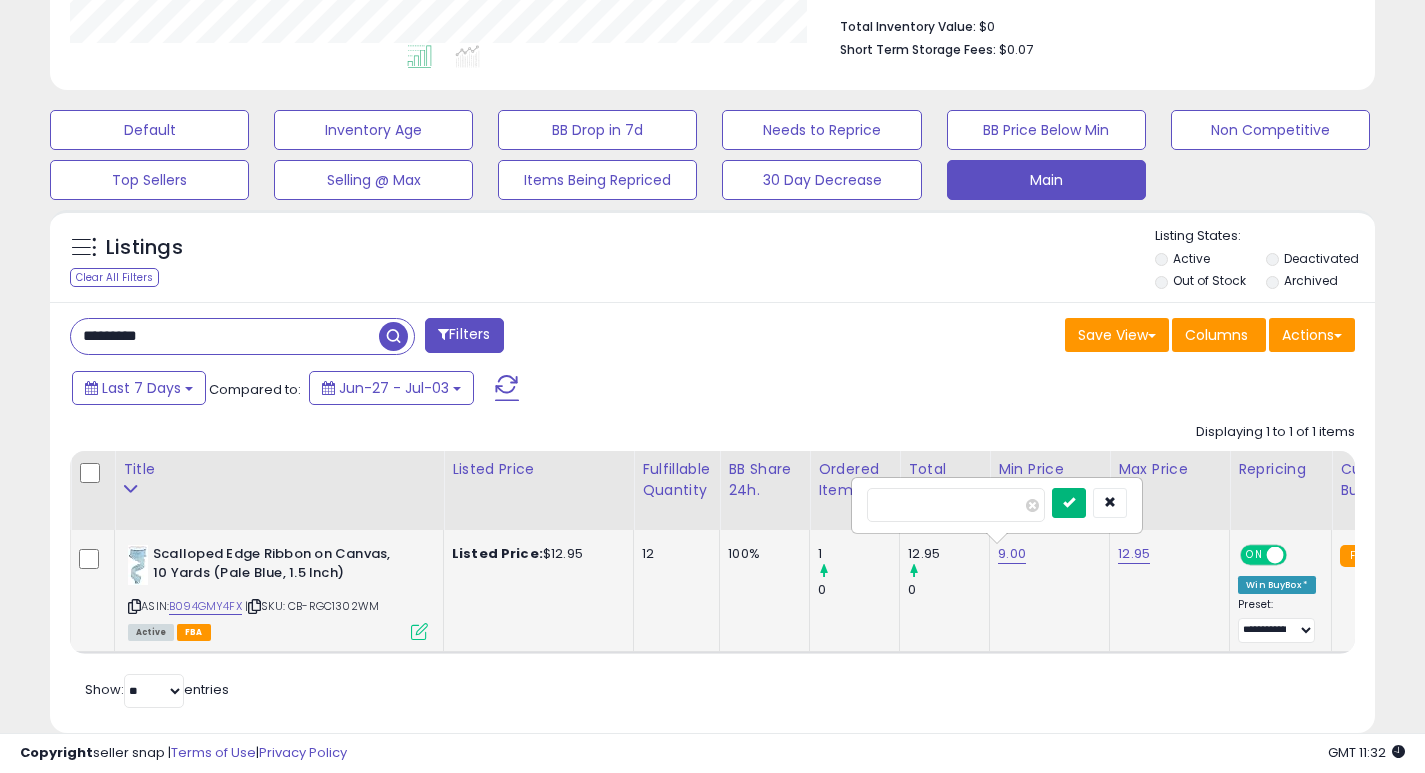 click at bounding box center (1069, 503) 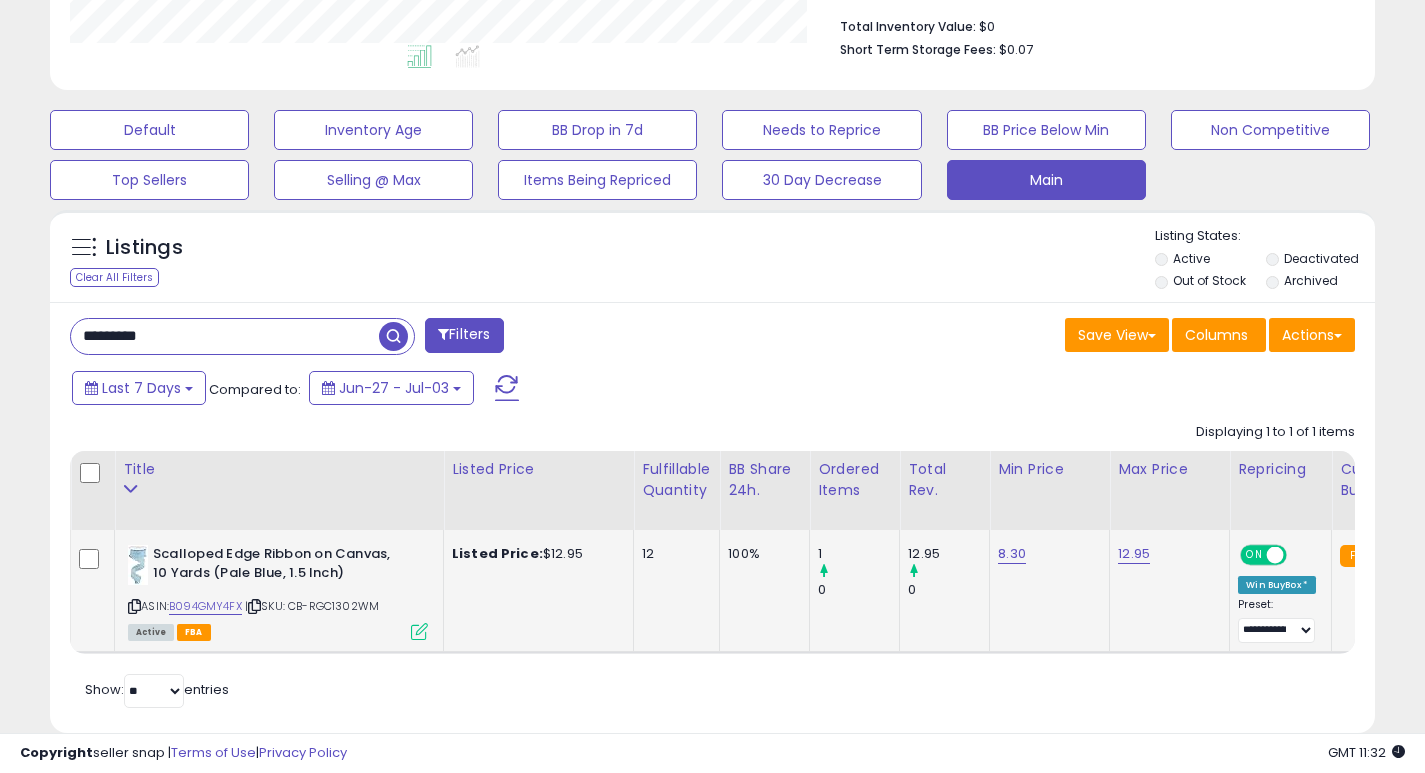 click on "*********" at bounding box center (225, 336) 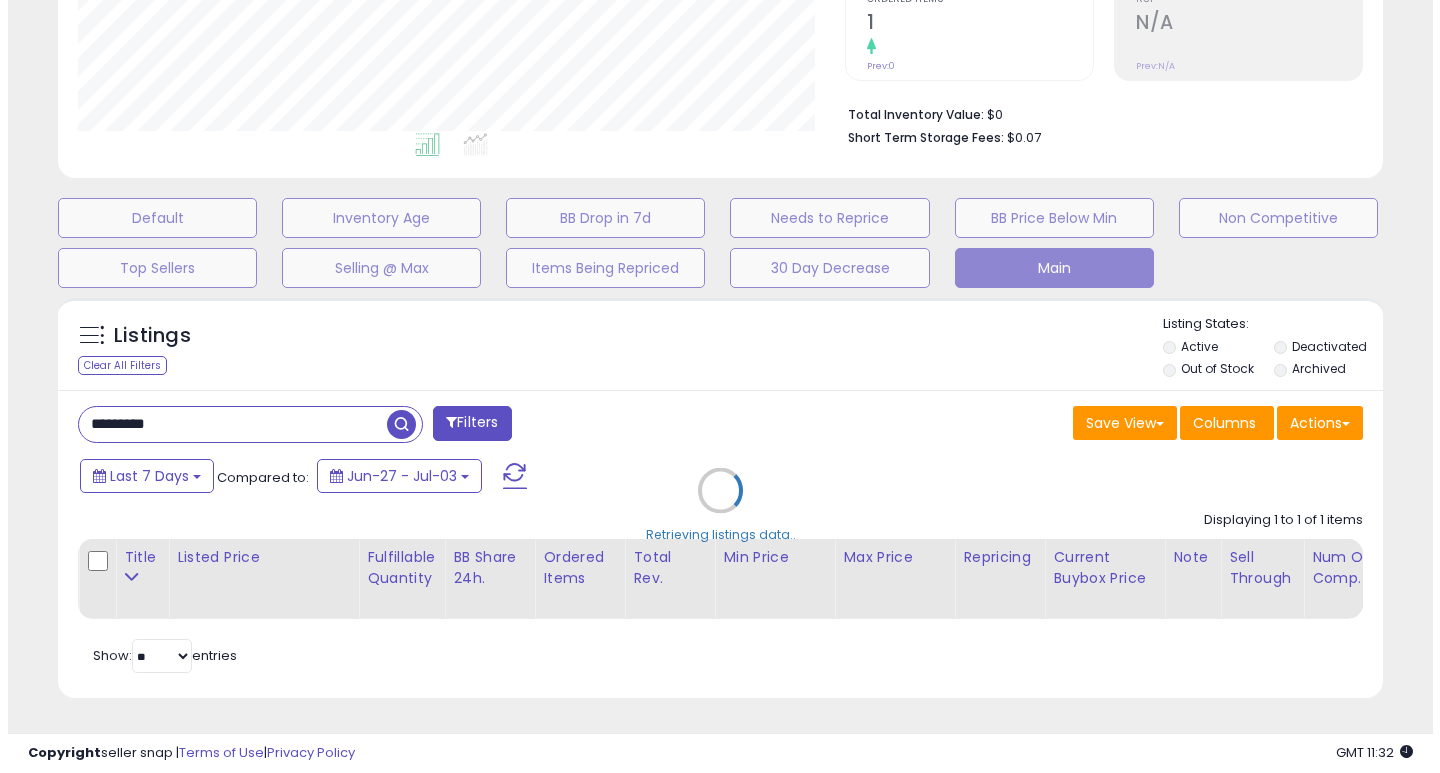 scroll, scrollTop: 447, scrollLeft: 0, axis: vertical 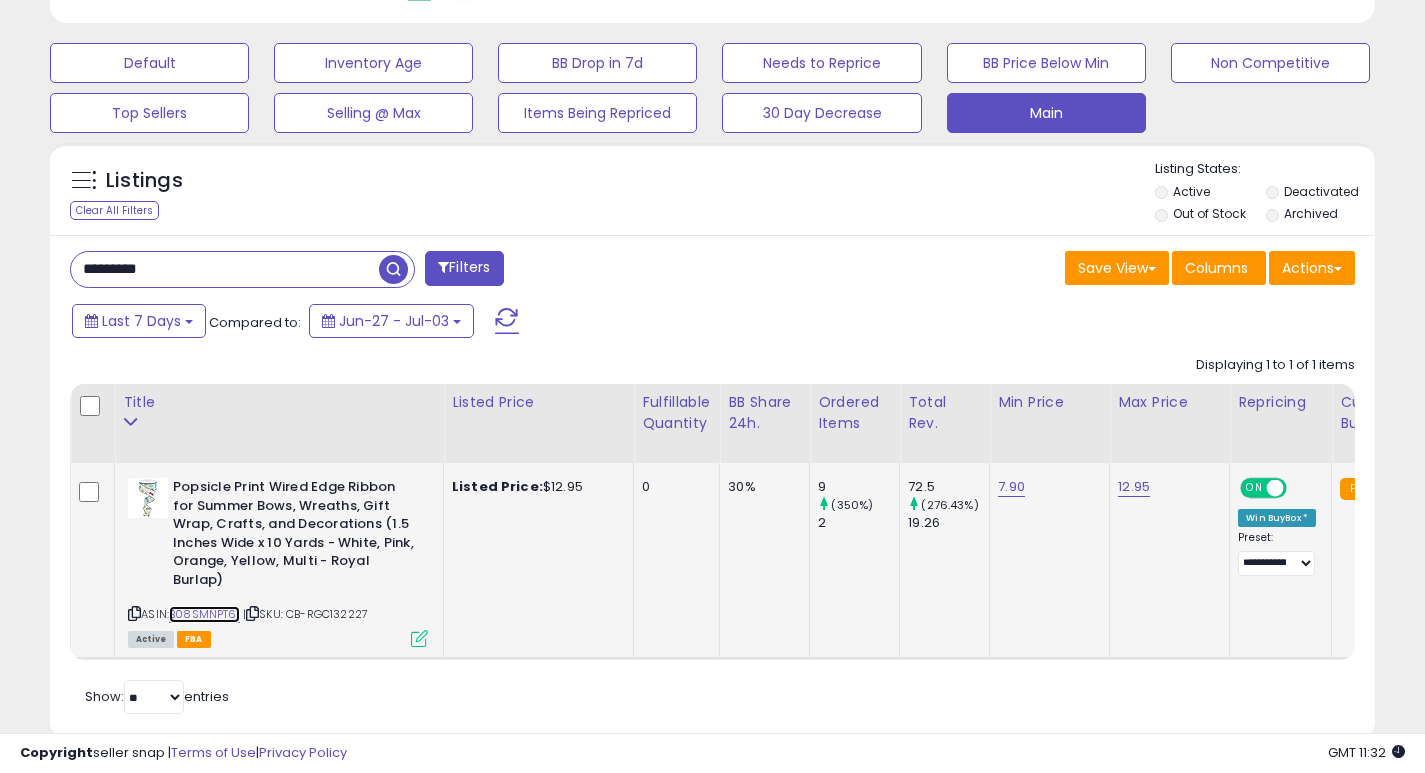 click on "B08SMNPT61" at bounding box center [204, 614] 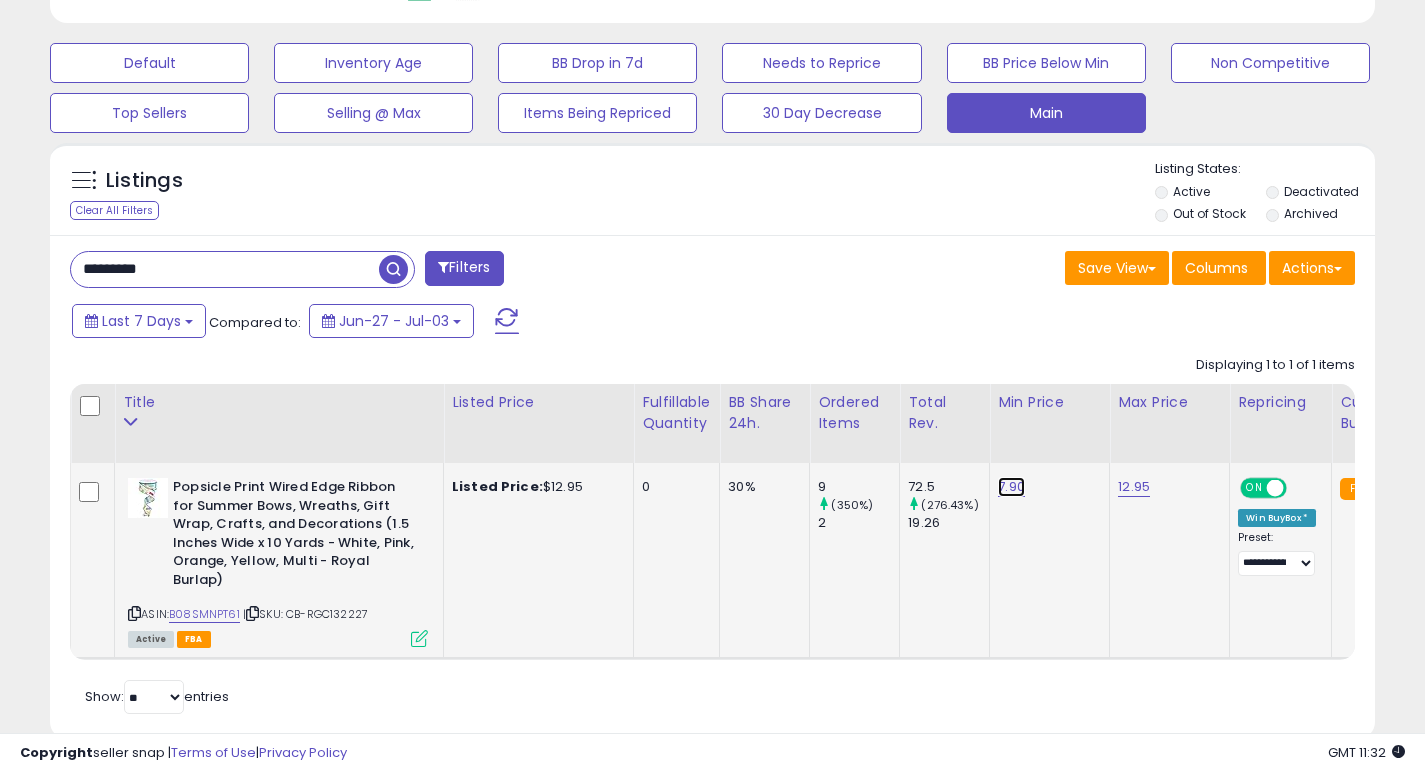 click on "7.90" at bounding box center (1011, 487) 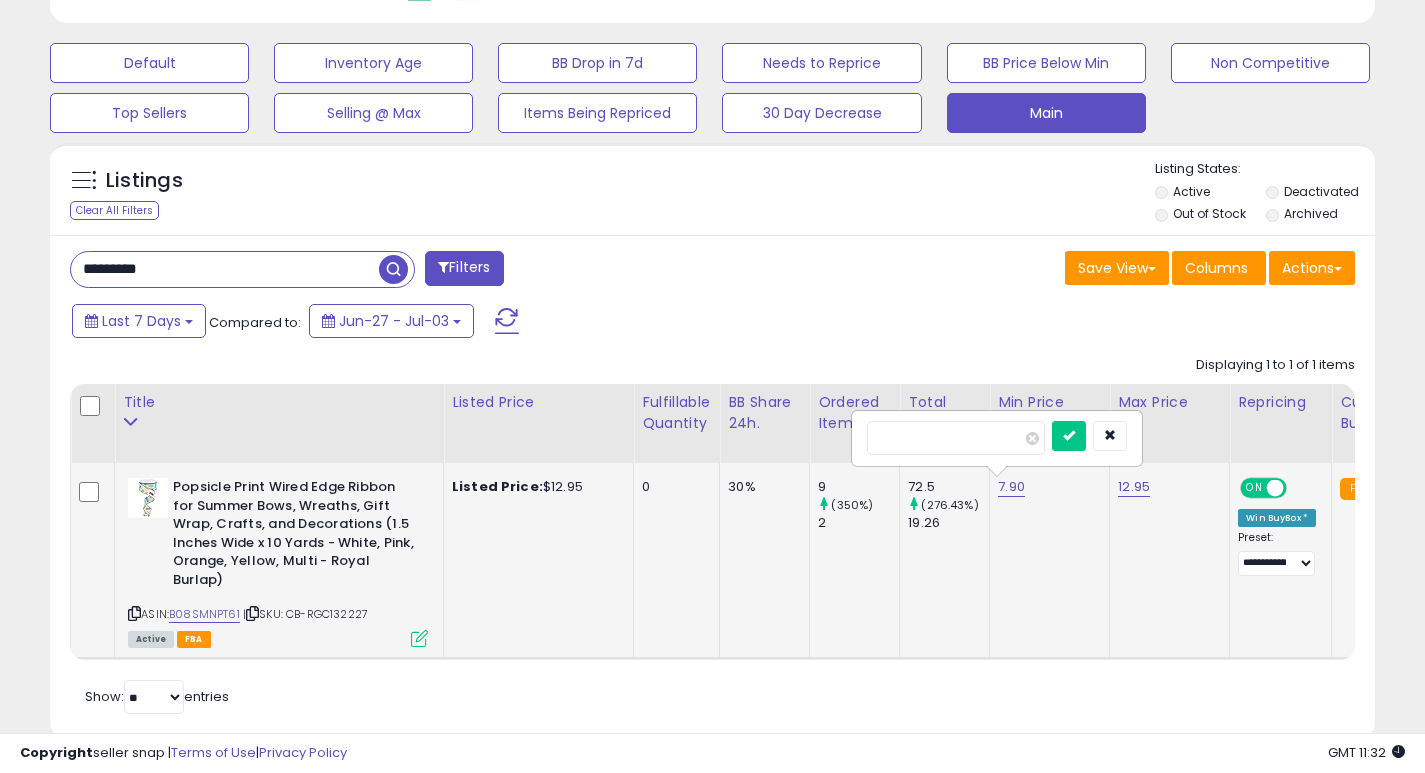 type on "***" 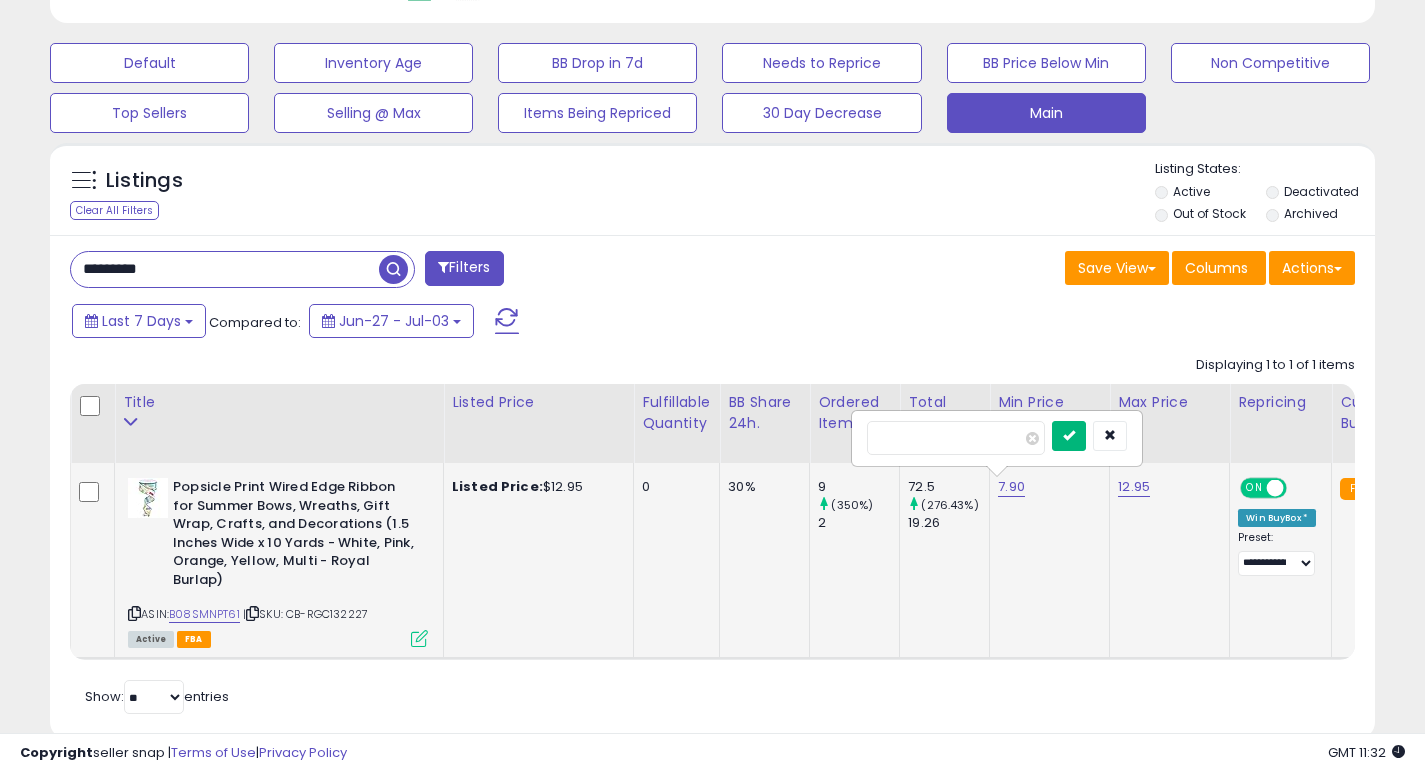 click at bounding box center (1069, 435) 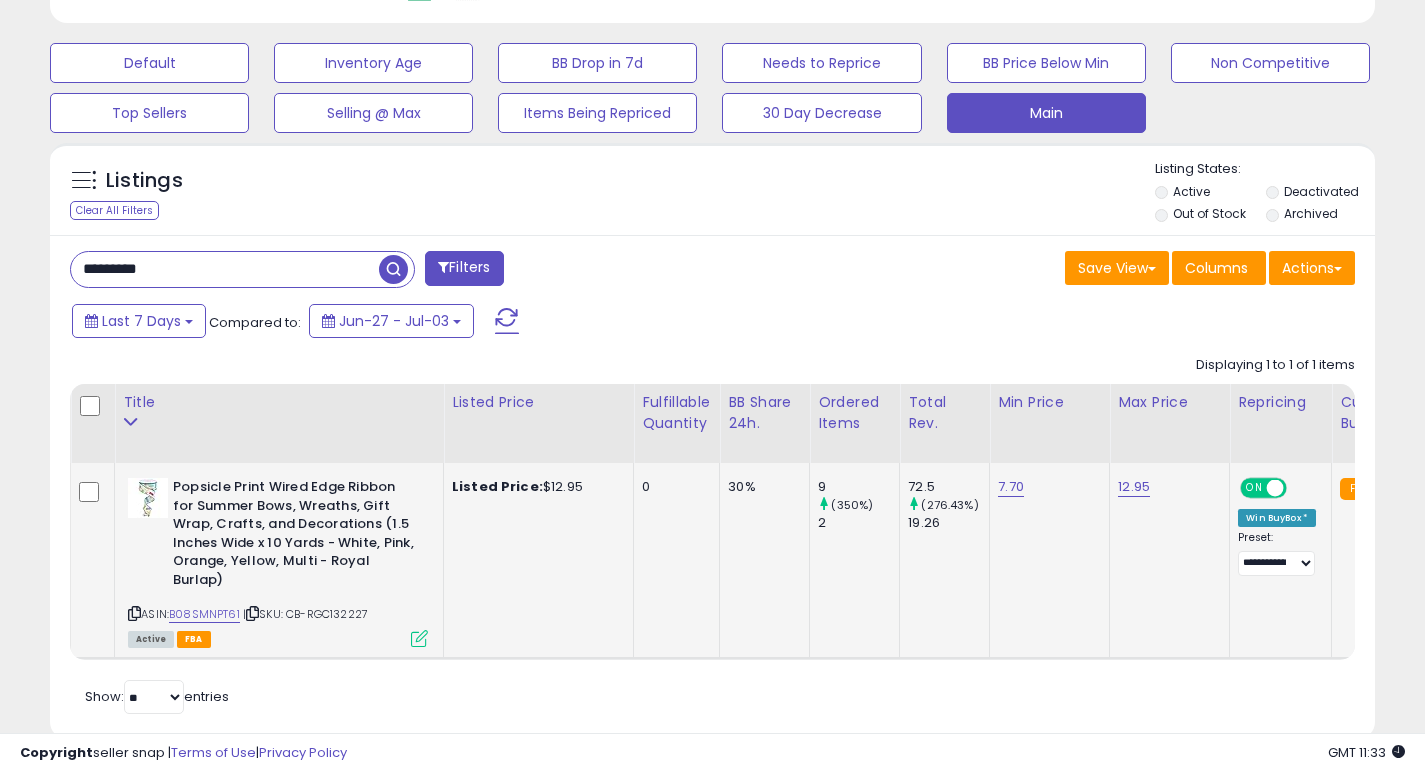 click on "*********" at bounding box center [225, 269] 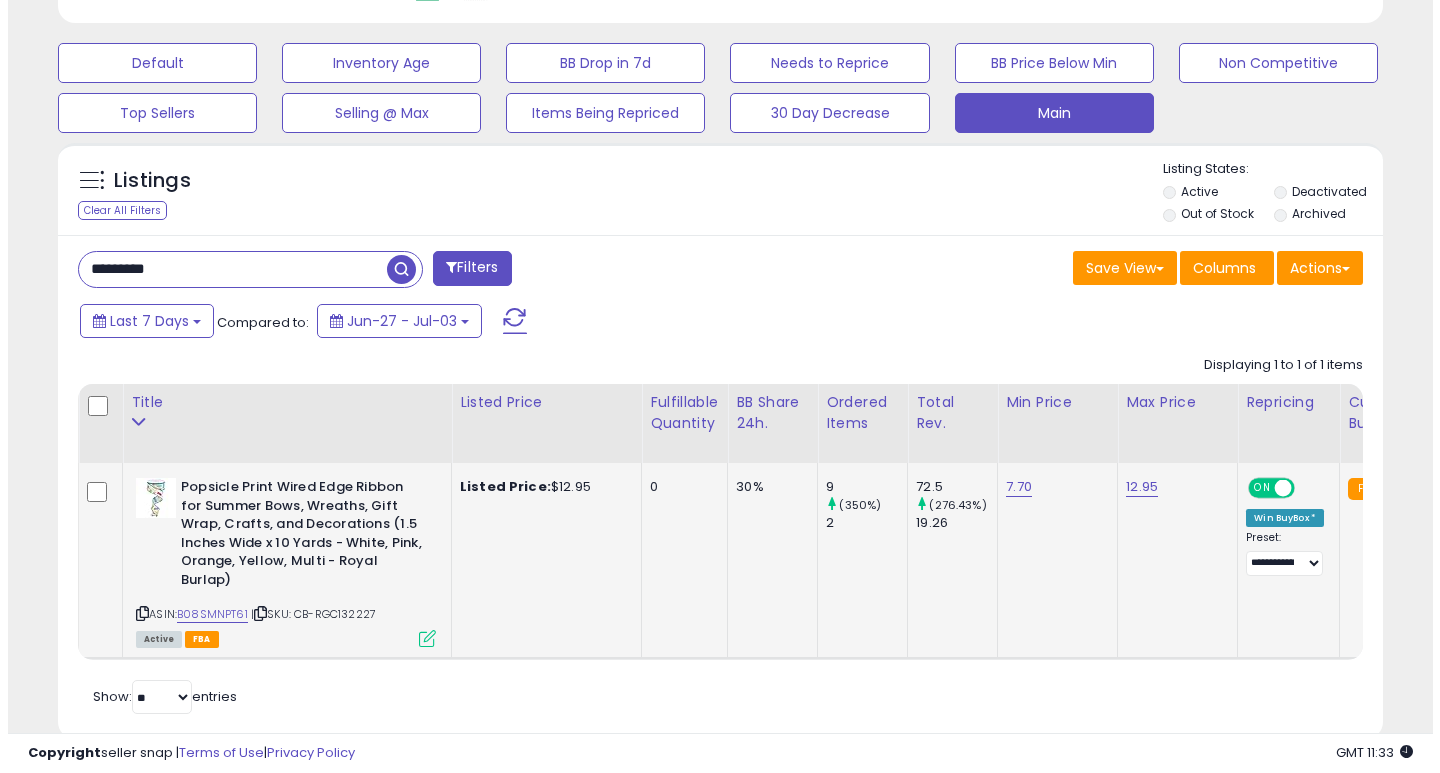 scroll, scrollTop: 447, scrollLeft: 0, axis: vertical 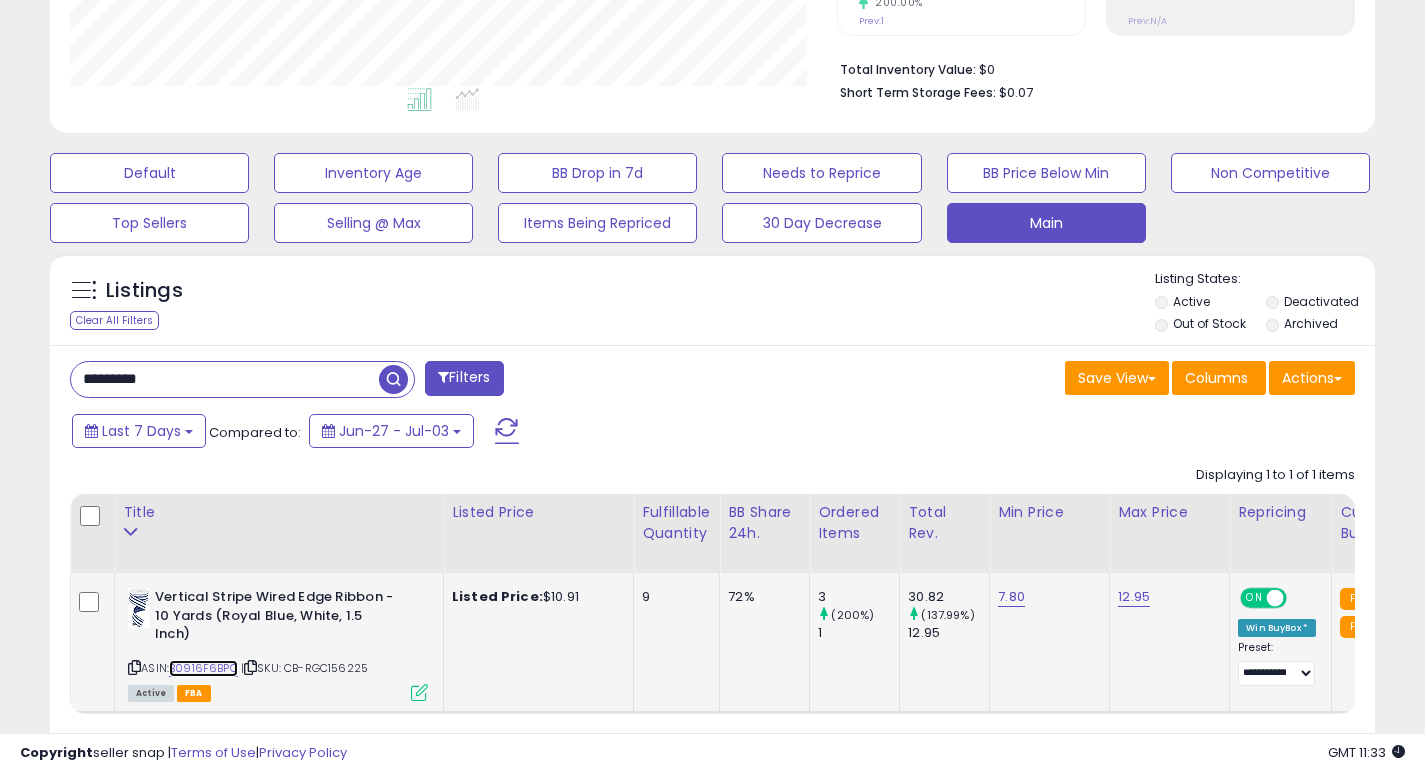 click on "B0916F6BPQ" at bounding box center [203, 668] 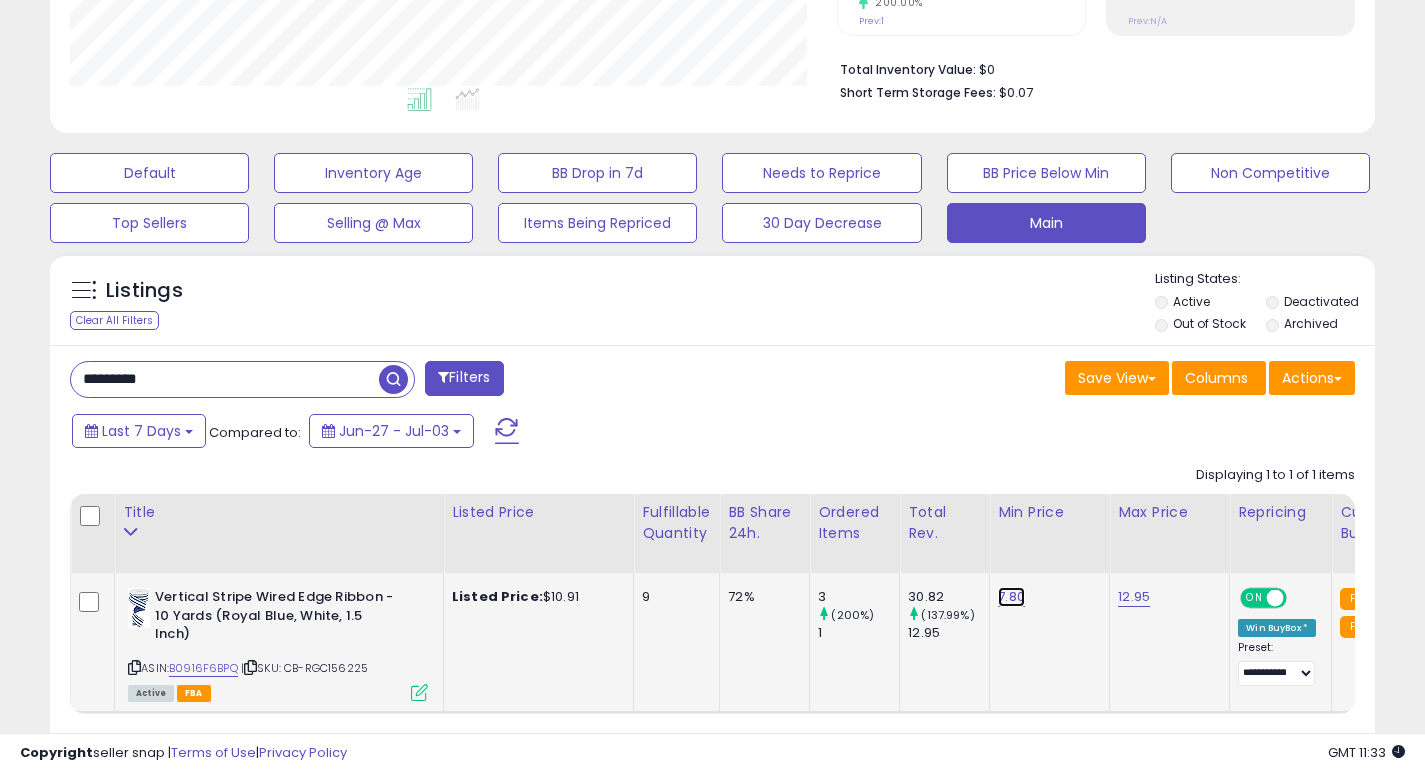 click on "7.80" at bounding box center (1011, 597) 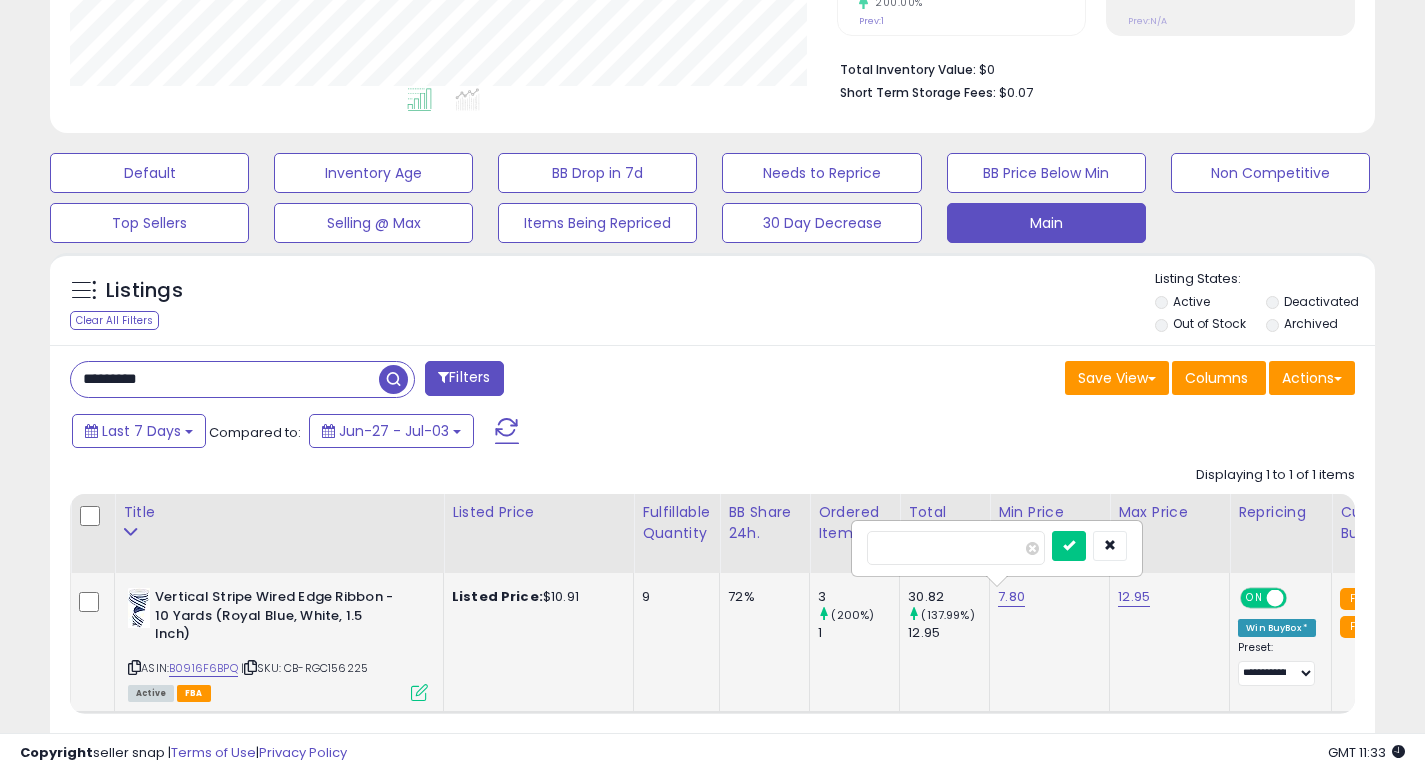 type on "***" 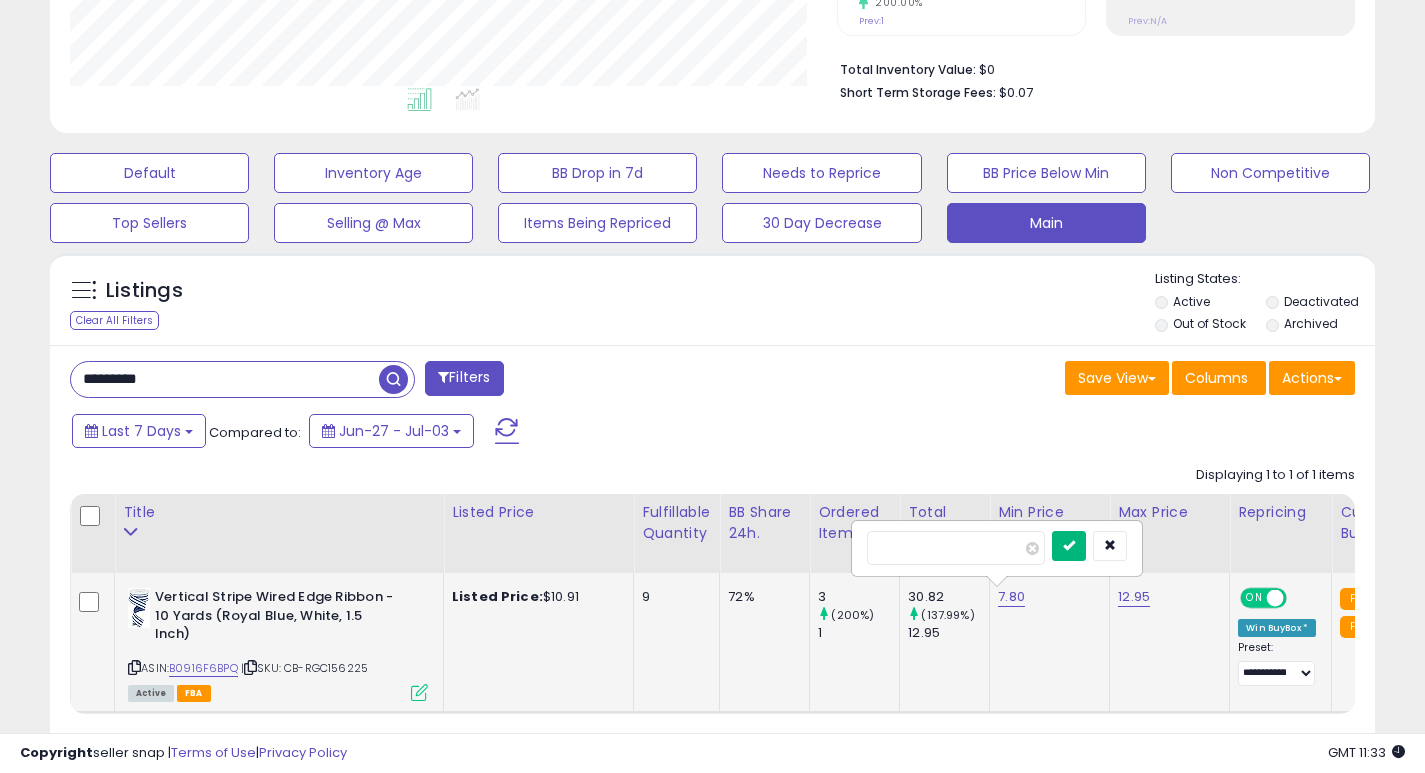 click at bounding box center (1069, 546) 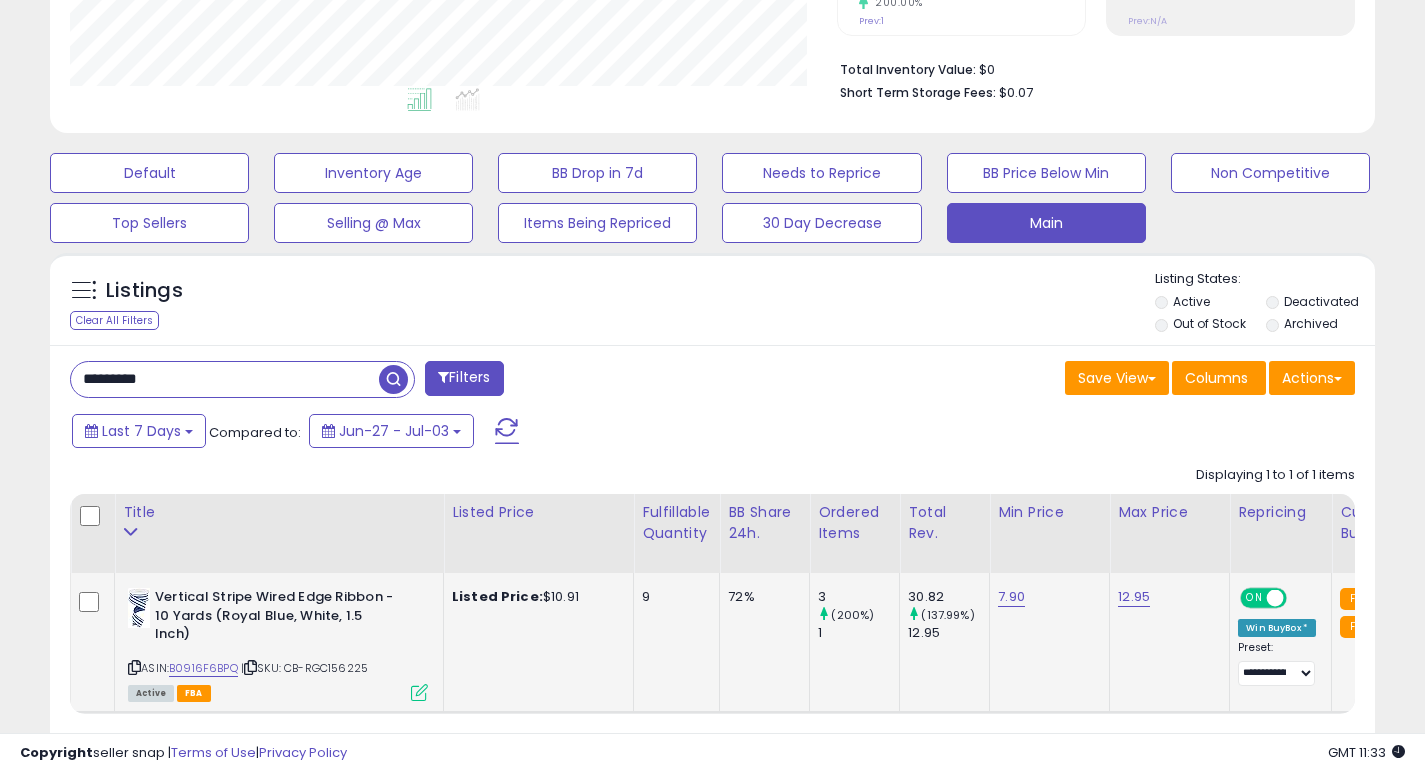 click on "*********" at bounding box center [225, 379] 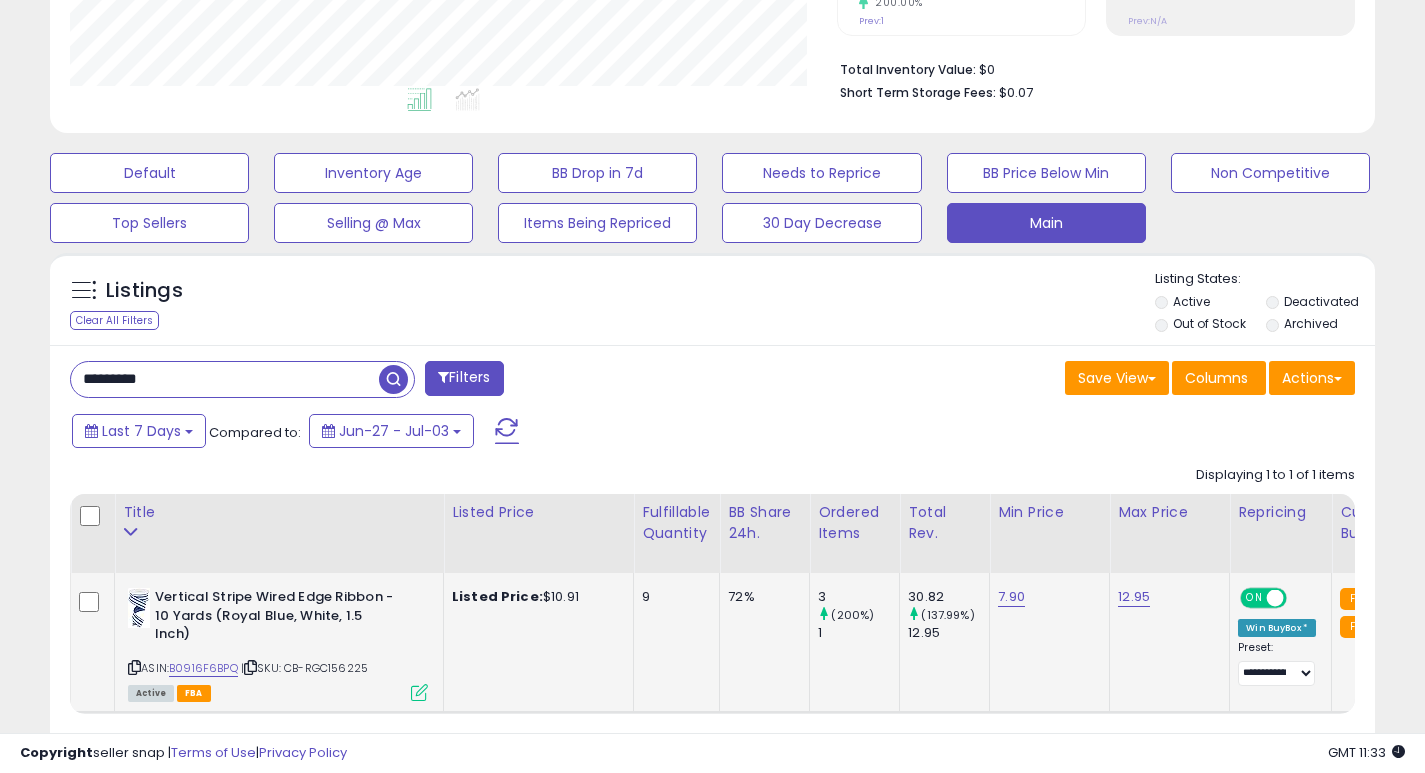 paste 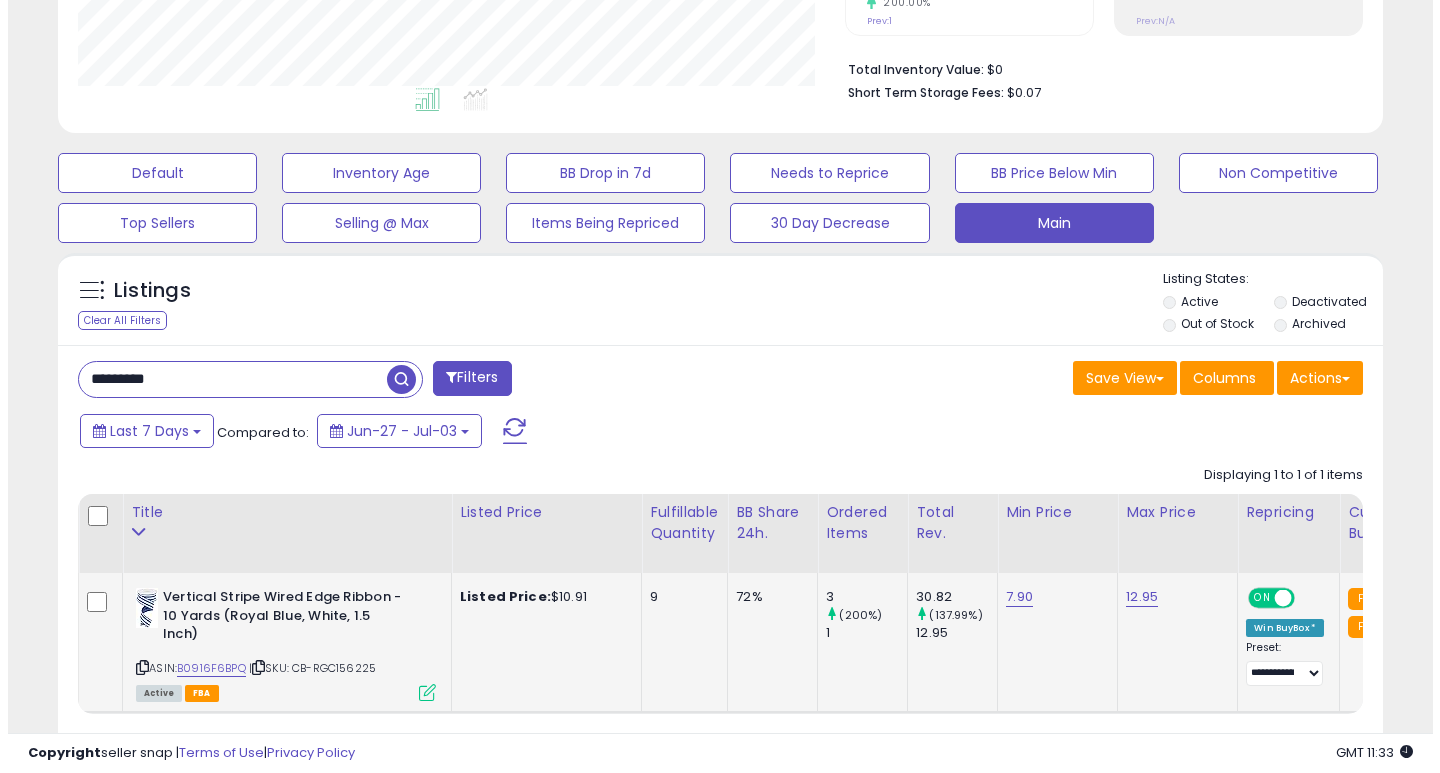 scroll, scrollTop: 447, scrollLeft: 0, axis: vertical 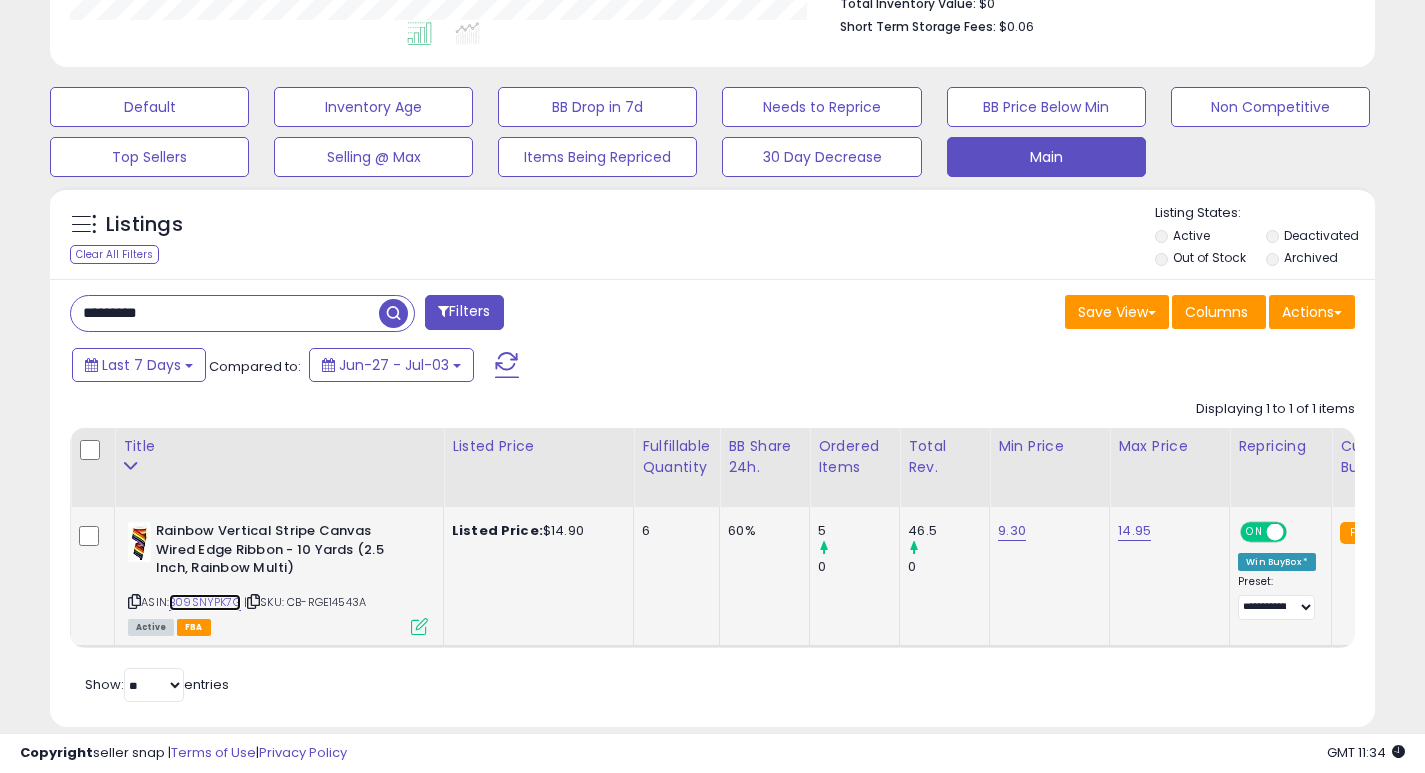 click on "B09SNYPK7G" at bounding box center (205, 602) 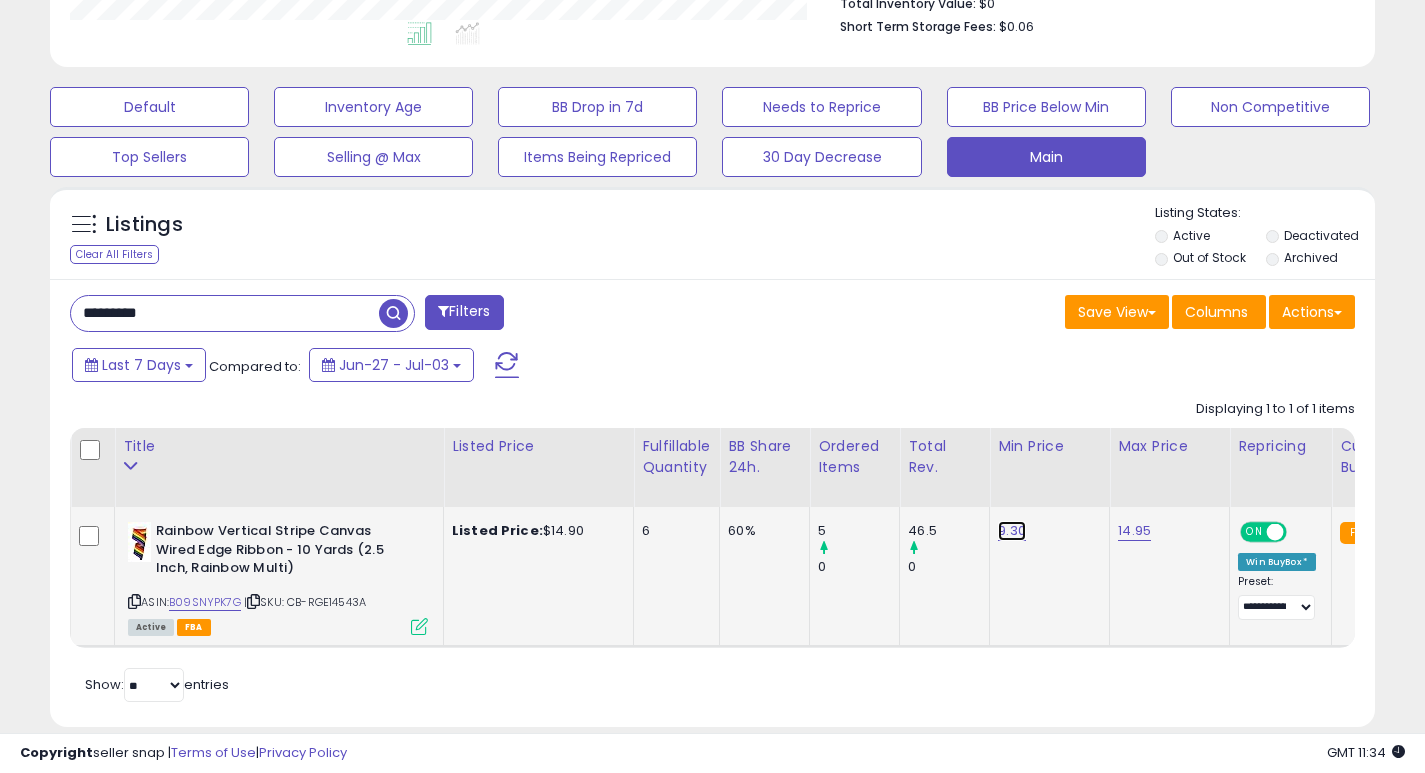 click on "9.30" at bounding box center (1012, 531) 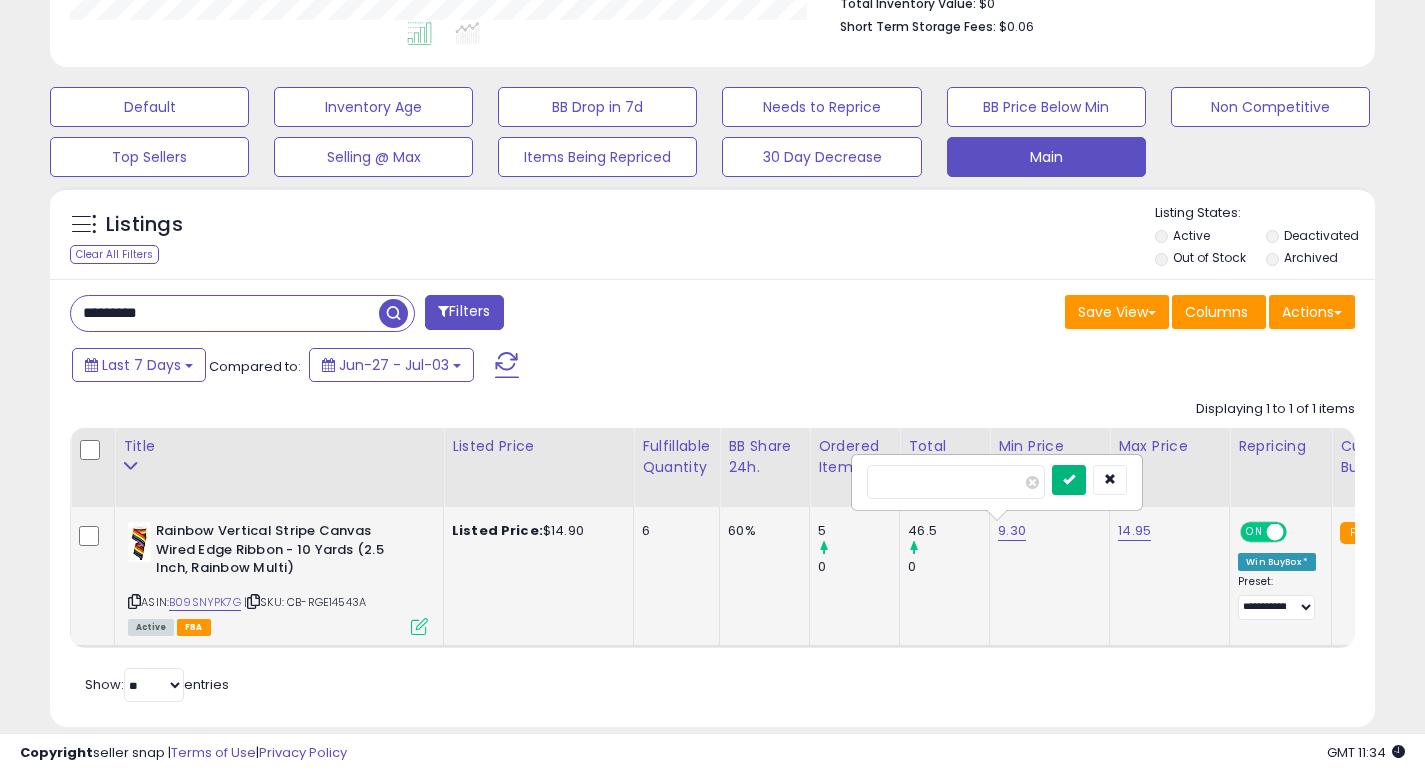 type on "***" 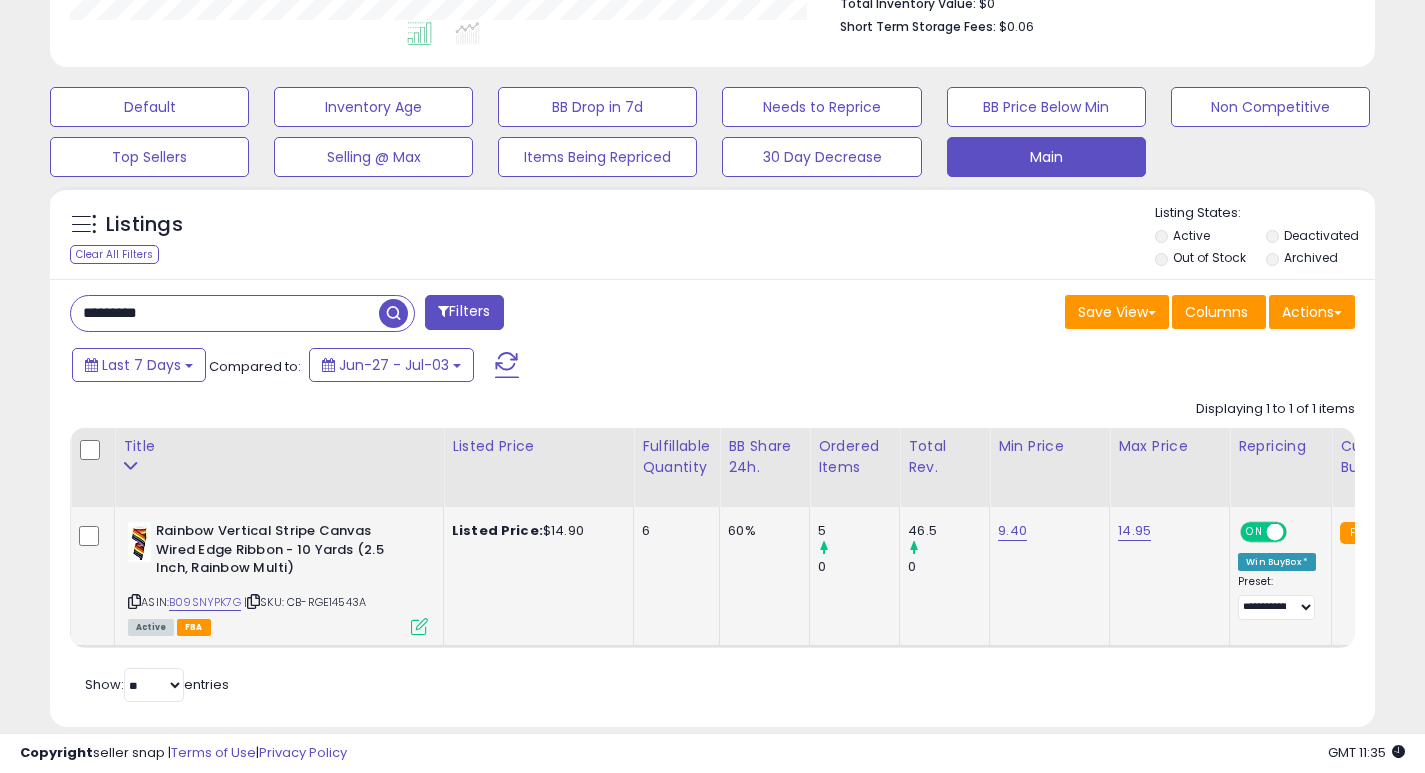 click on "*********" at bounding box center (225, 313) 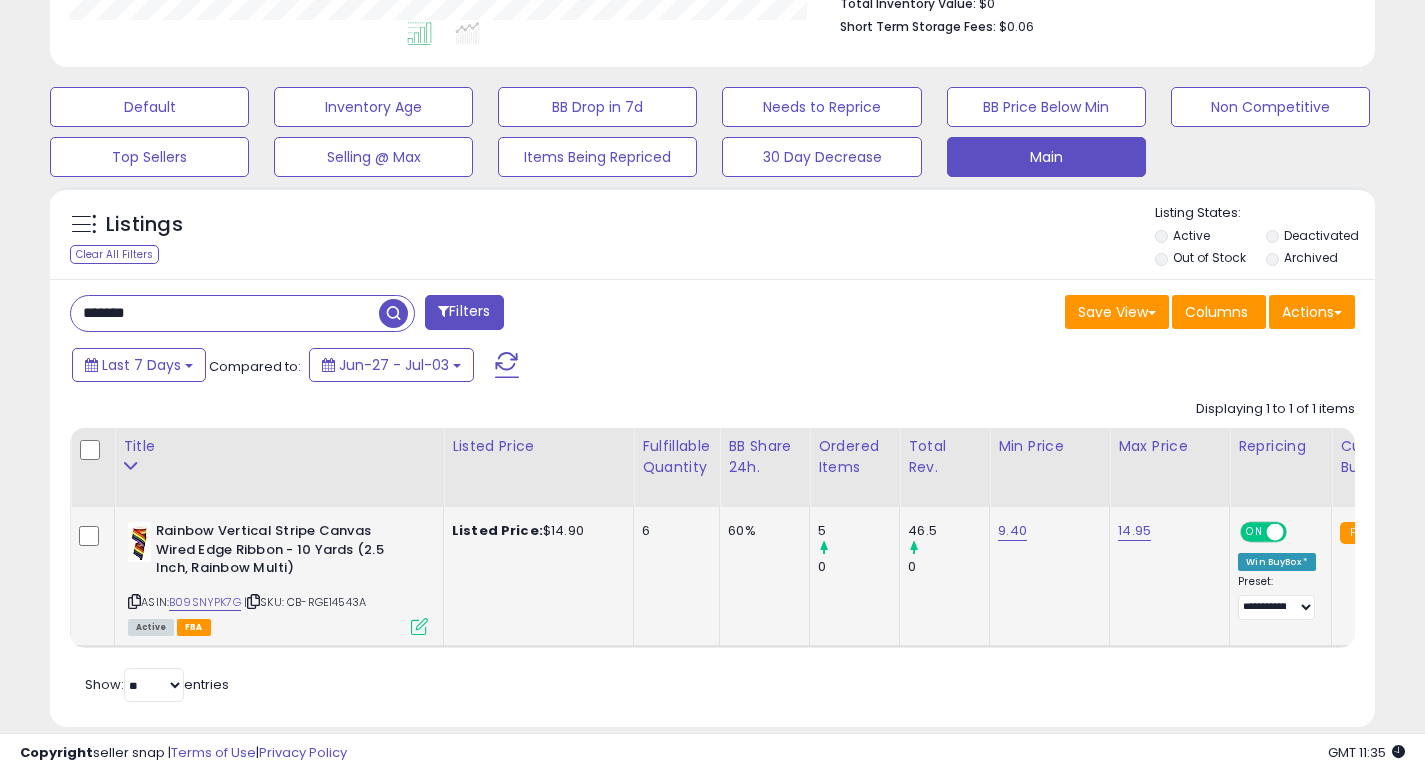 type on "*******" 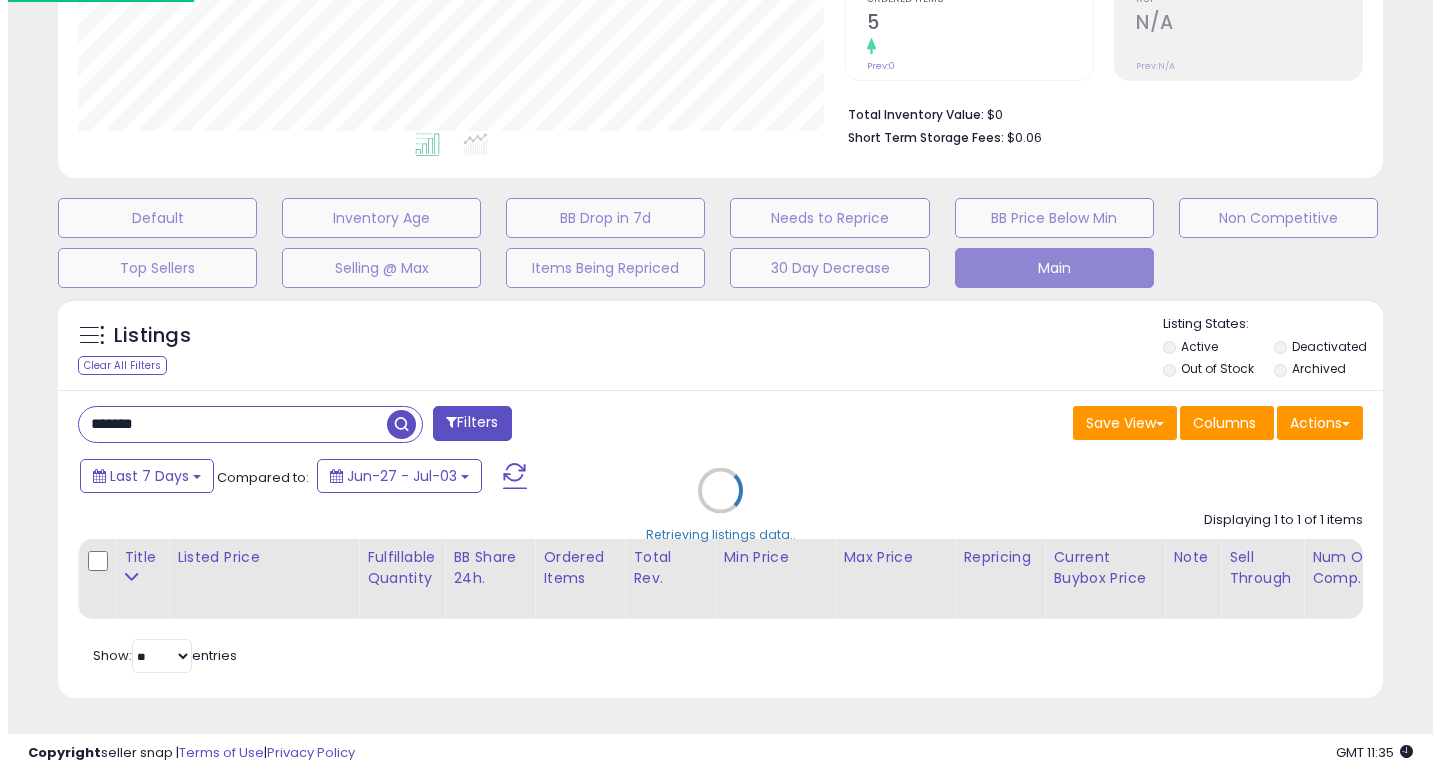 scroll, scrollTop: 447, scrollLeft: 0, axis: vertical 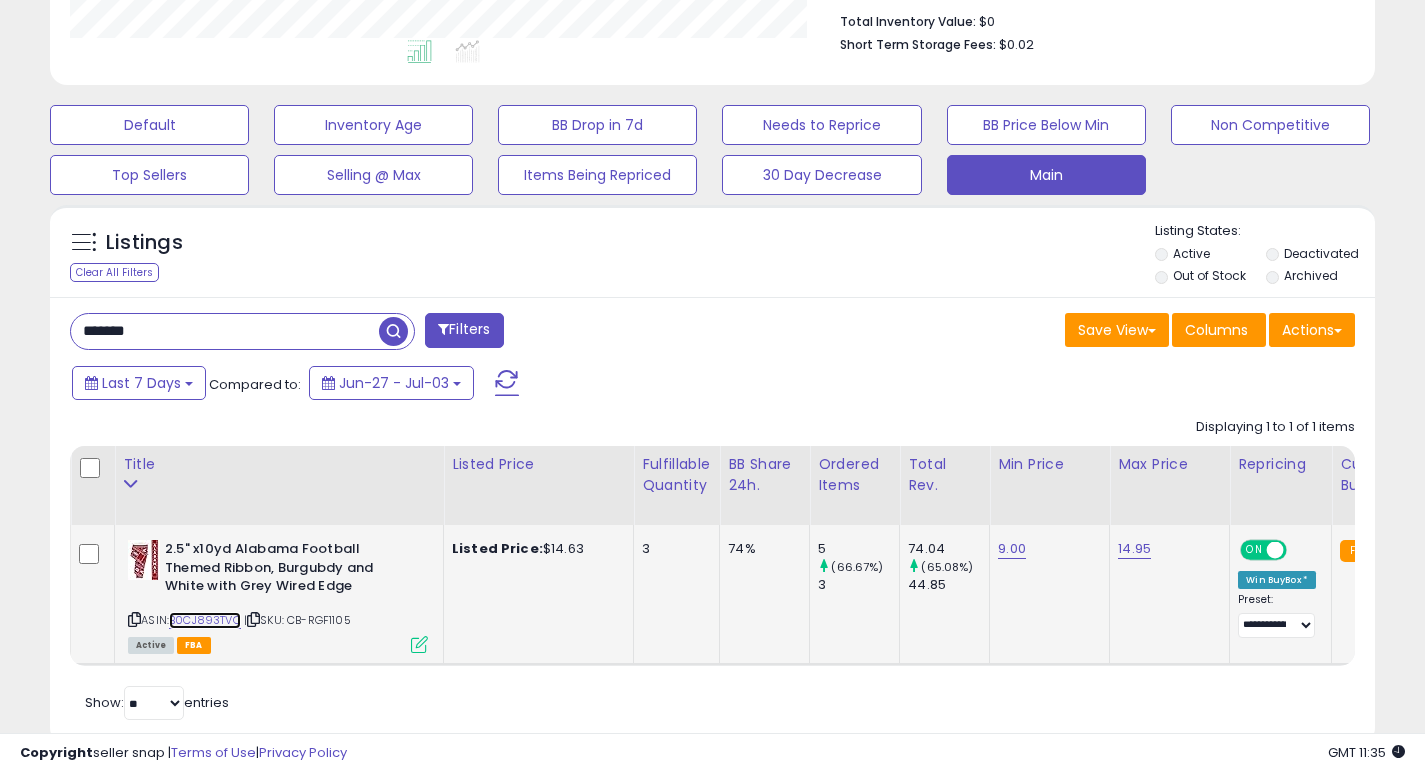 click on "B0CJ893TVQ" at bounding box center (205, 620) 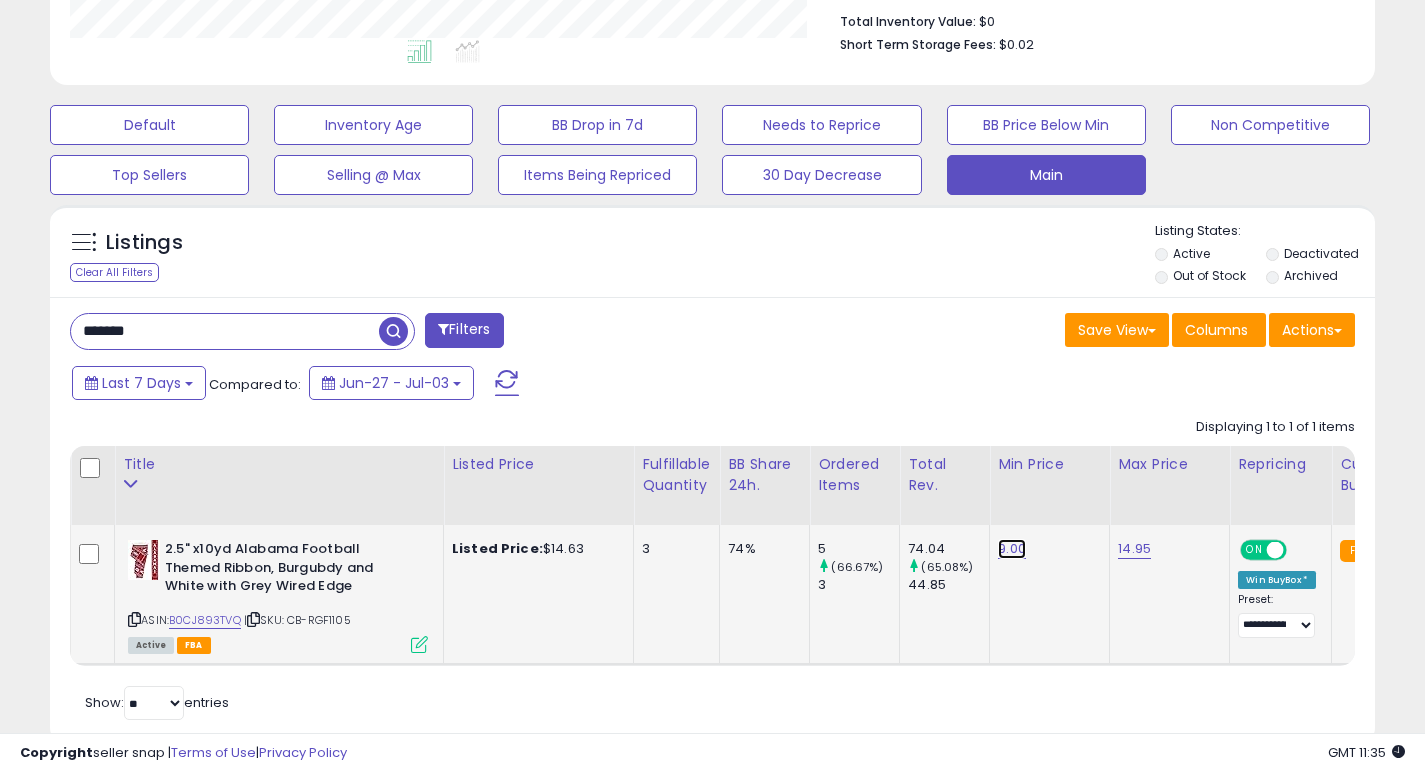 click on "9.00" at bounding box center (1012, 549) 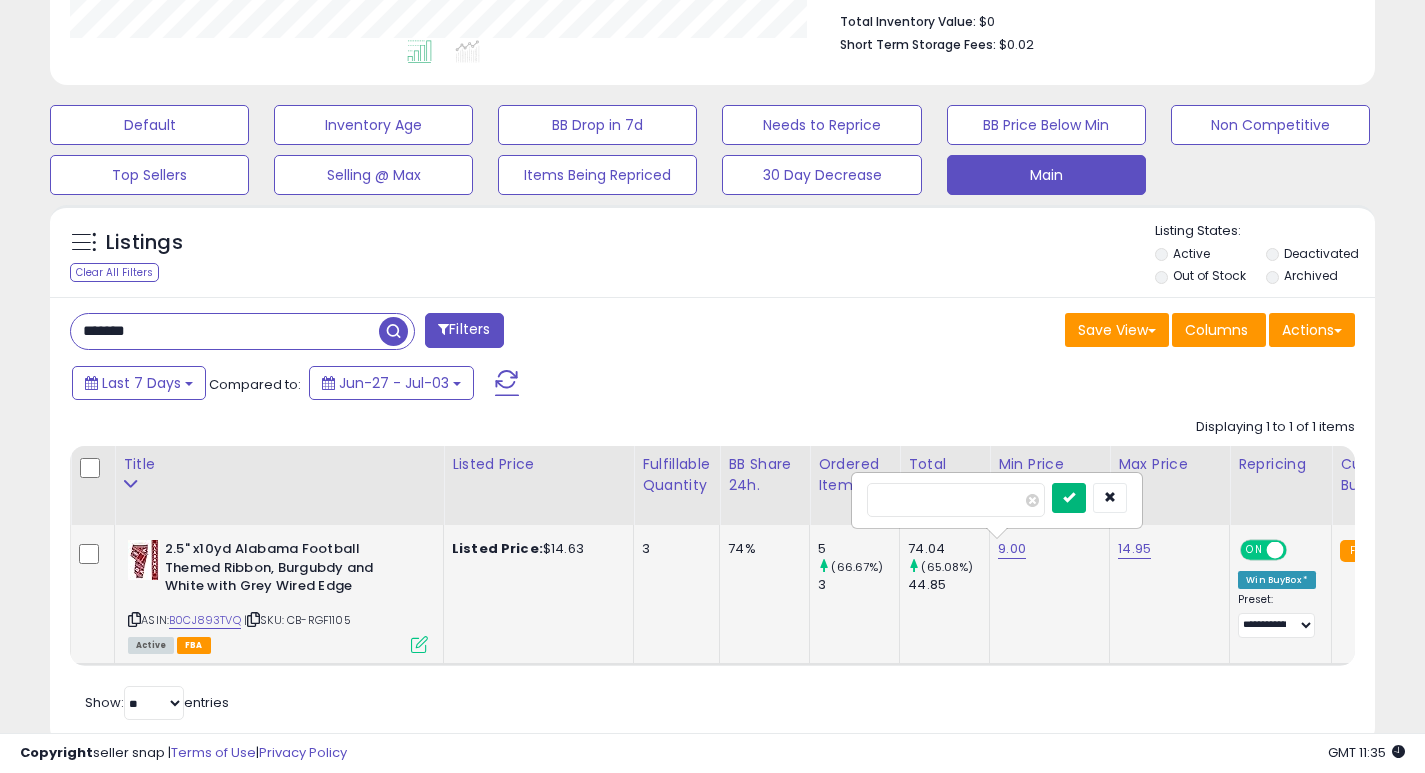 type on "***" 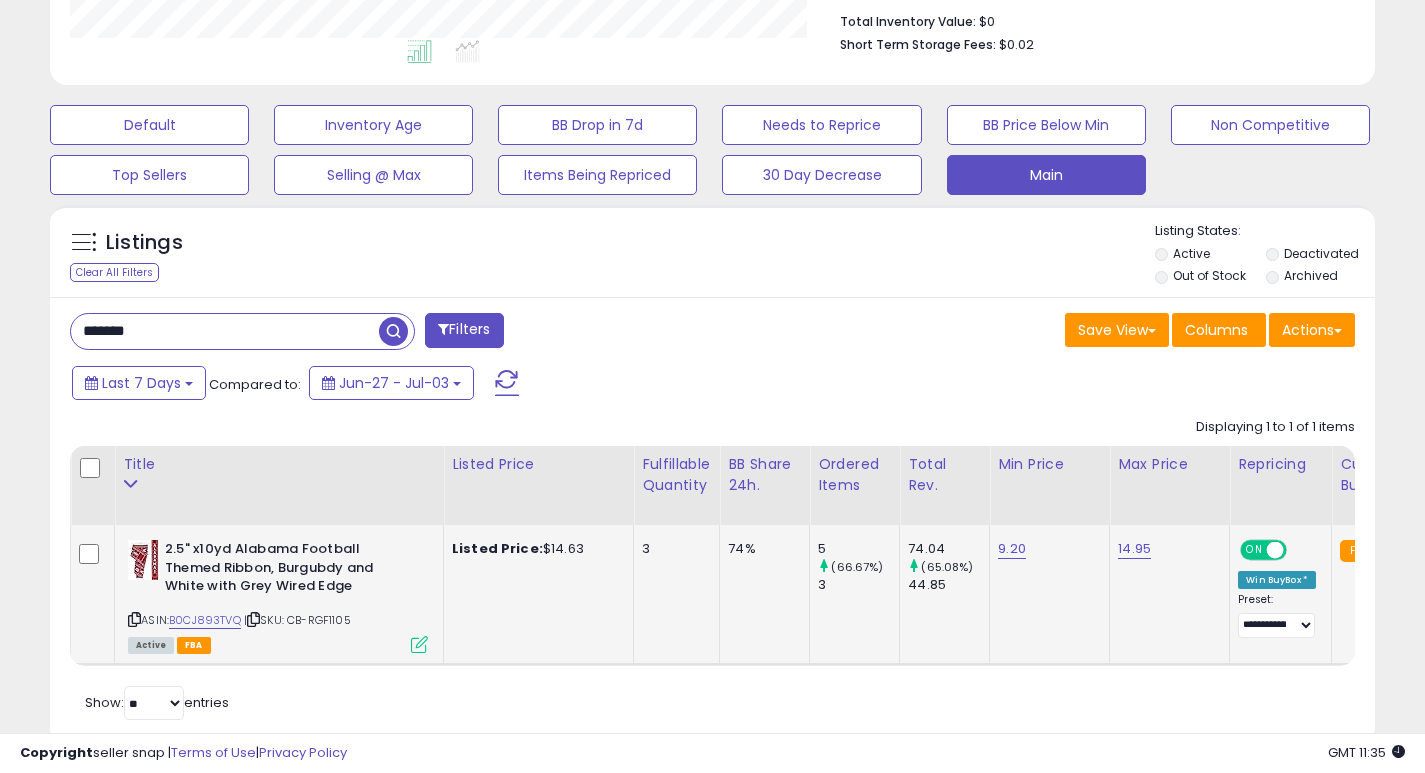 click on "*******" at bounding box center (225, 331) 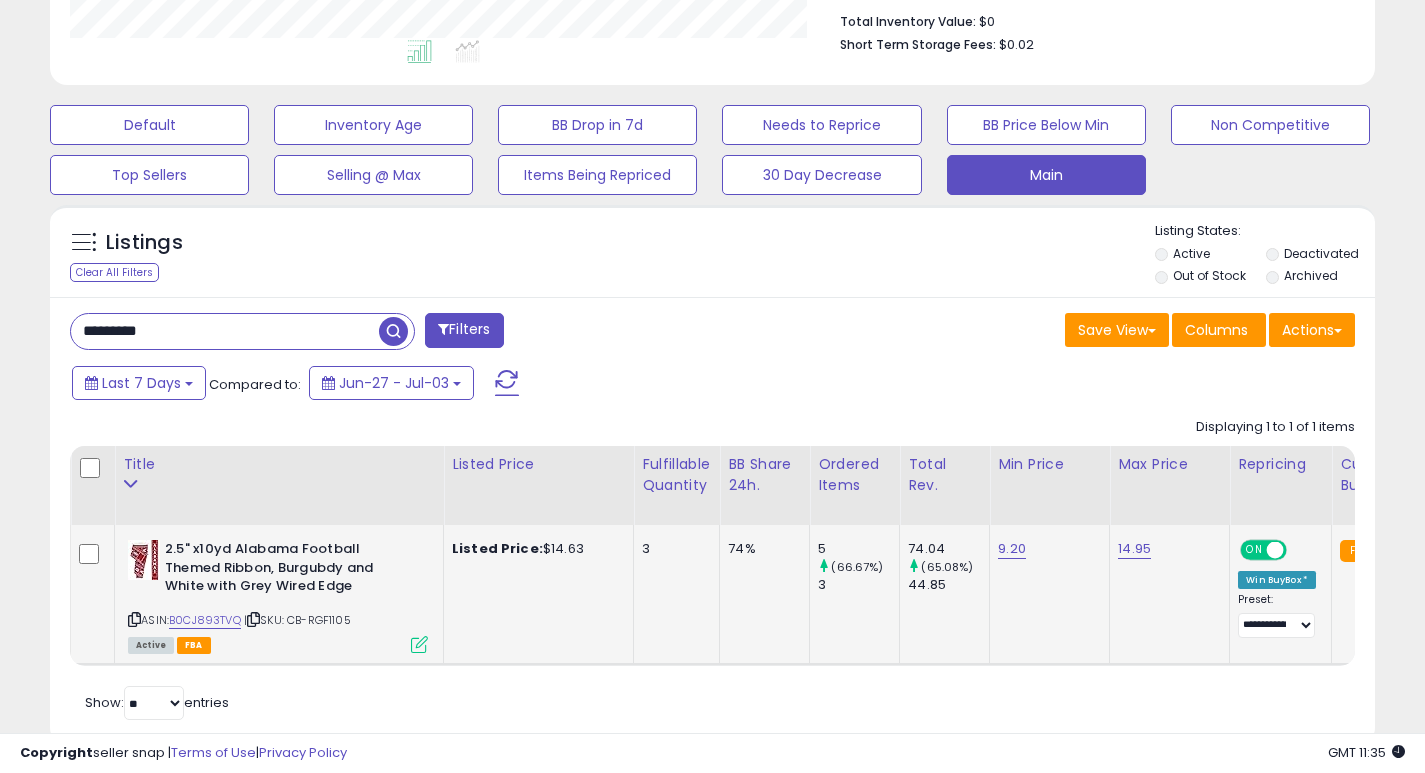 type on "*********" 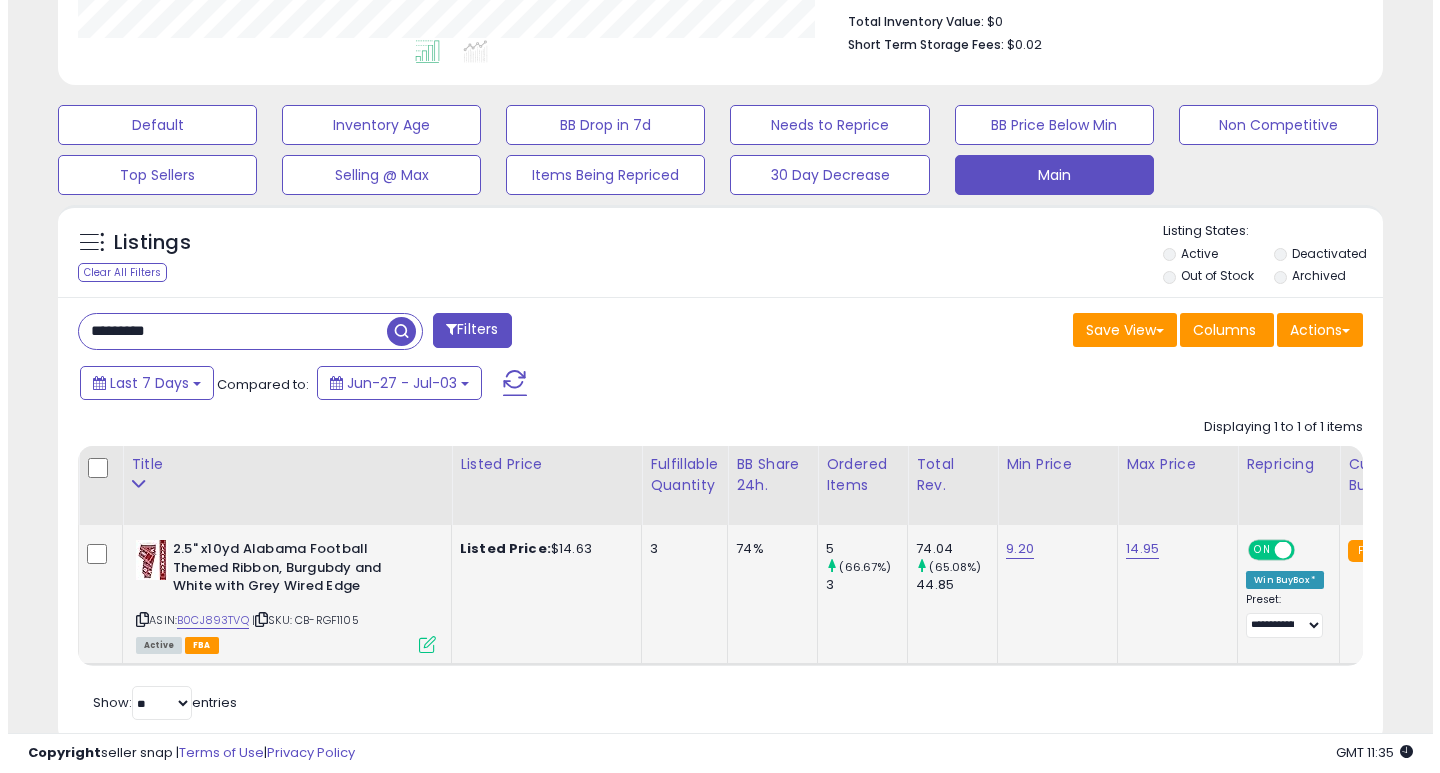 scroll, scrollTop: 447, scrollLeft: 0, axis: vertical 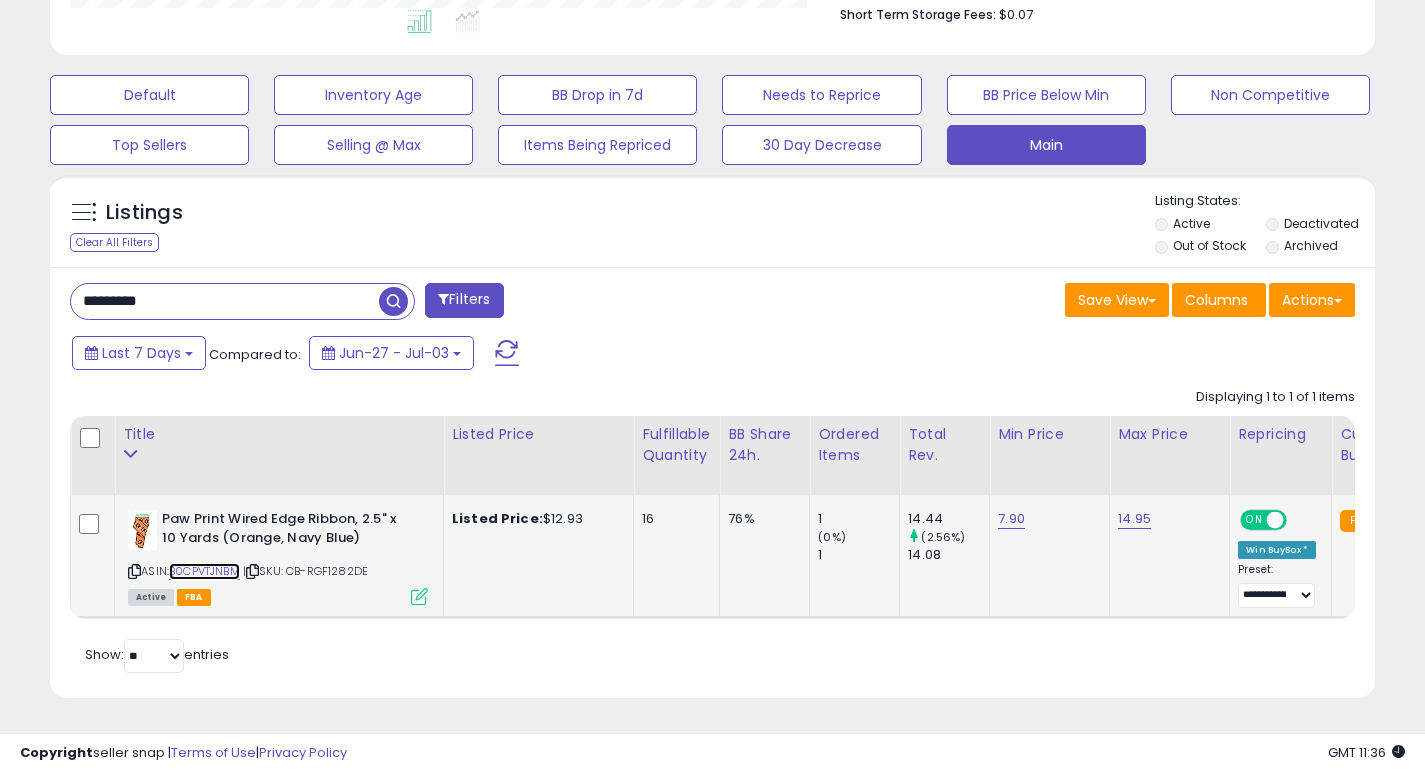 click on "B0CPVTJNBM" at bounding box center [204, 571] 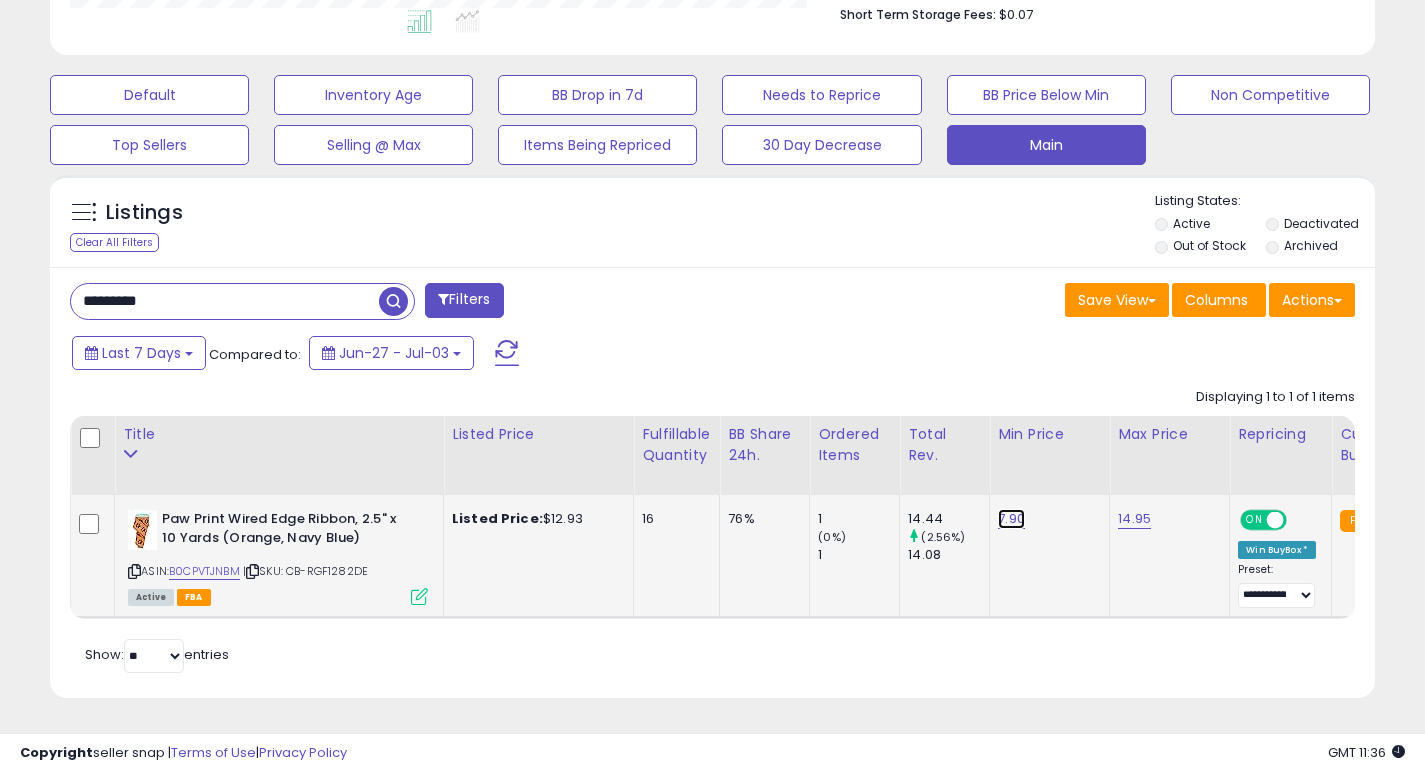 click on "7.90" at bounding box center [1011, 519] 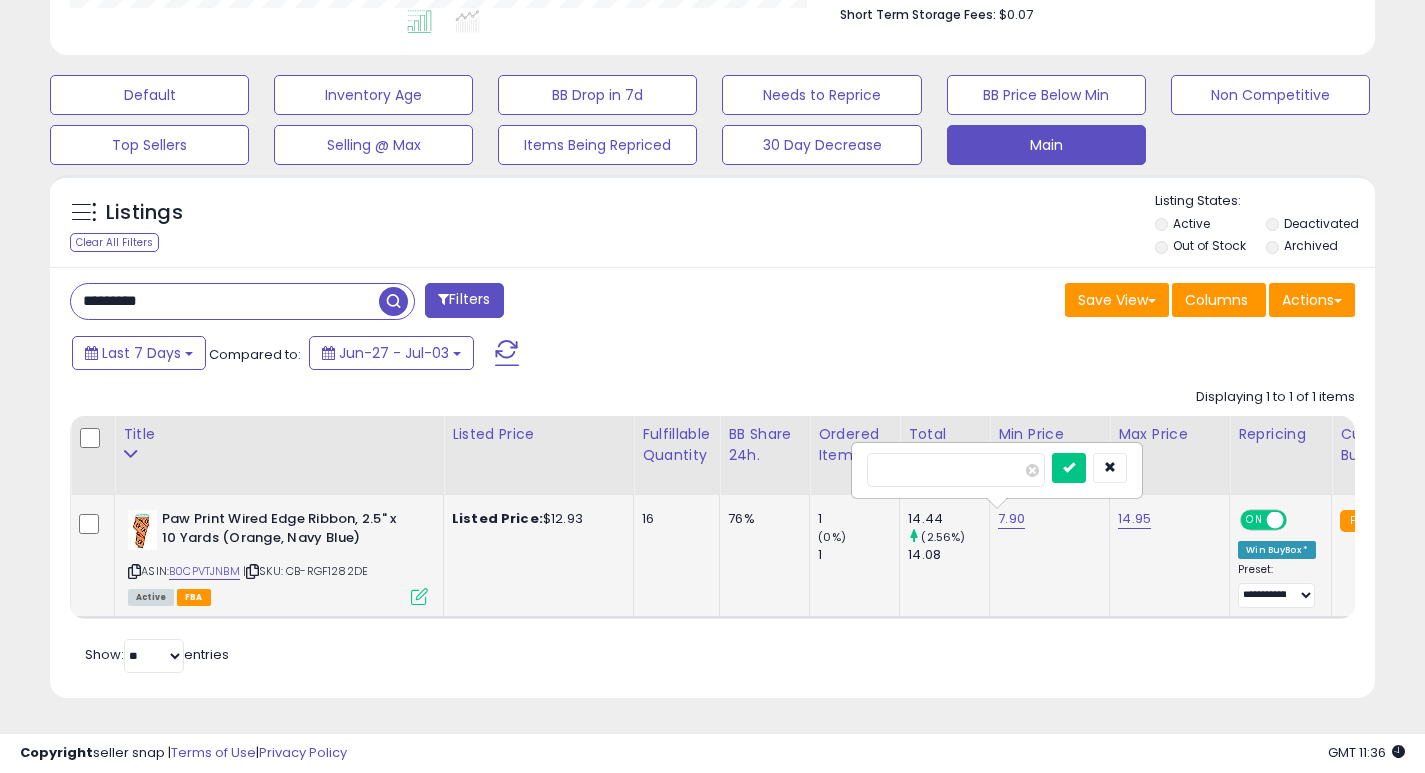 type on "*" 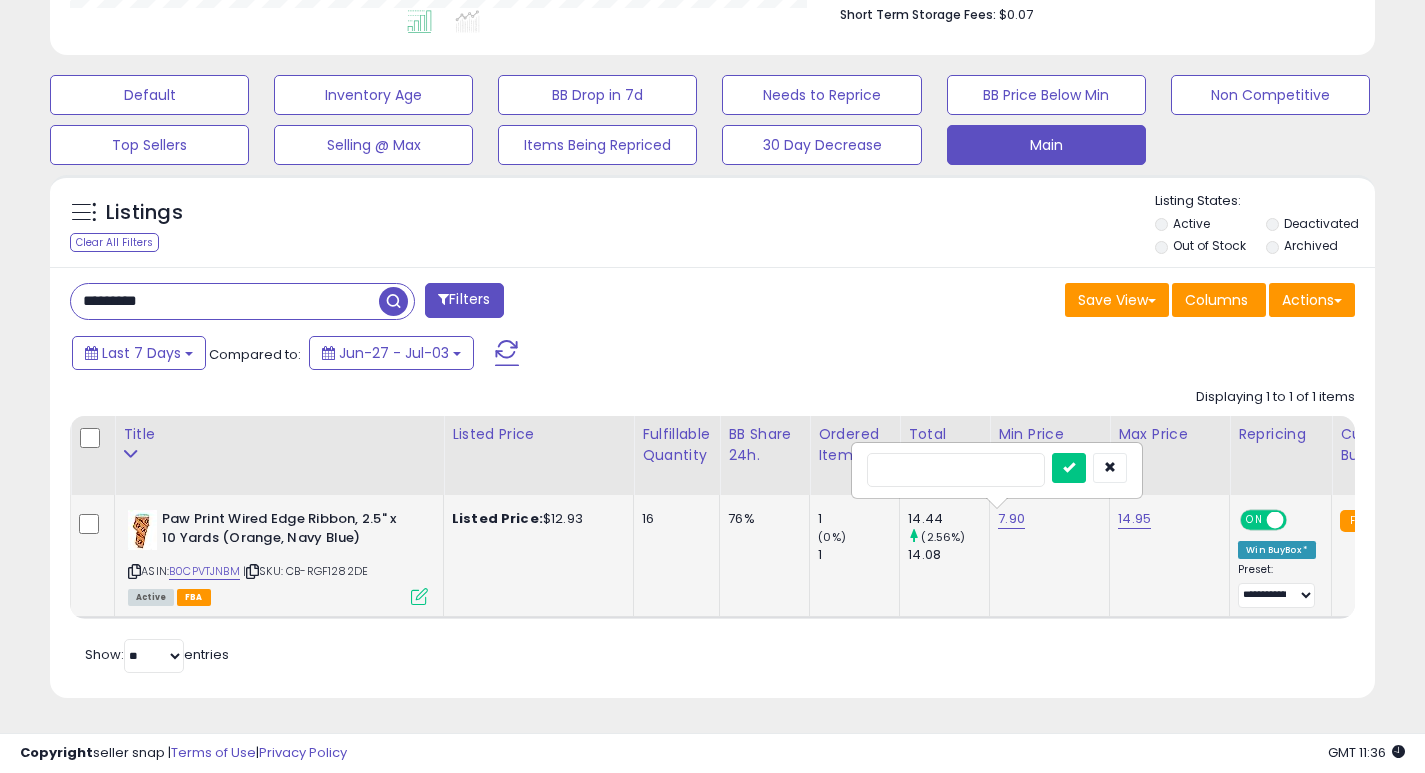 type on "***" 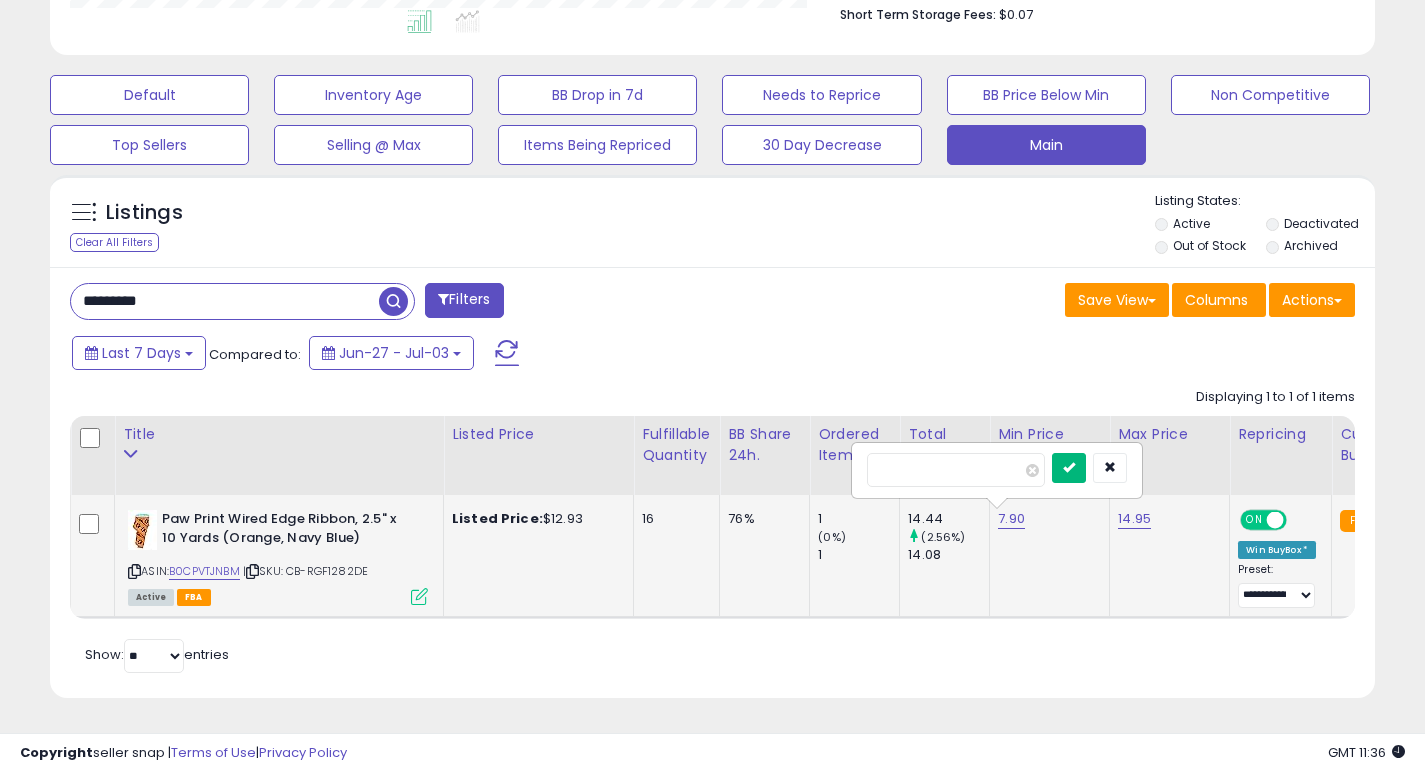click at bounding box center [1069, 468] 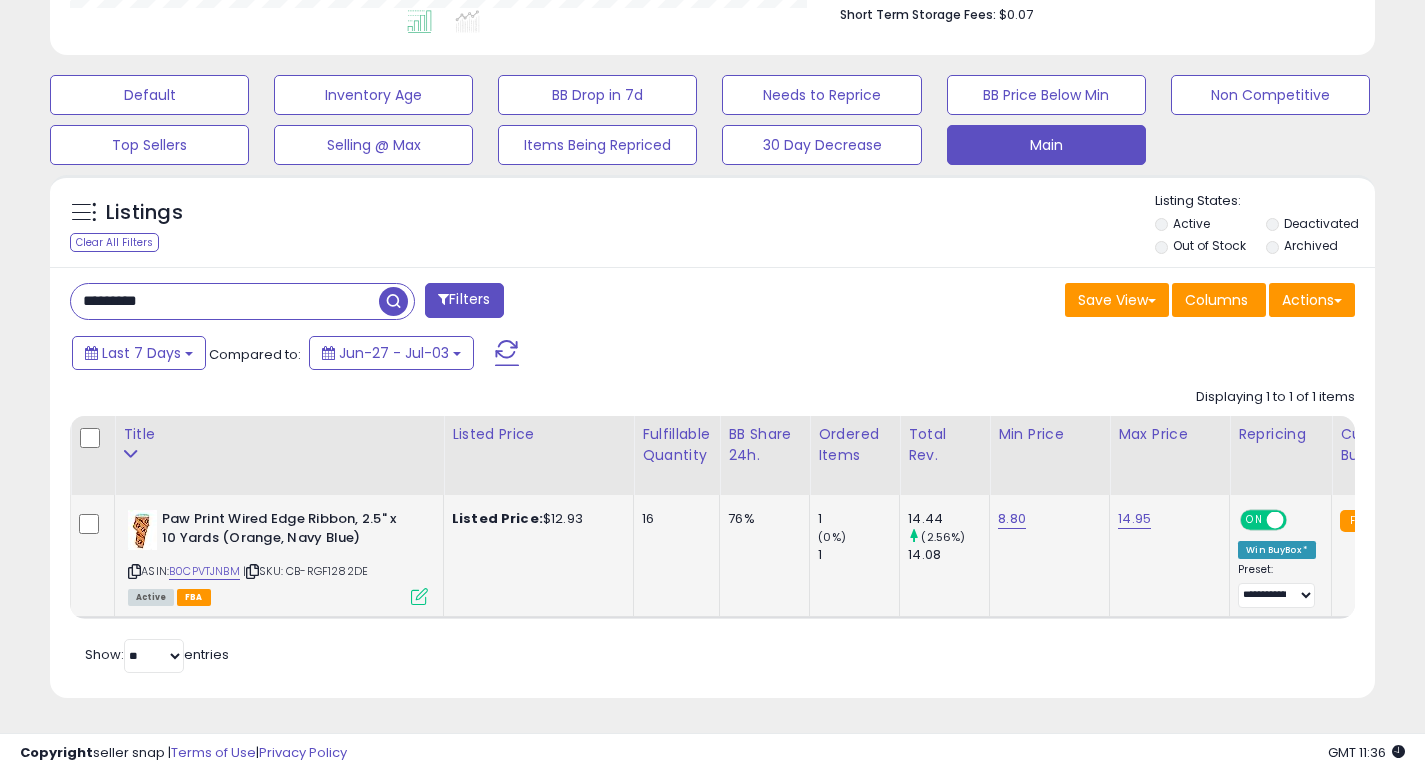 click on "*********" at bounding box center (225, 301) 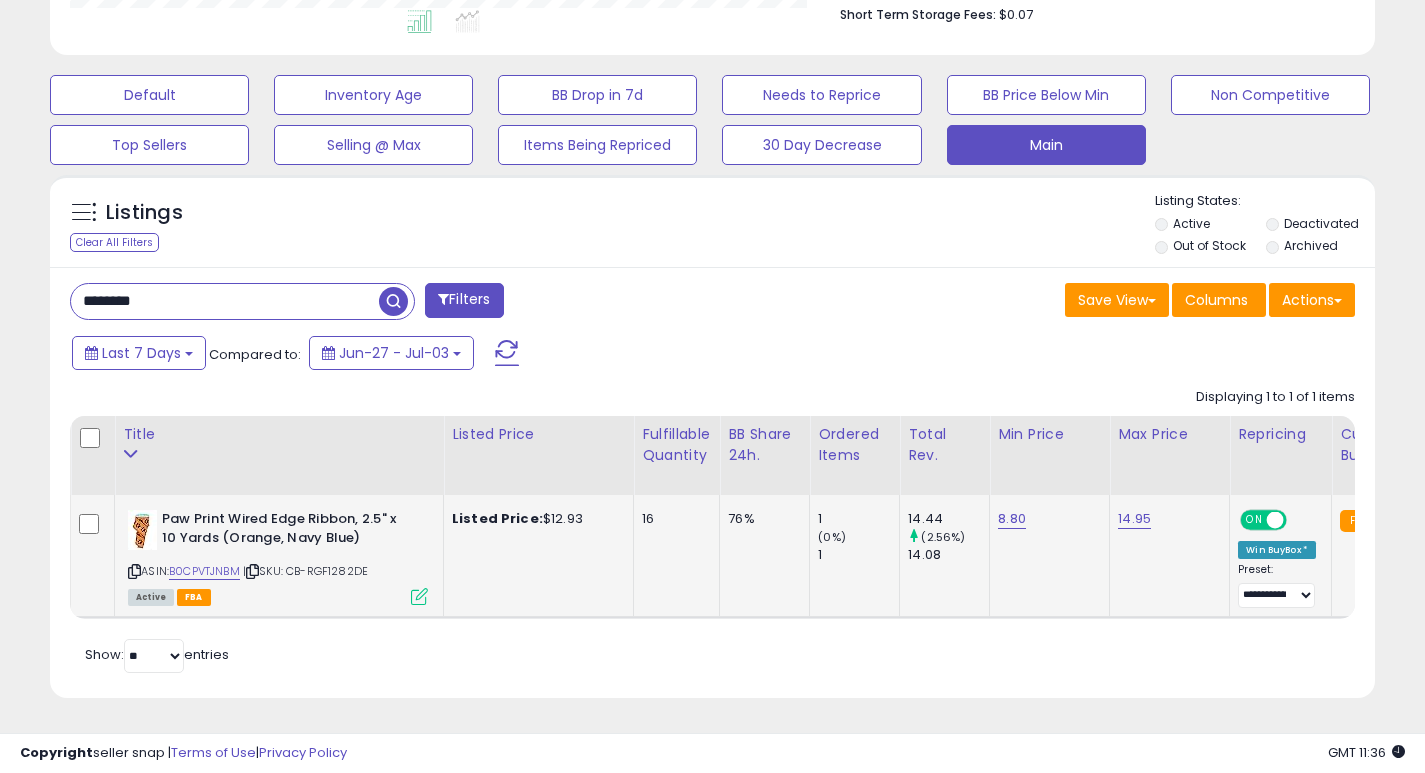 type on "********" 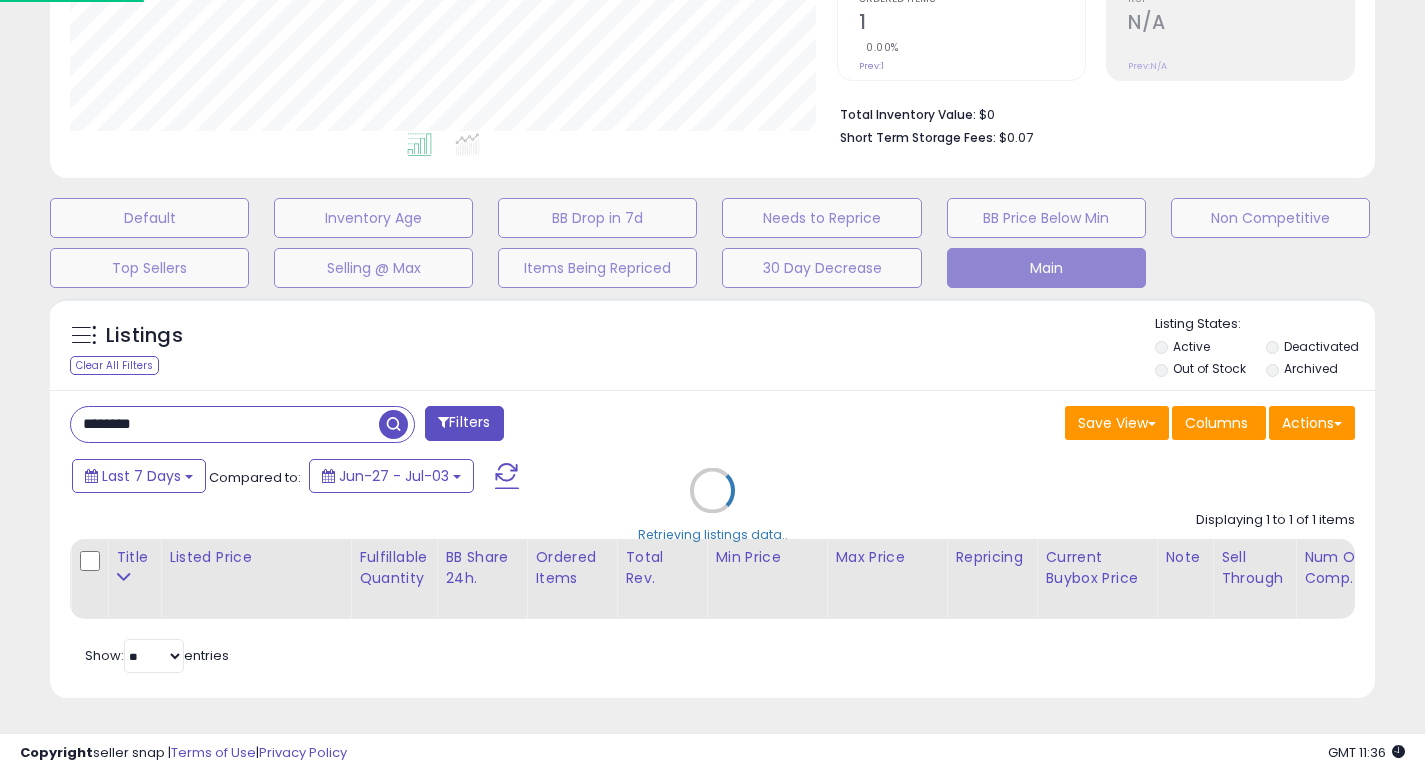 scroll, scrollTop: 999590, scrollLeft: 999224, axis: both 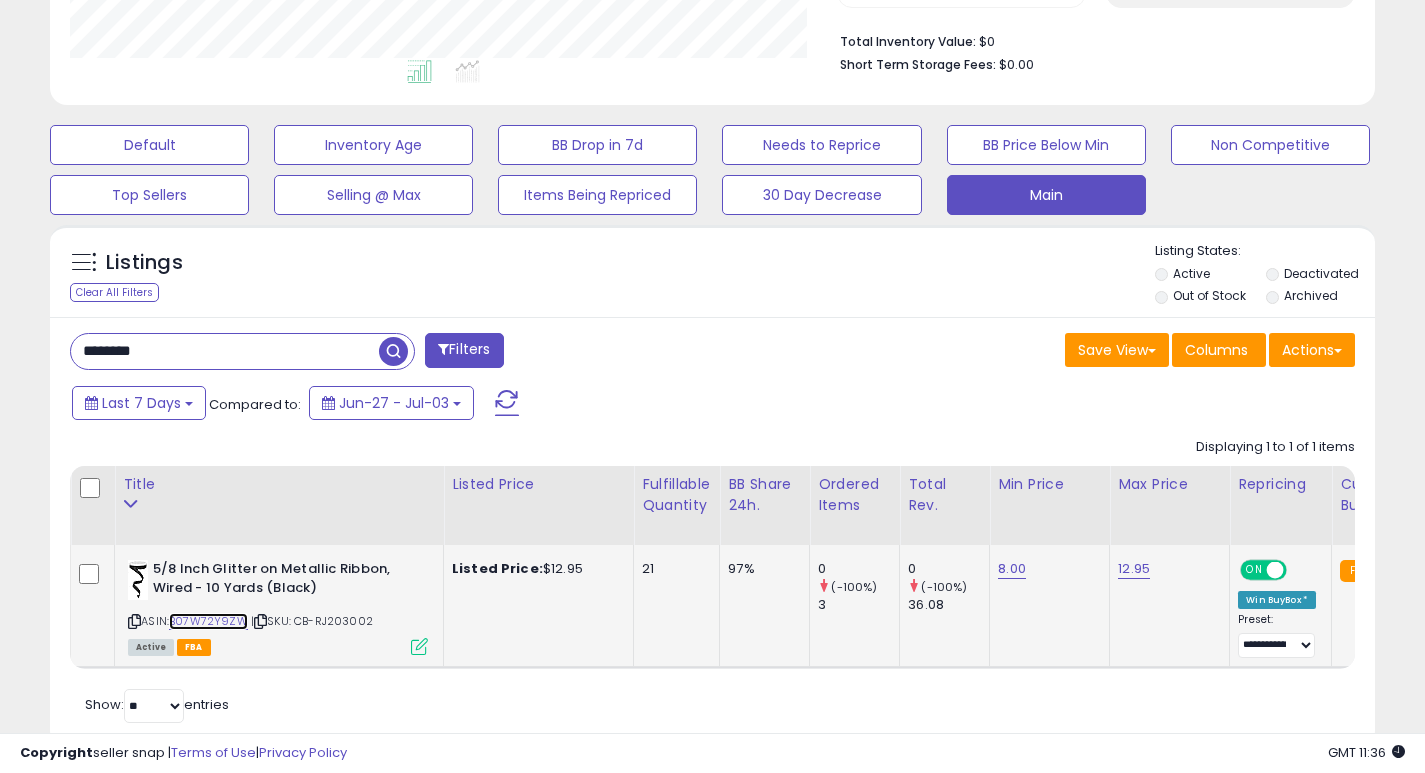 click on "B07W72Y9ZW" at bounding box center [208, 621] 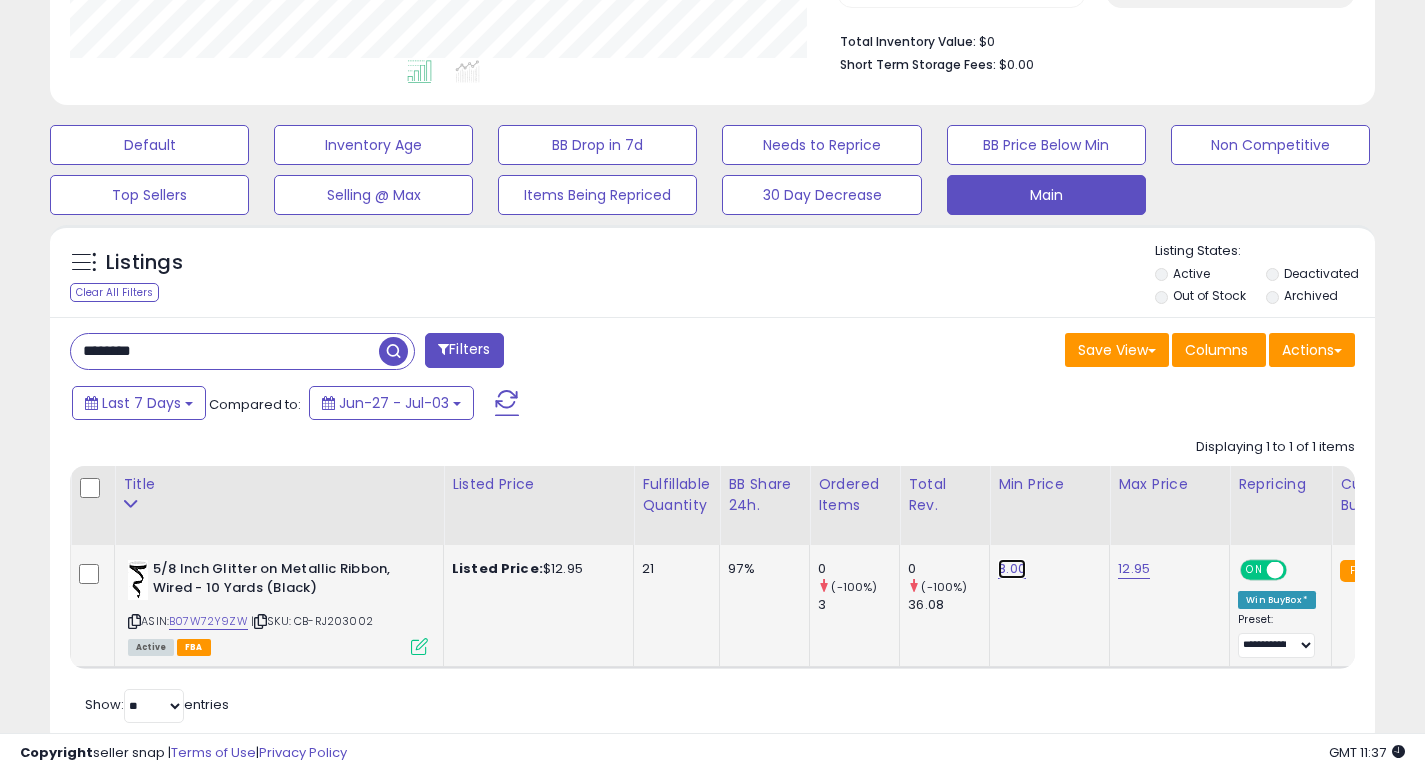 click on "8.00" at bounding box center [1012, 569] 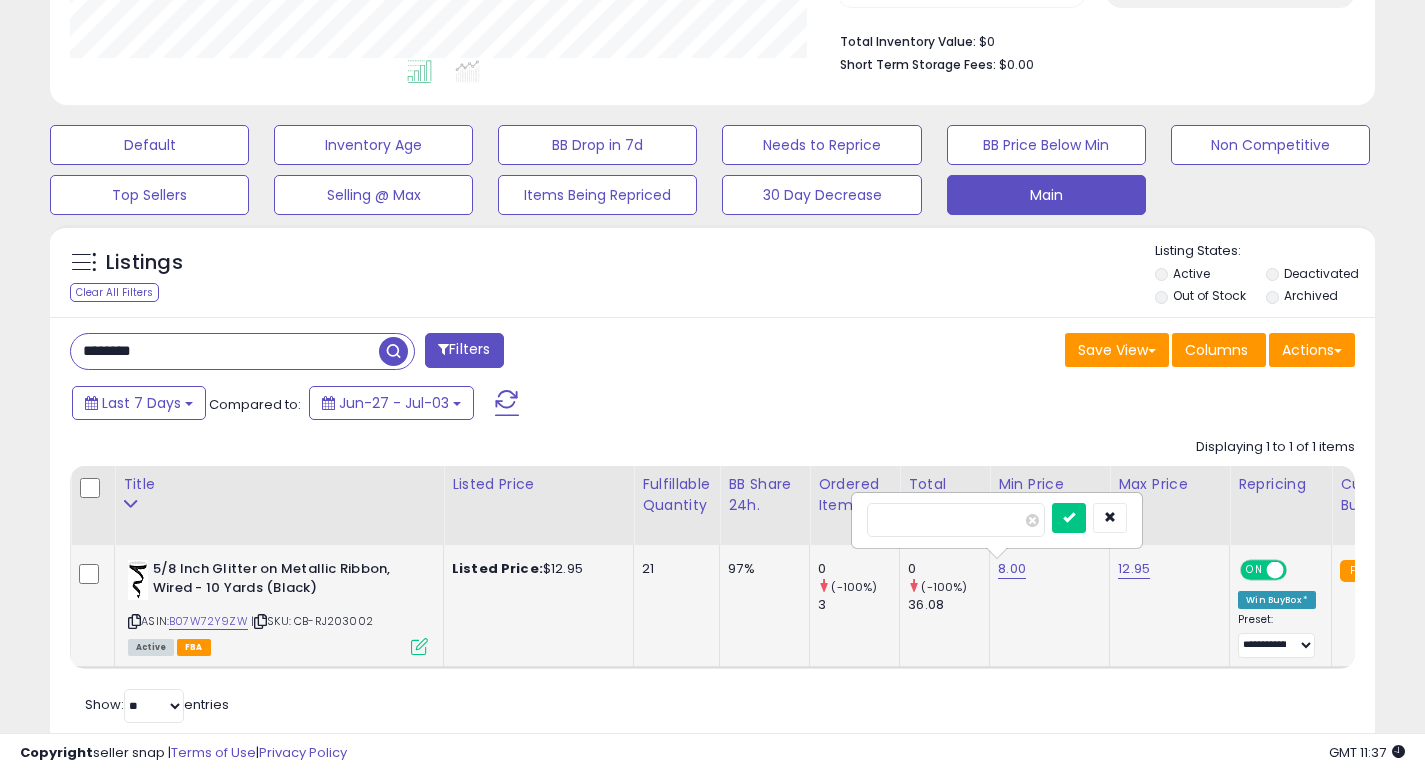 type on "*" 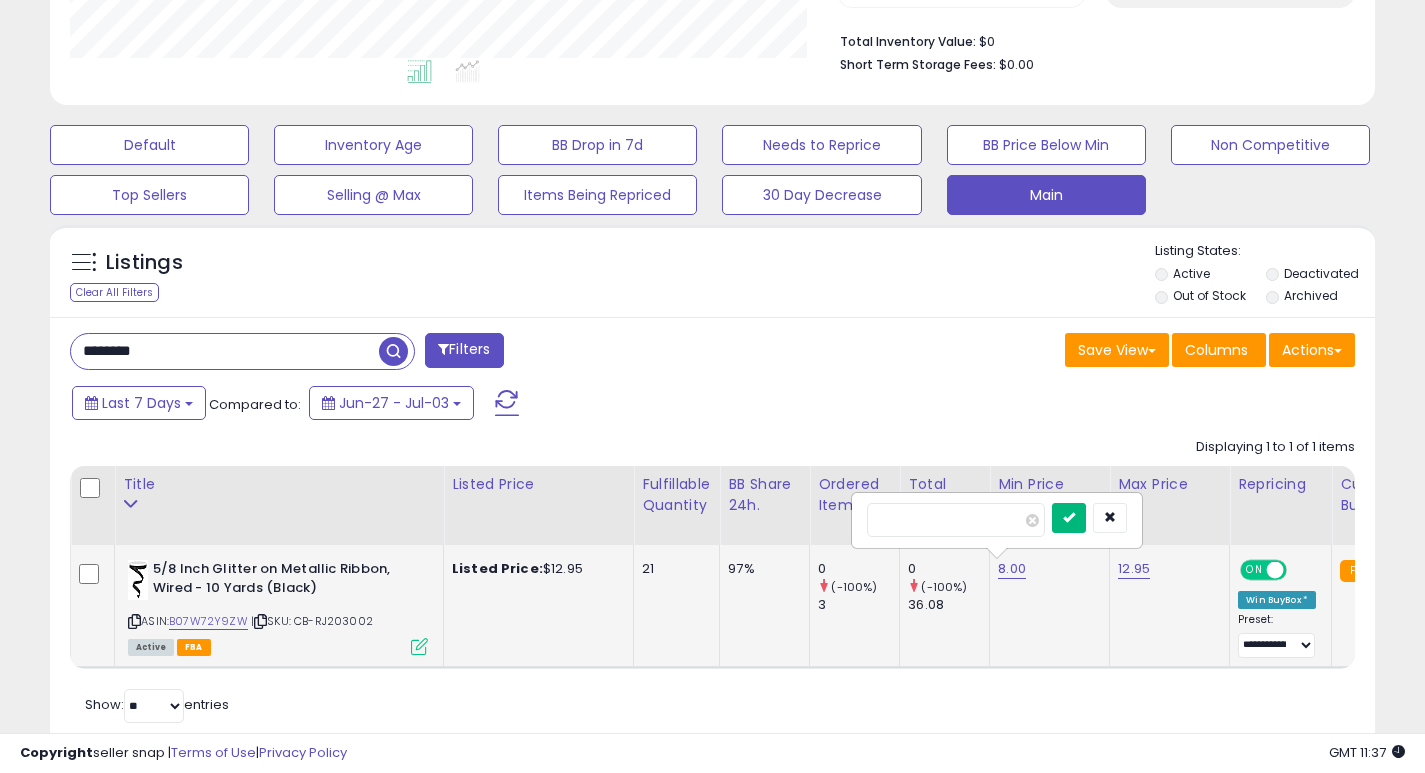 click at bounding box center (1069, 517) 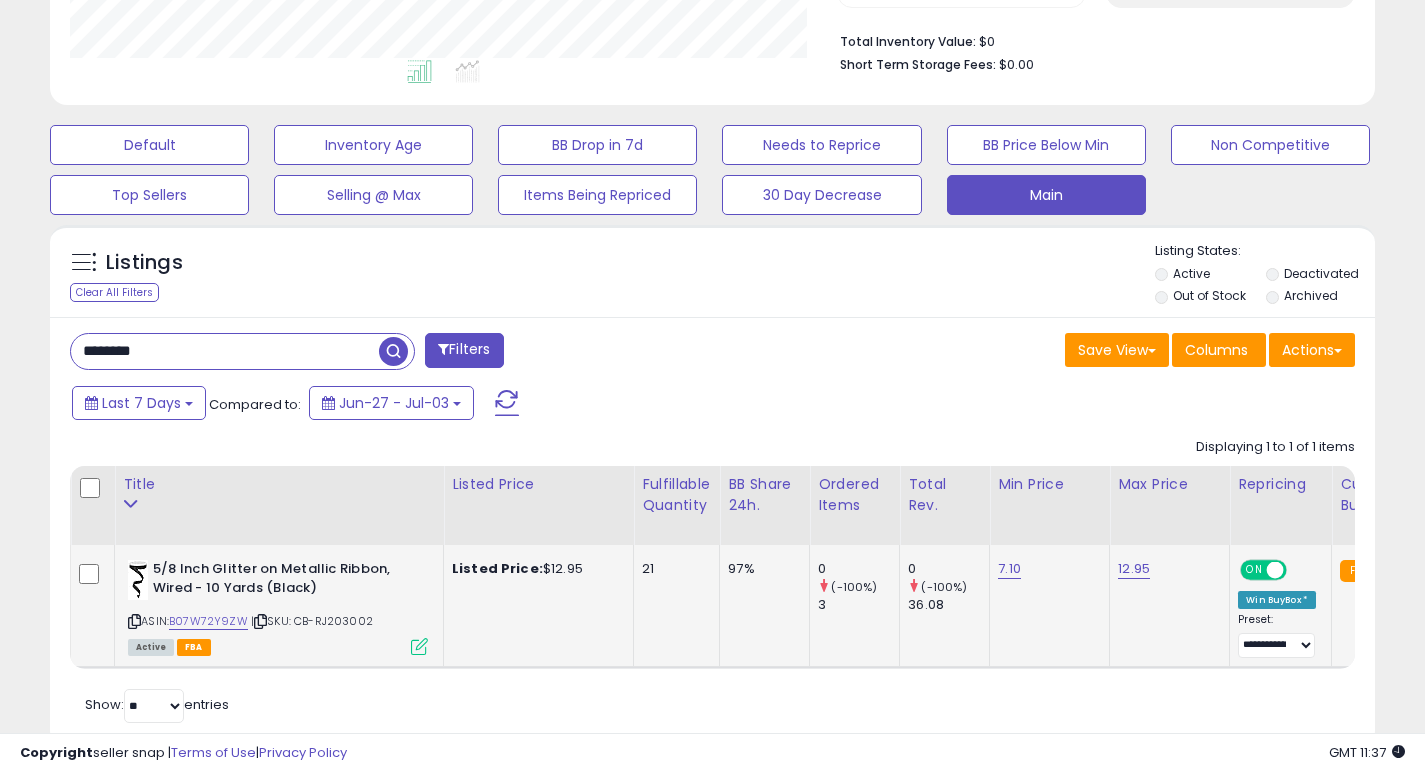 click on "********" at bounding box center [225, 351] 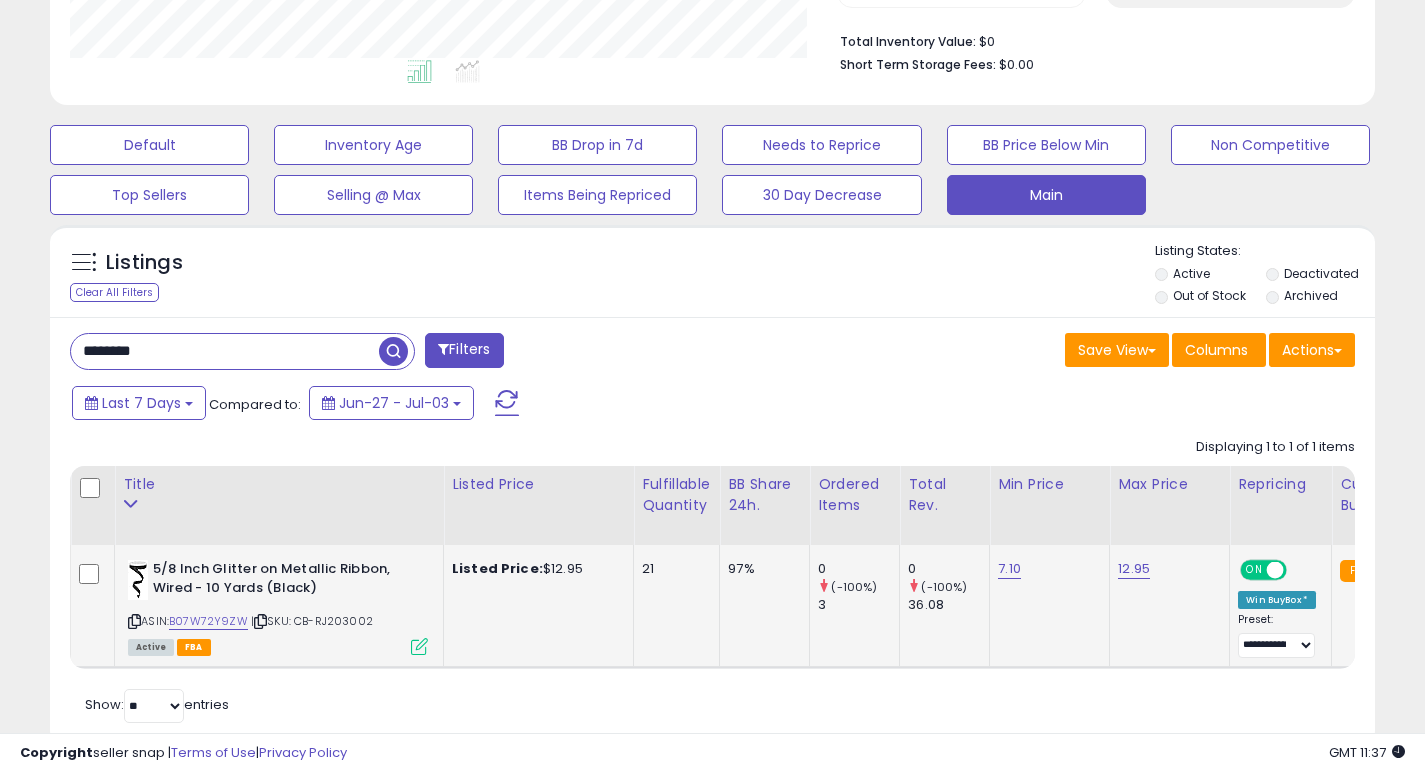 paste 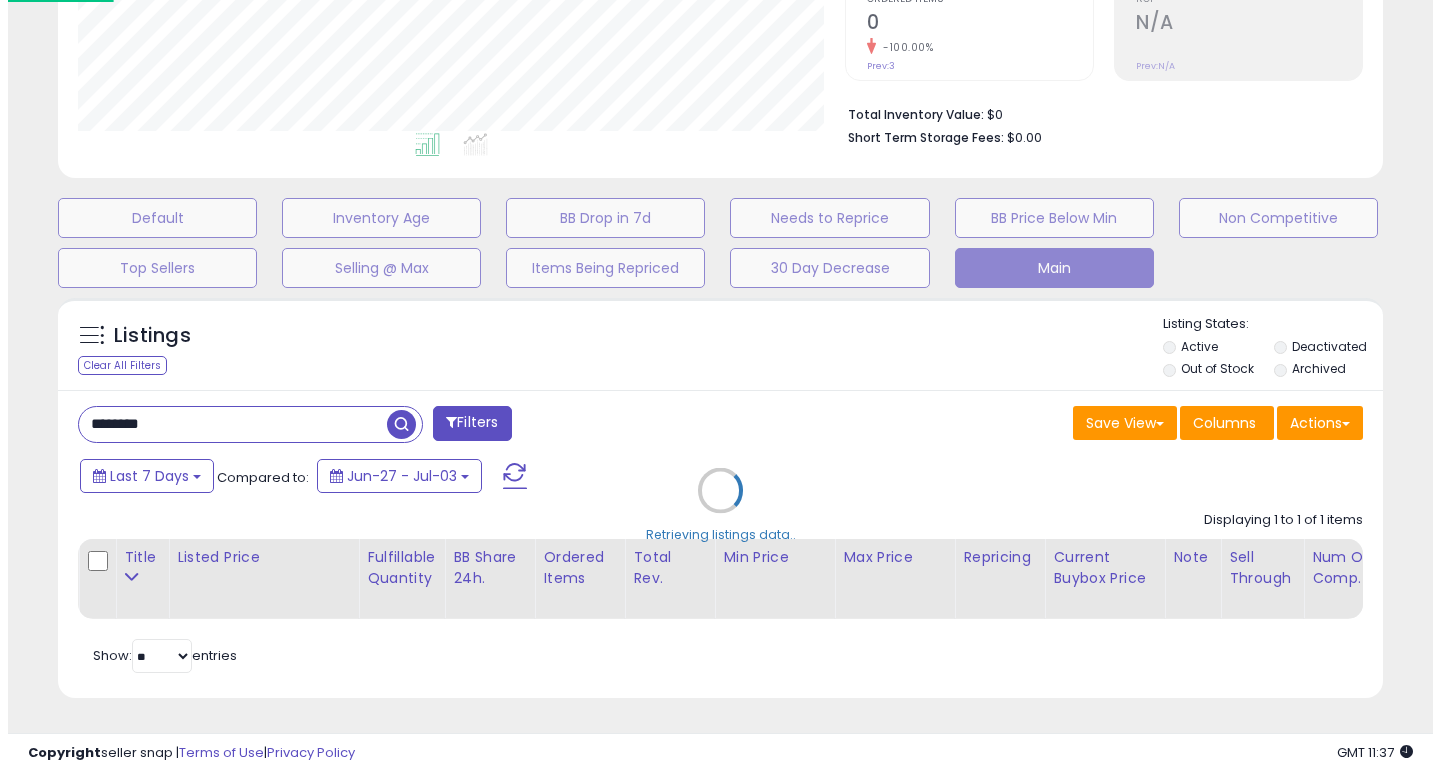 scroll, scrollTop: 447, scrollLeft: 0, axis: vertical 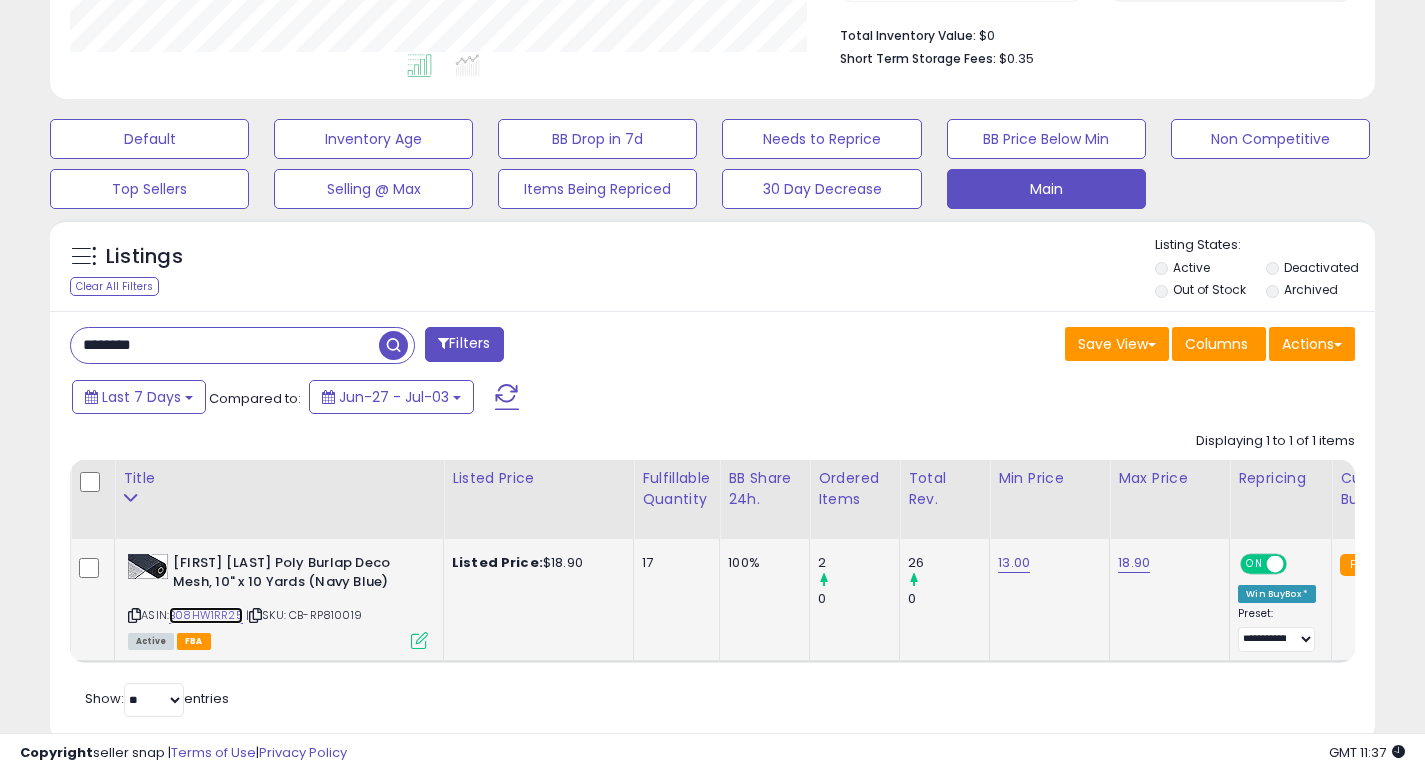 click on "B08HW1RR25" at bounding box center [206, 615] 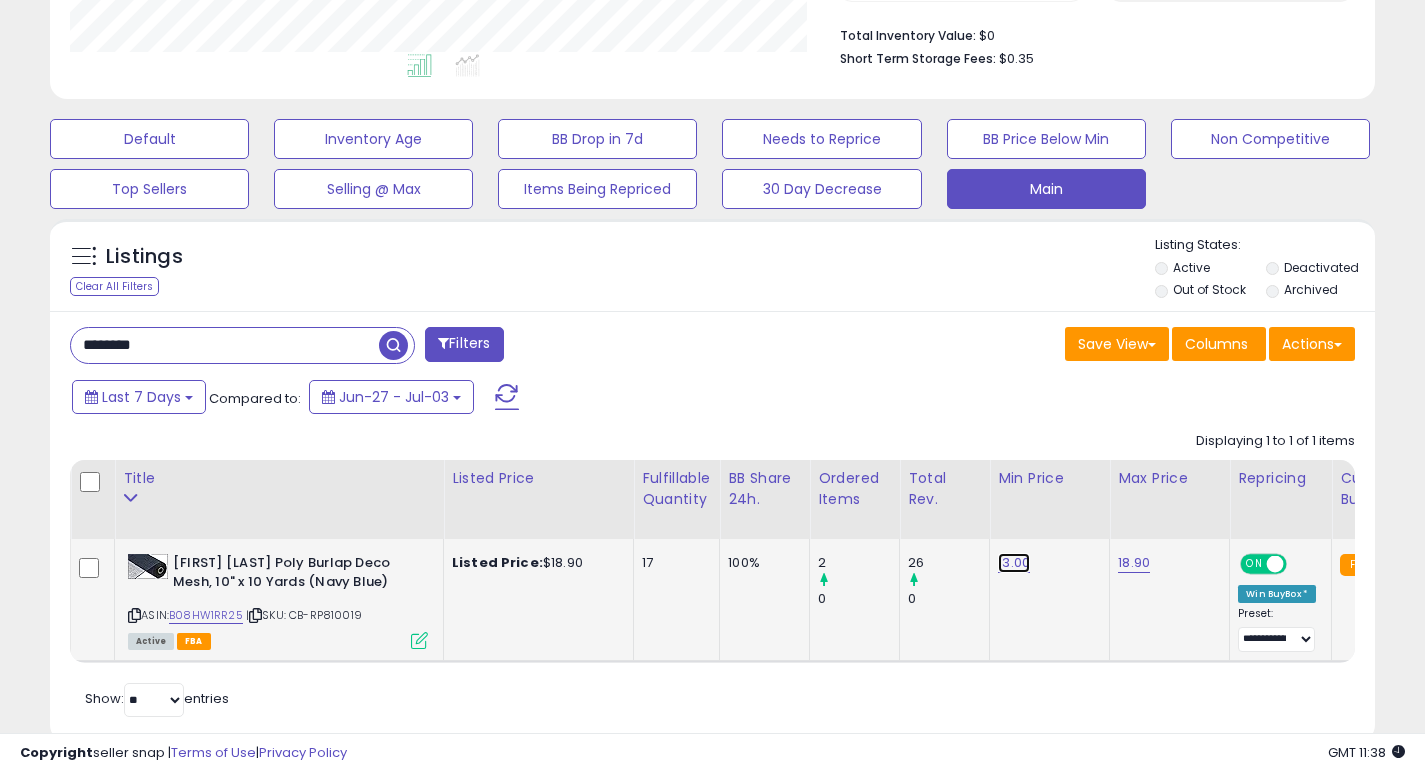 click on "13.00" at bounding box center [1014, 563] 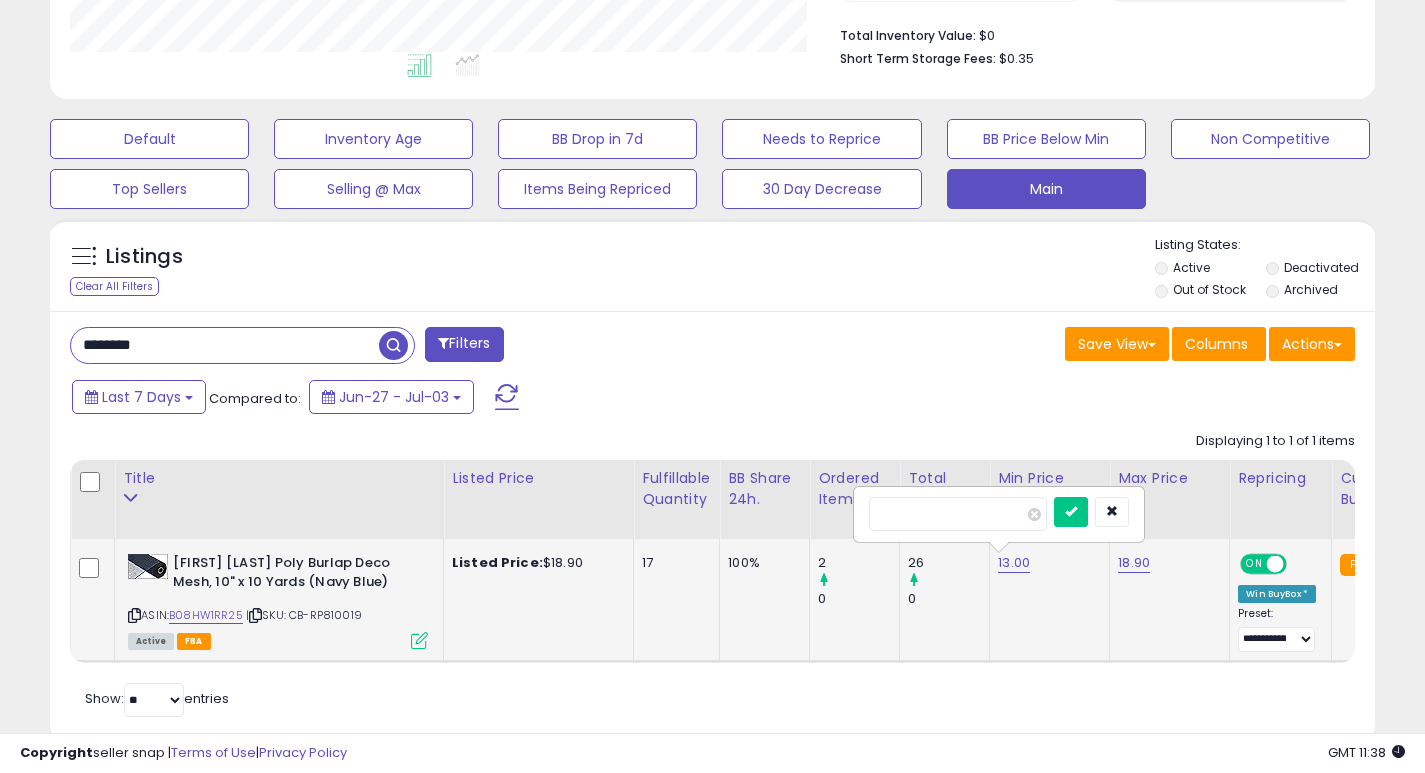 type on "*" 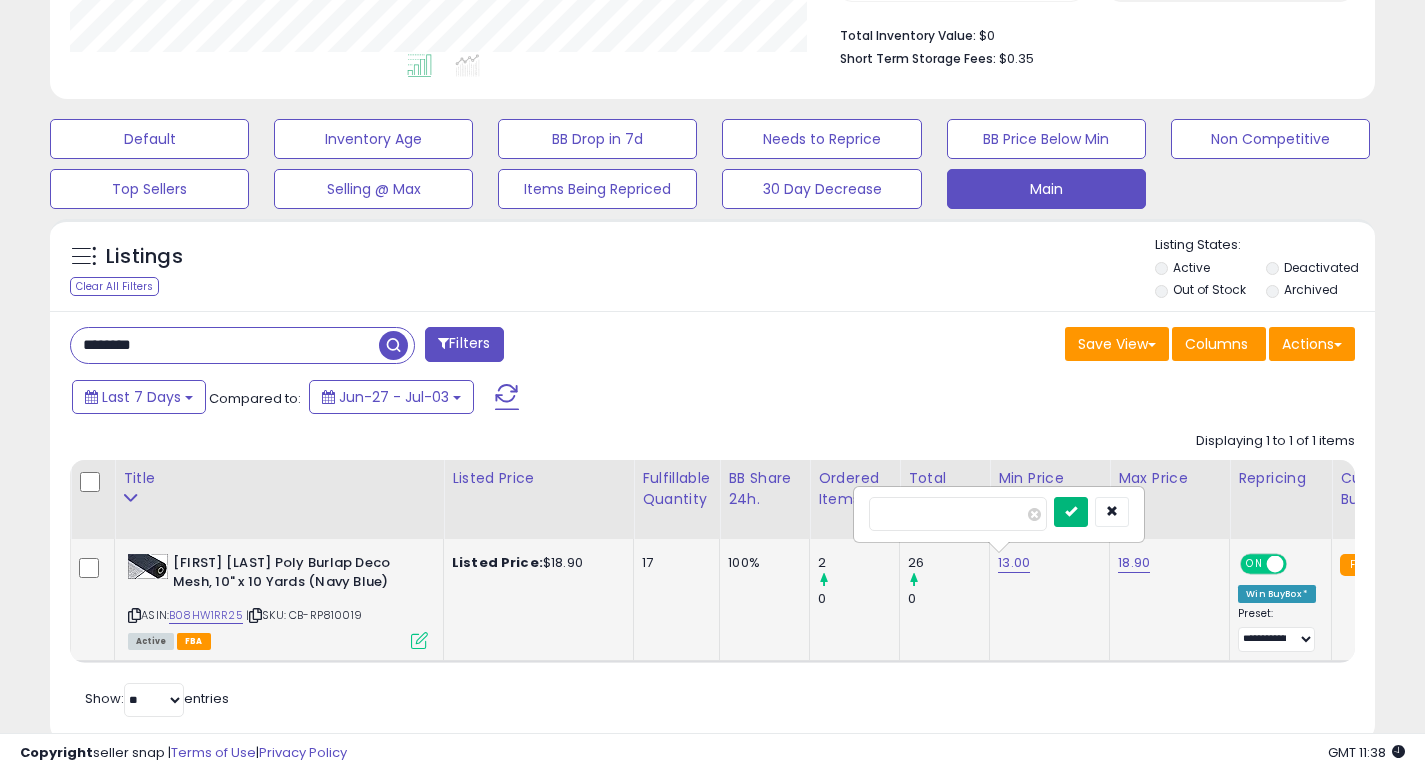 click at bounding box center (1071, 512) 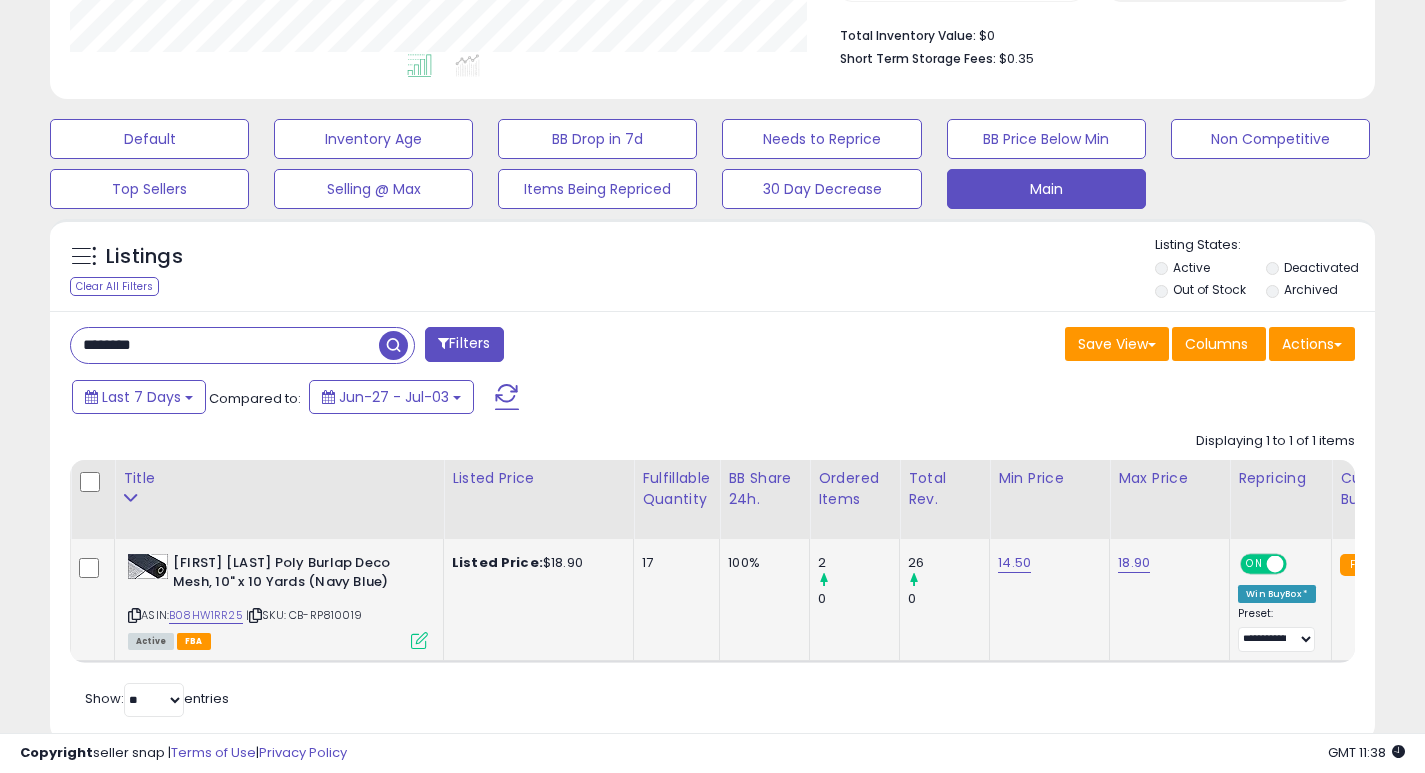 click on "********" at bounding box center (225, 345) 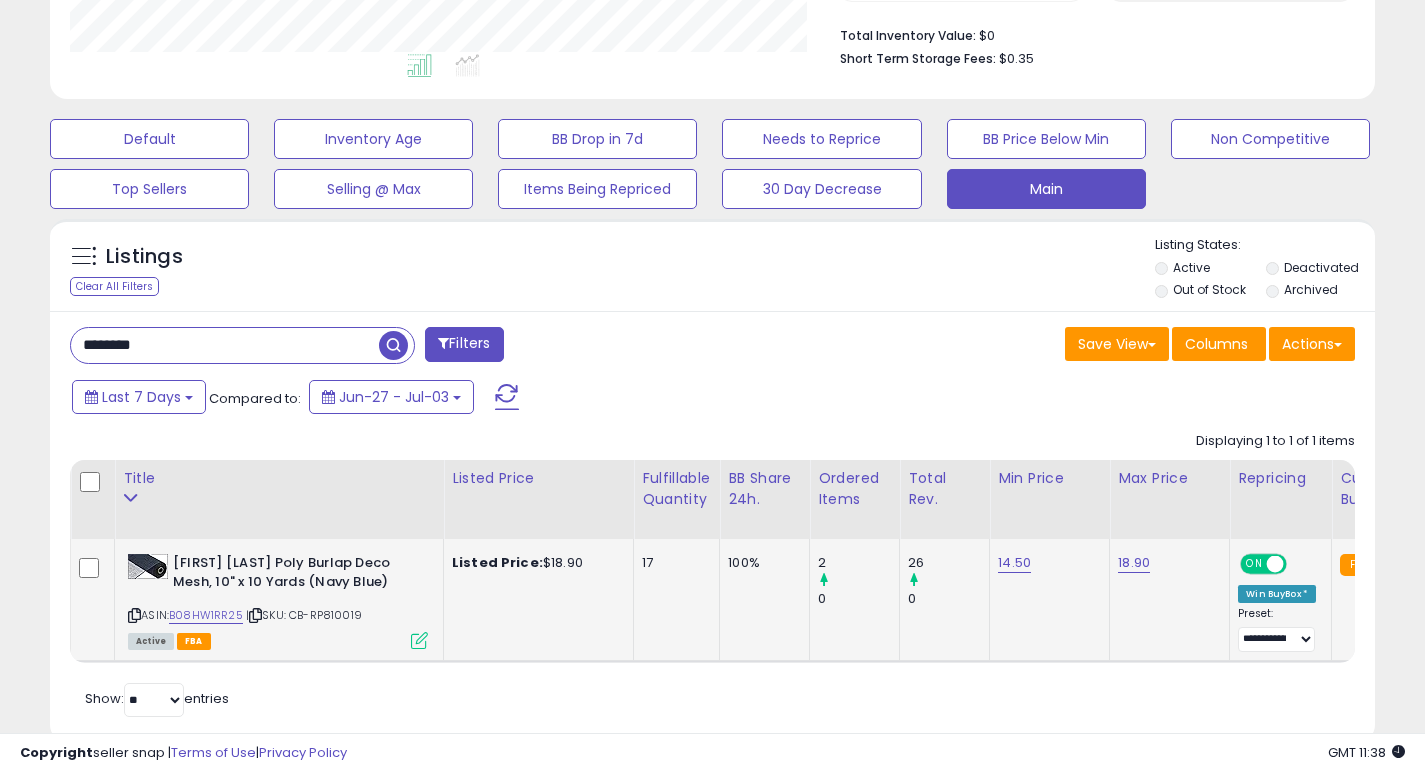 click on "********" at bounding box center [225, 345] 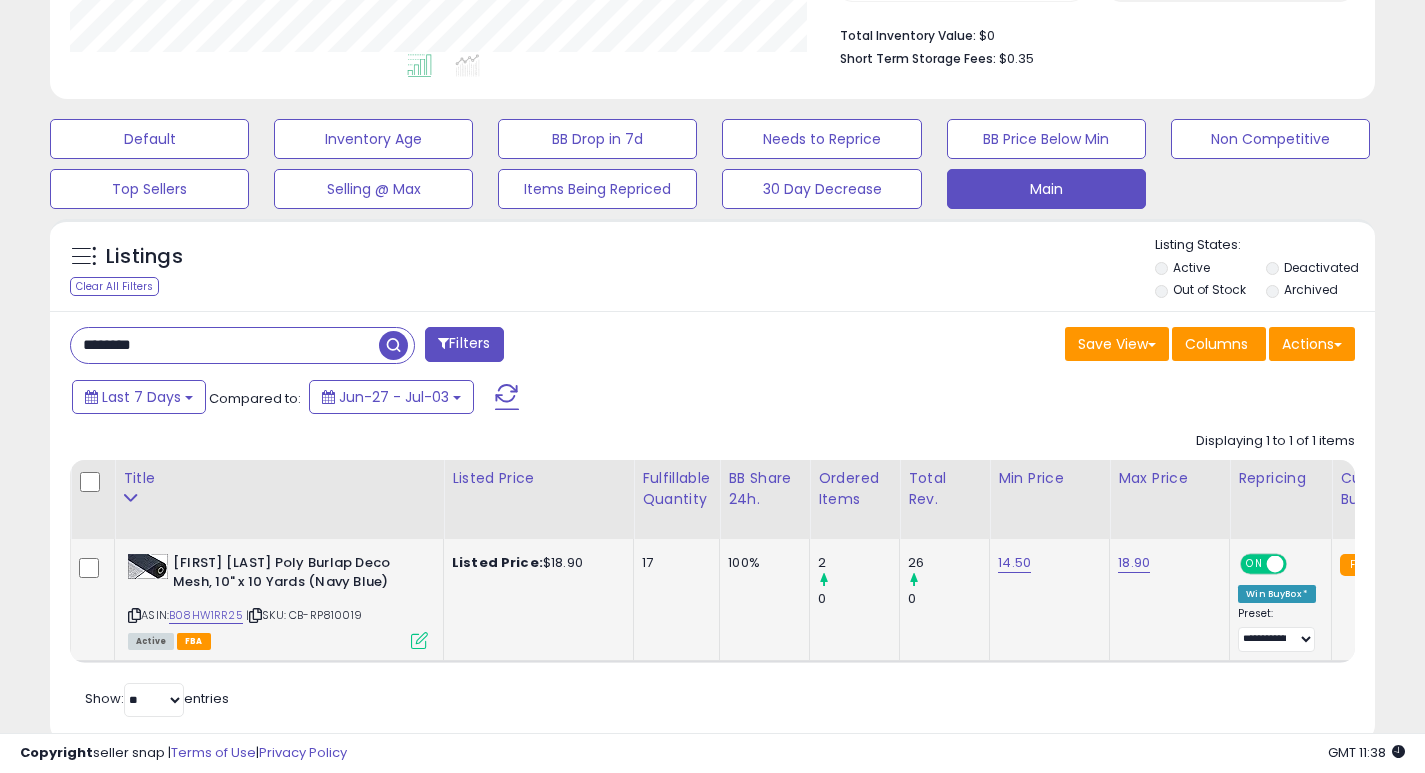 paste 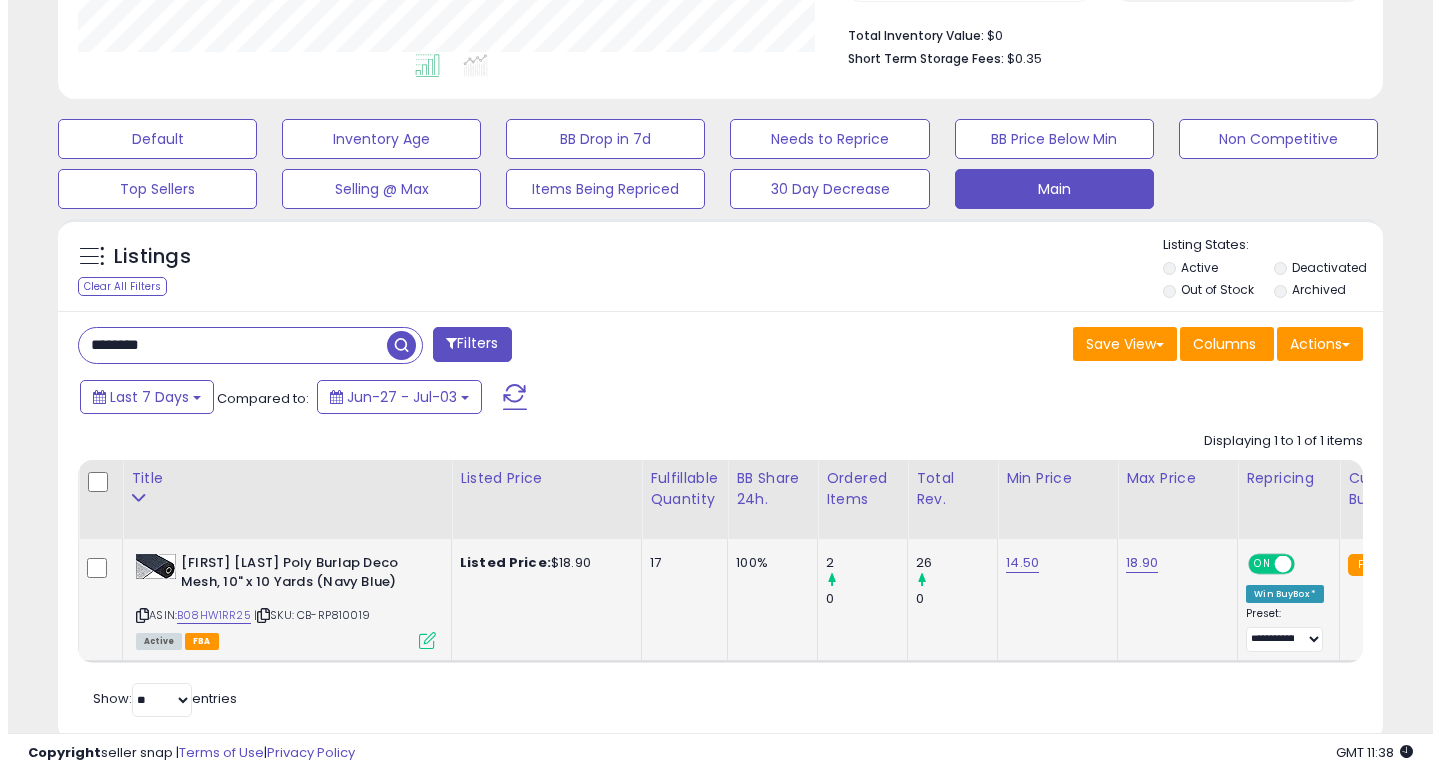 scroll, scrollTop: 447, scrollLeft: 0, axis: vertical 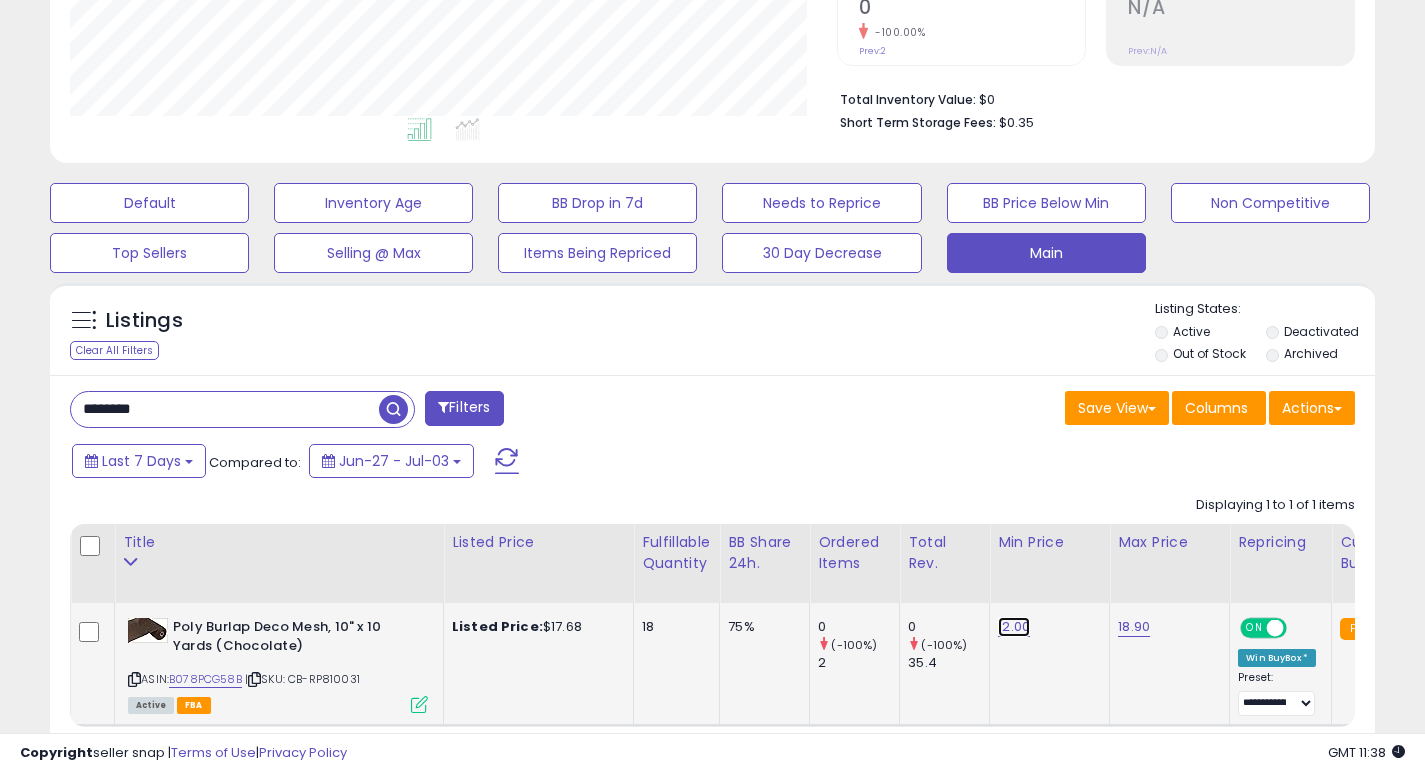 click on "12.00" at bounding box center (1014, 627) 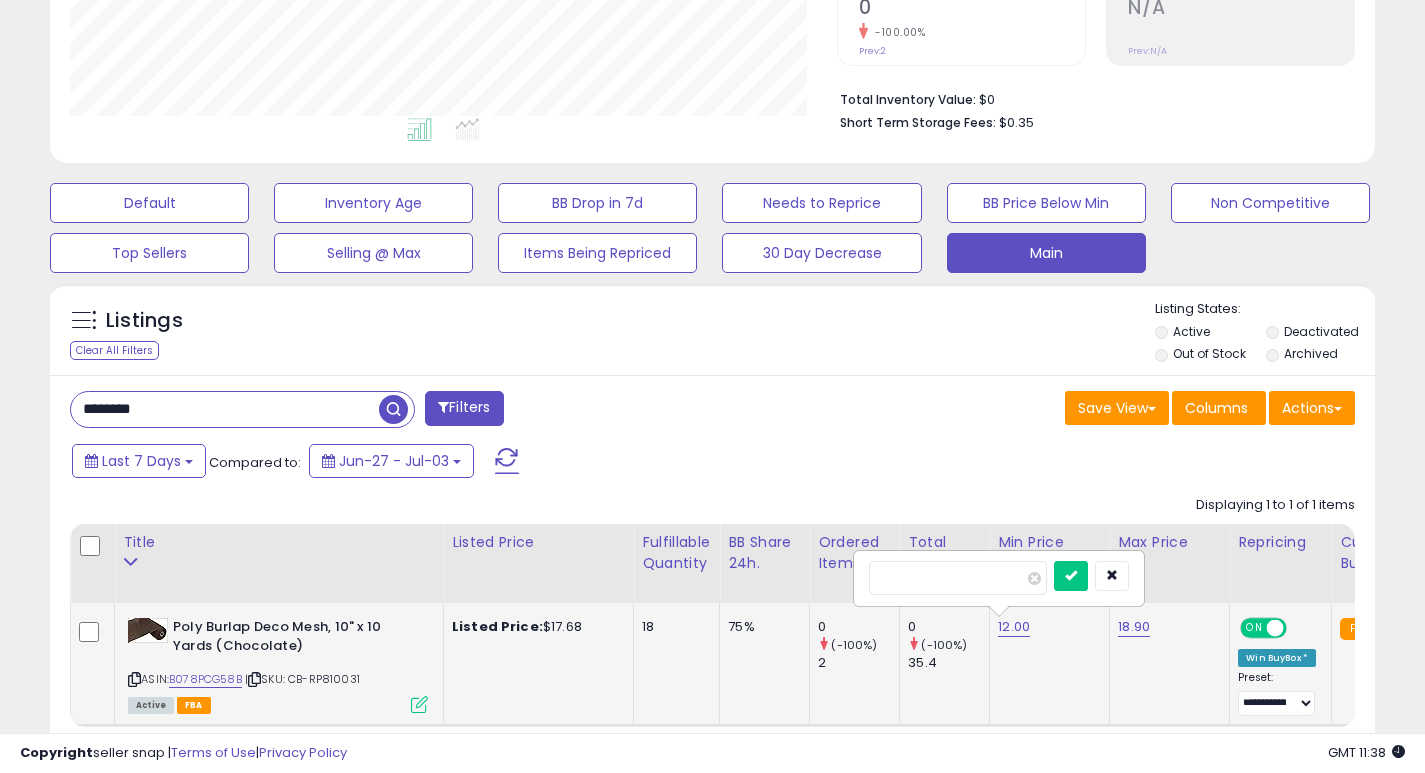 type on "*" 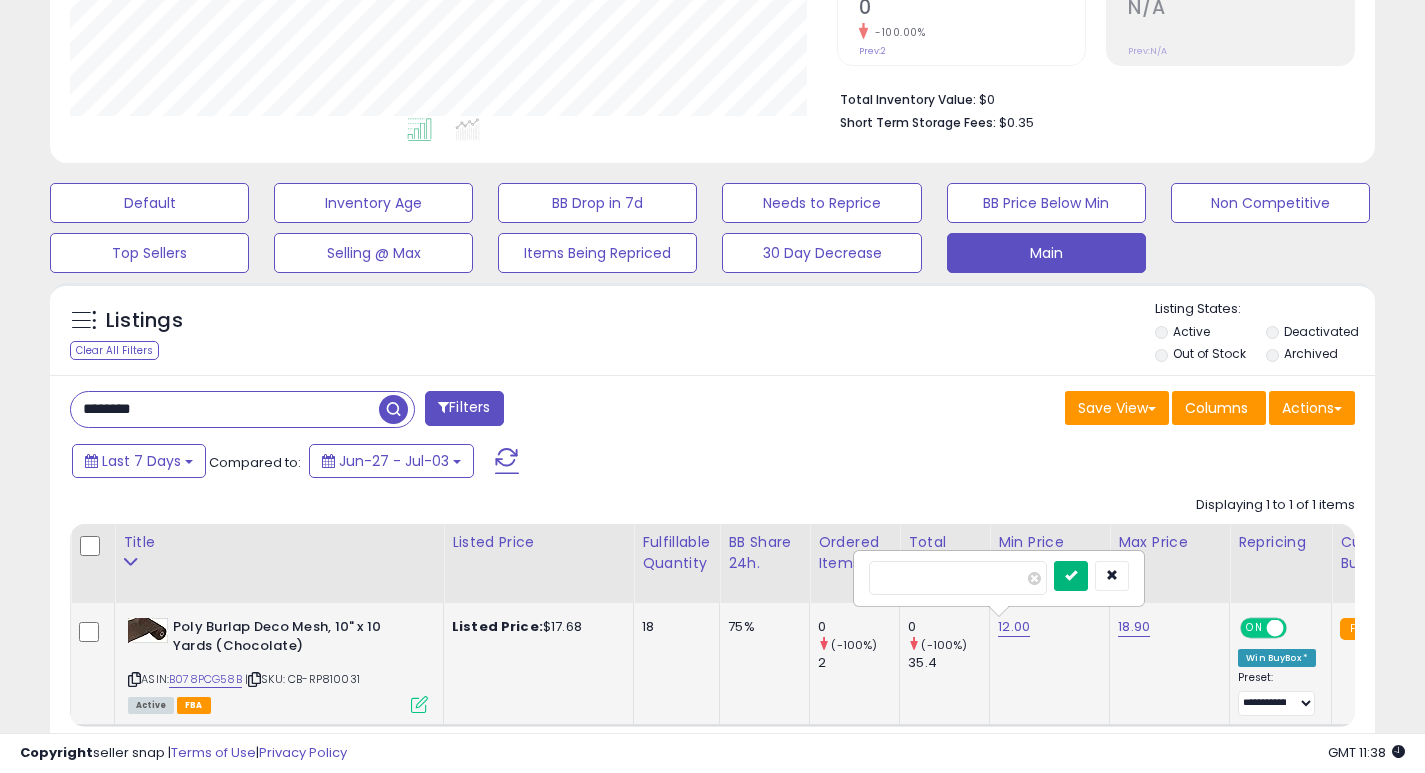 click at bounding box center [1071, 575] 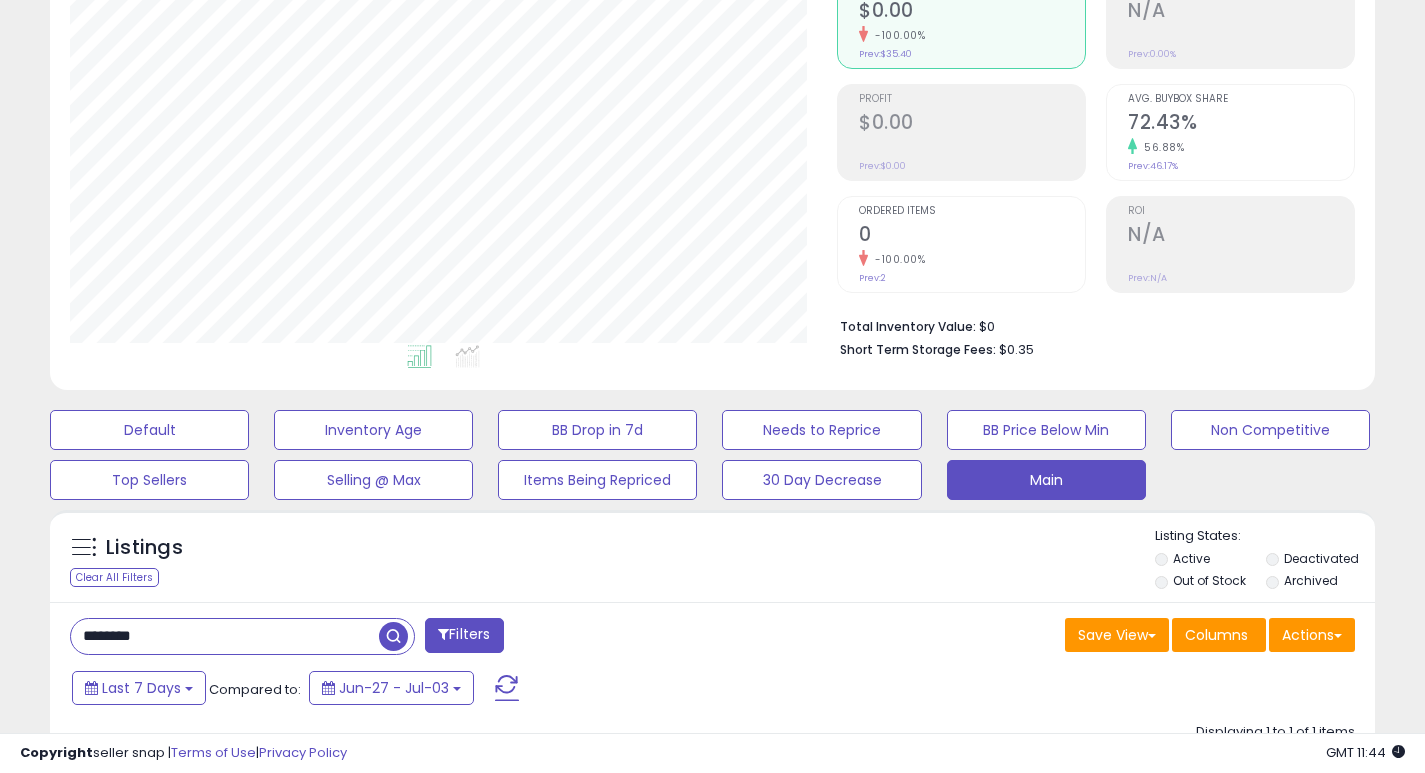 scroll, scrollTop: 0, scrollLeft: 0, axis: both 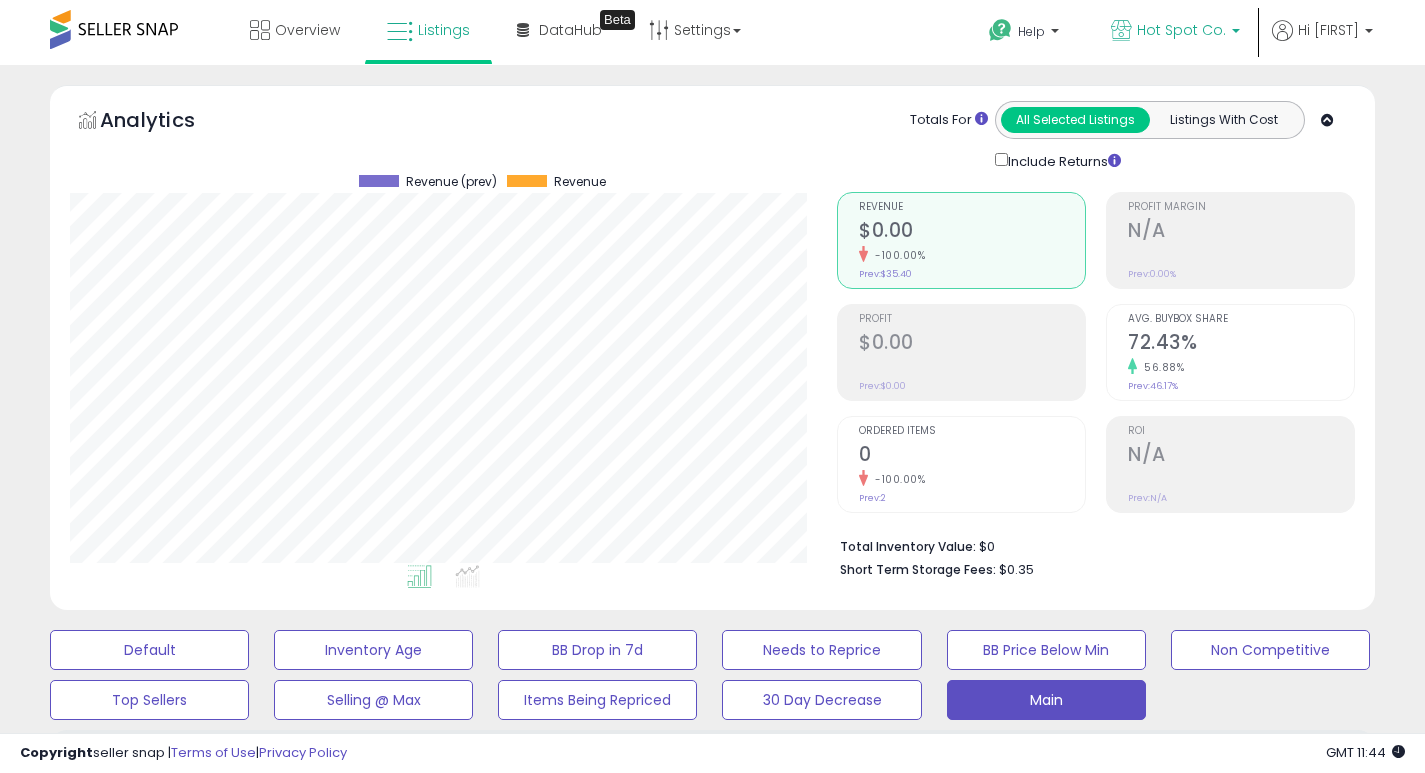 click on "Hot Spot Co." at bounding box center (1181, 30) 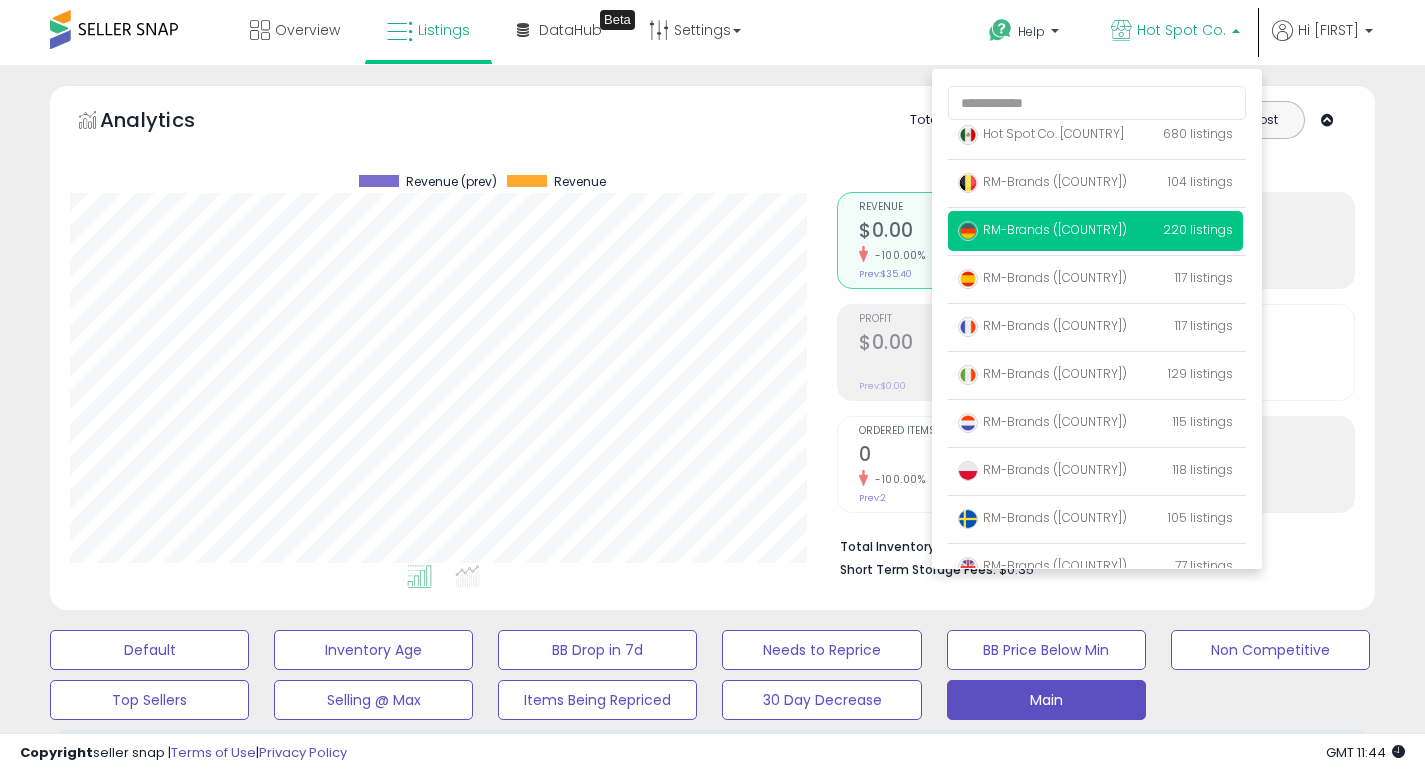 scroll, scrollTop: 130, scrollLeft: 0, axis: vertical 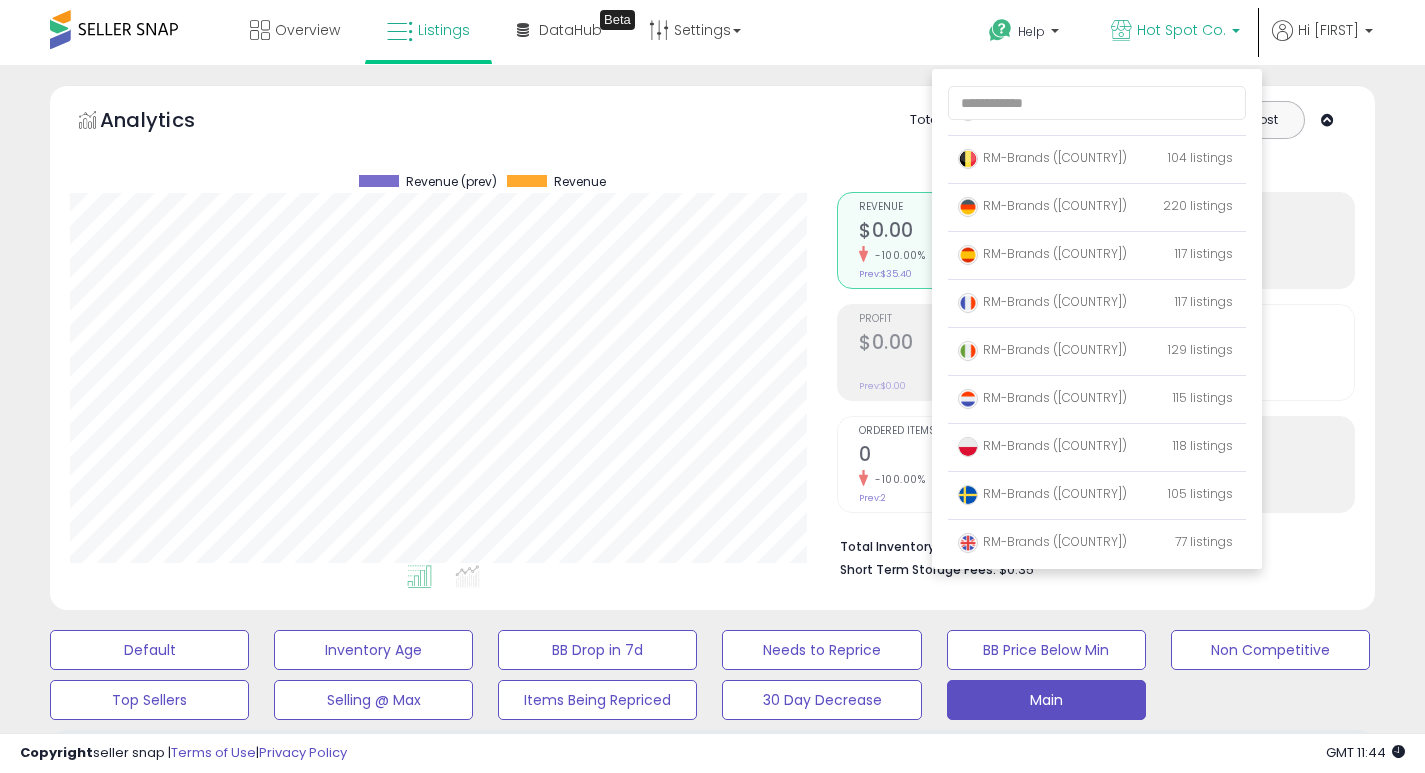 click 